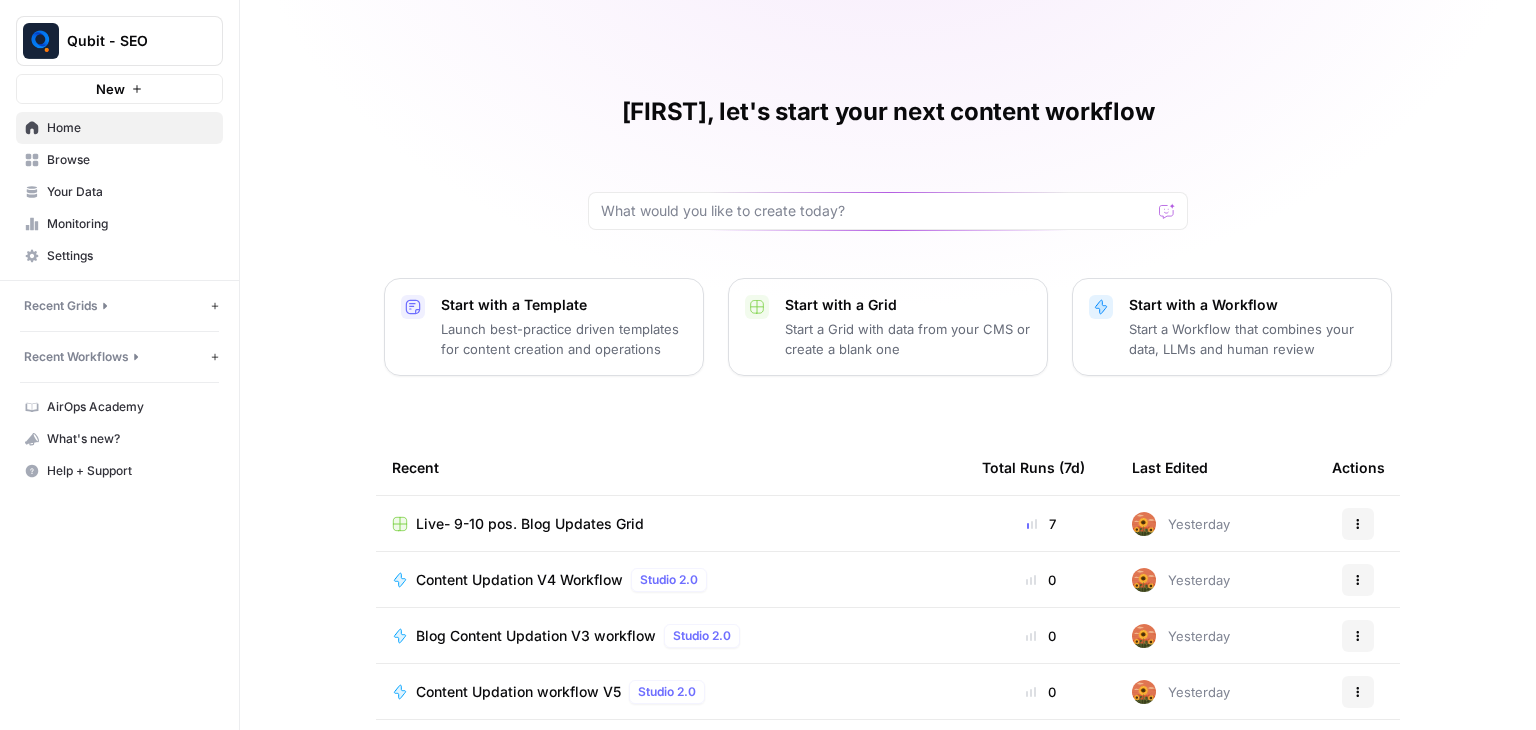scroll, scrollTop: 0, scrollLeft: 0, axis: both 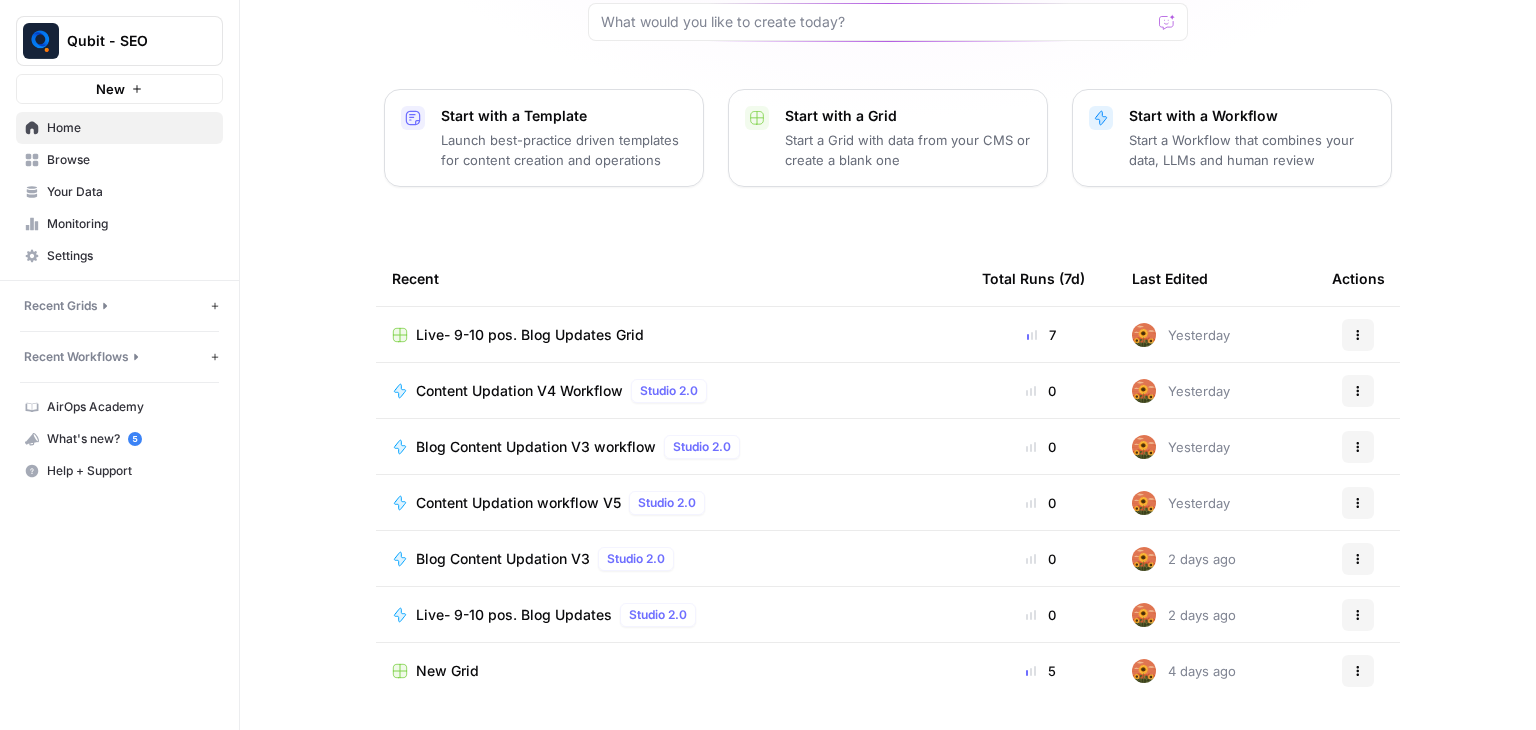 click on "Actions" at bounding box center (1358, 391) 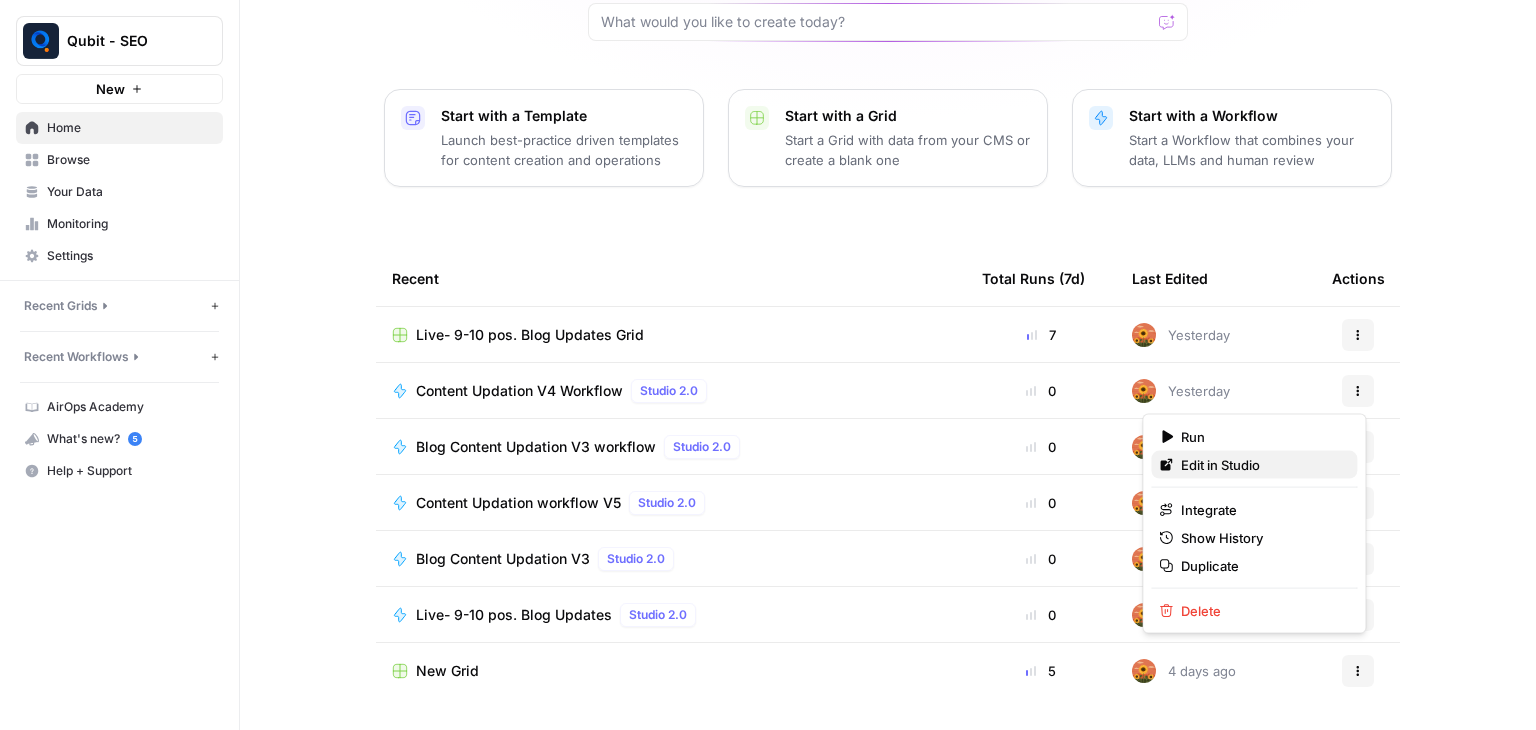 click on "Edit in Studio" at bounding box center (1261, 465) 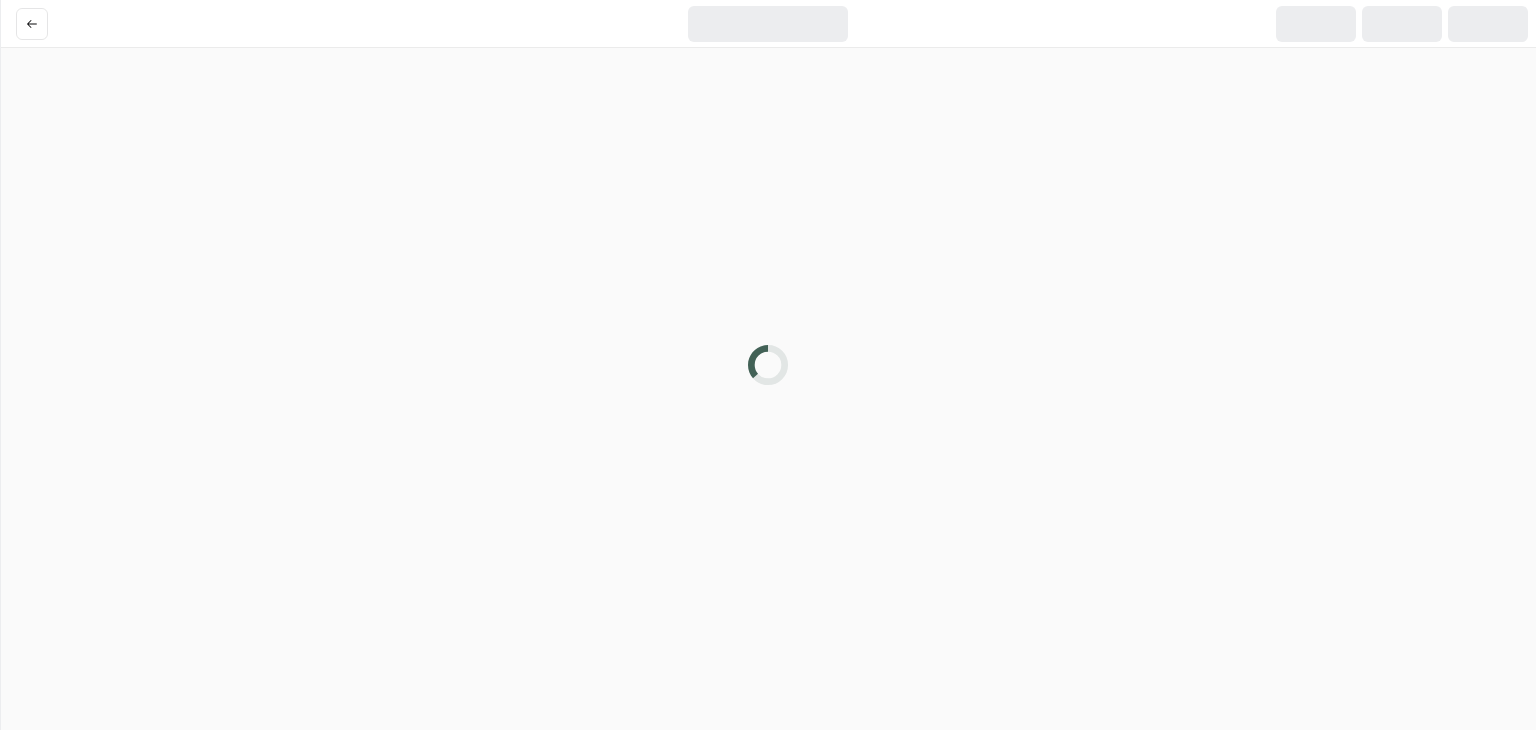 scroll, scrollTop: 0, scrollLeft: 0, axis: both 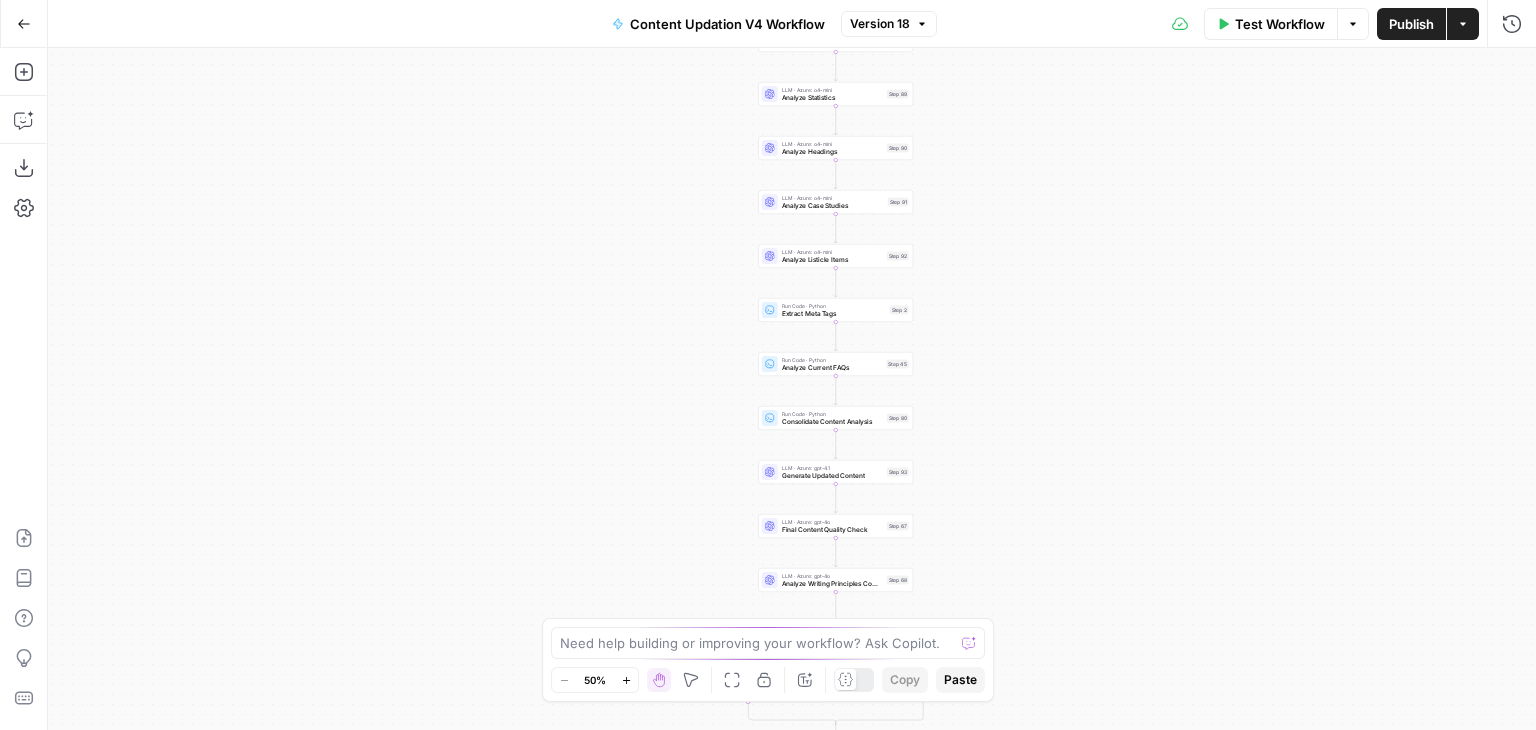 drag, startPoint x: 1040, startPoint y: 320, endPoint x: 1040, endPoint y: 274, distance: 46 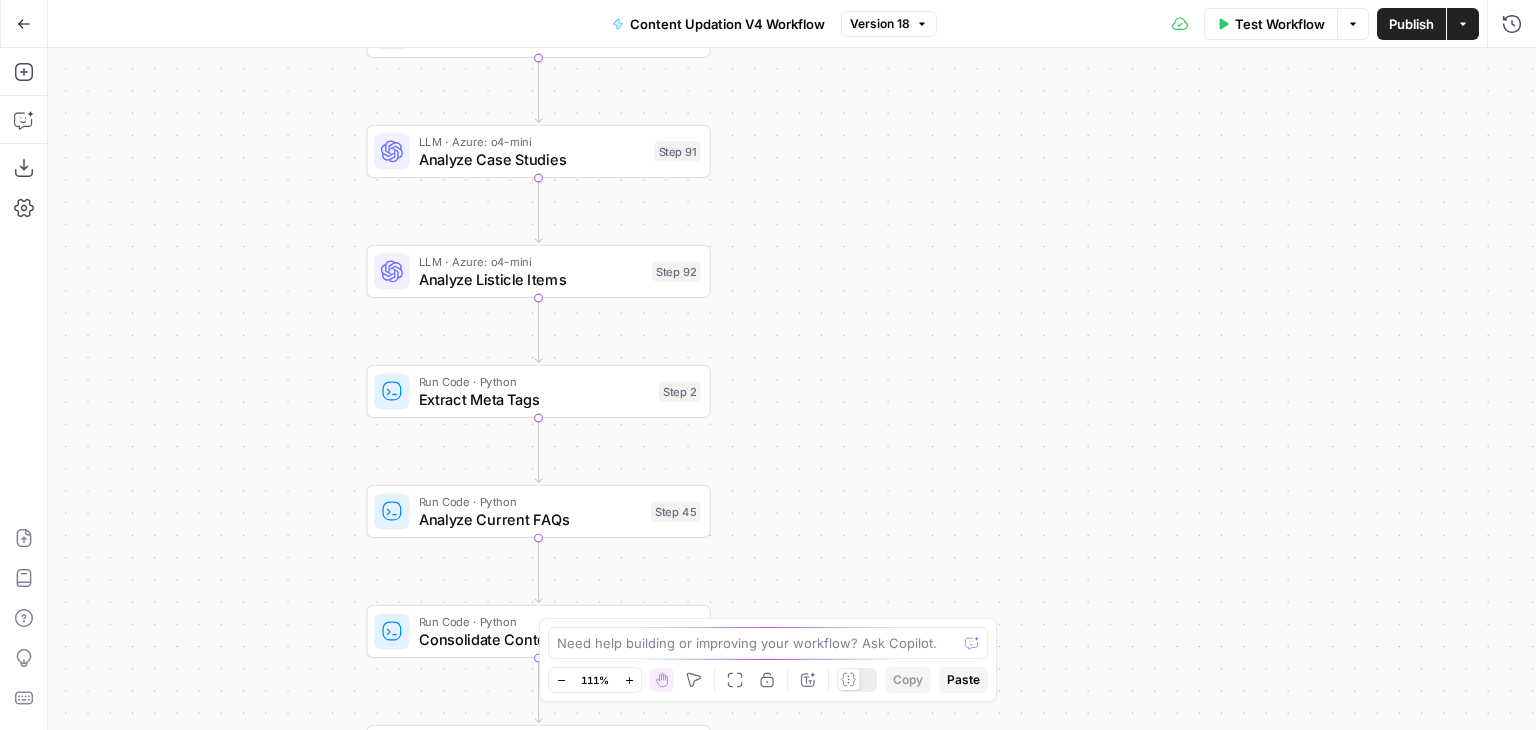 drag, startPoint x: 791, startPoint y: 441, endPoint x: 872, endPoint y: 67, distance: 382.67087 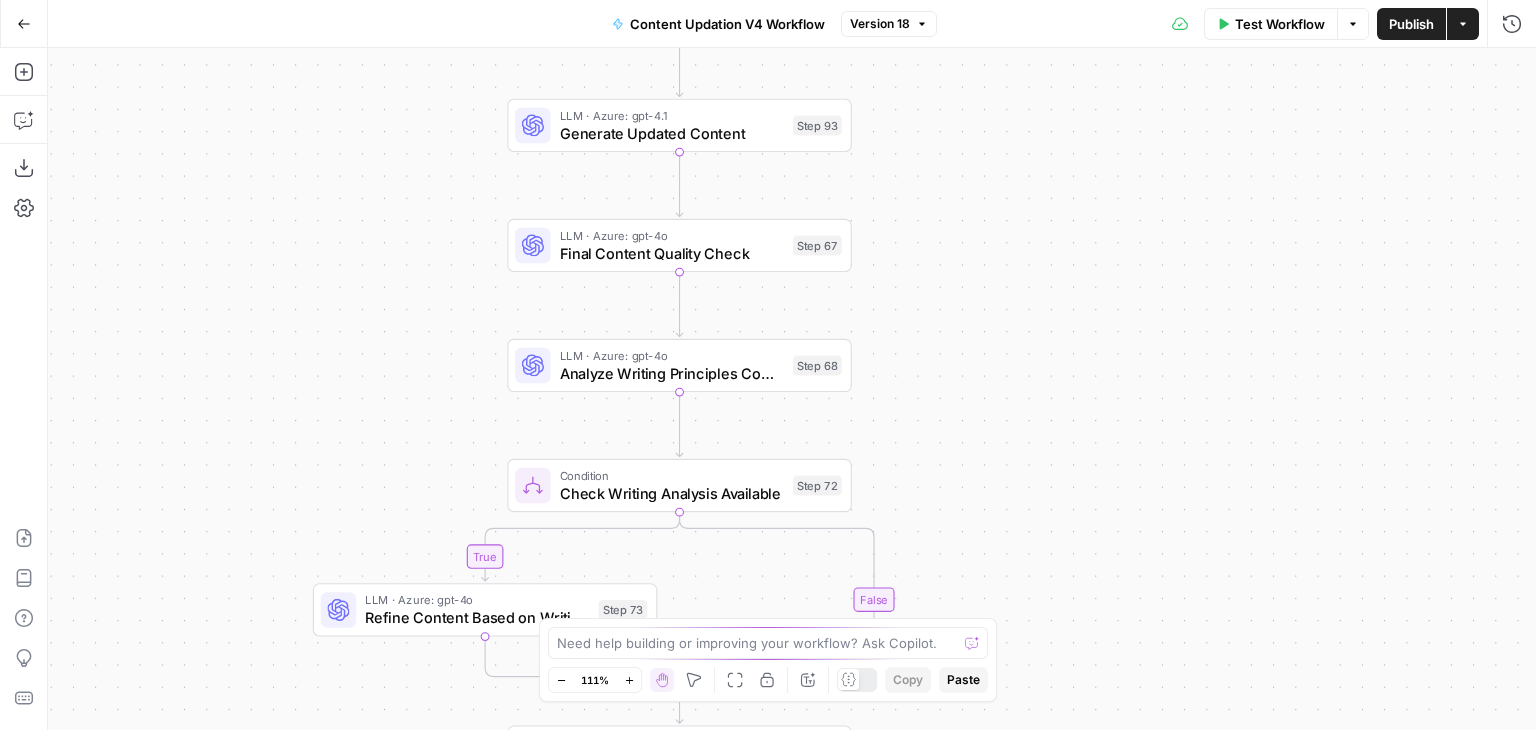 drag, startPoint x: 847, startPoint y: 417, endPoint x: 908, endPoint y: 149, distance: 274.8545 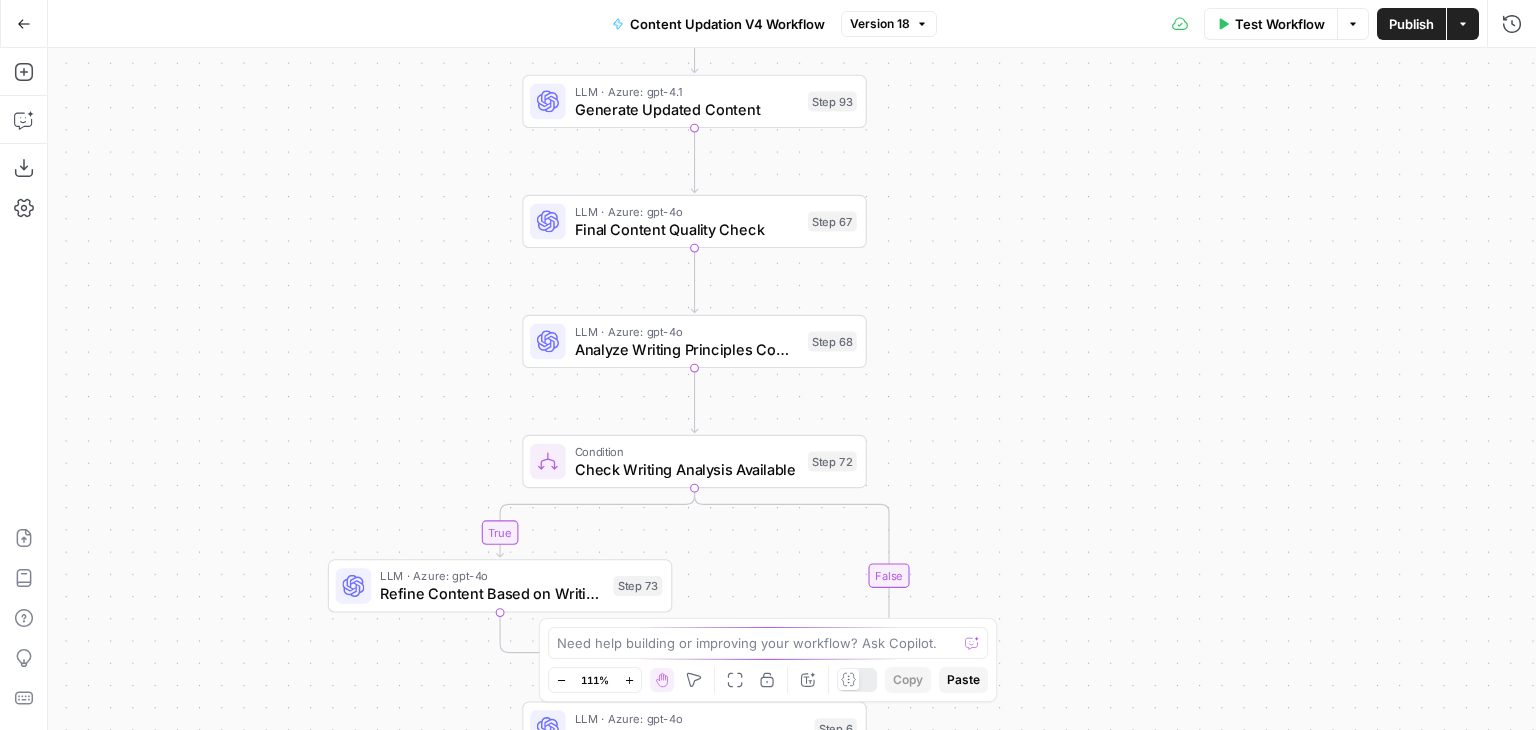 drag, startPoint x: 937, startPoint y: 278, endPoint x: 957, endPoint y: 245, distance: 38.587563 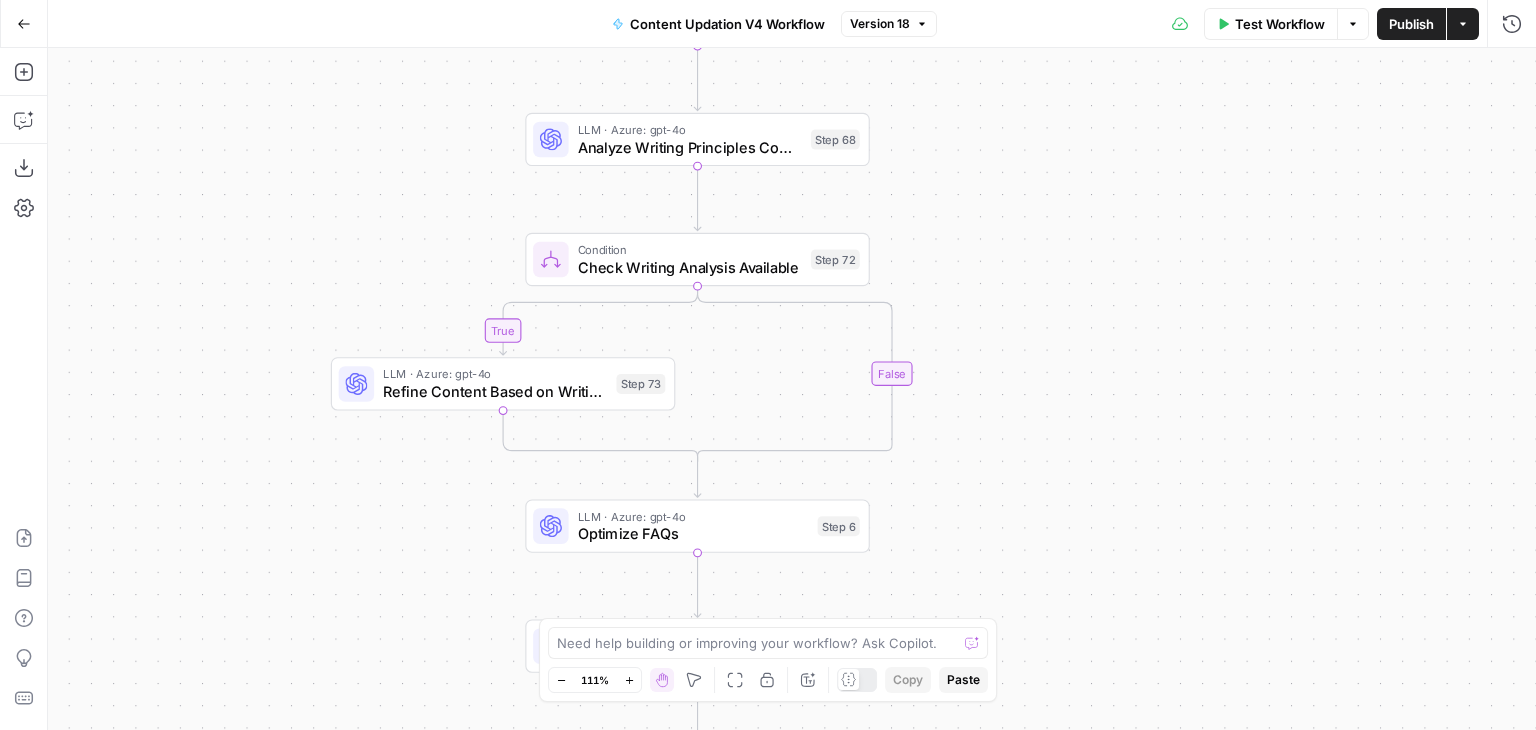 drag, startPoint x: 956, startPoint y: 320, endPoint x: 962, endPoint y: 103, distance: 217.08293 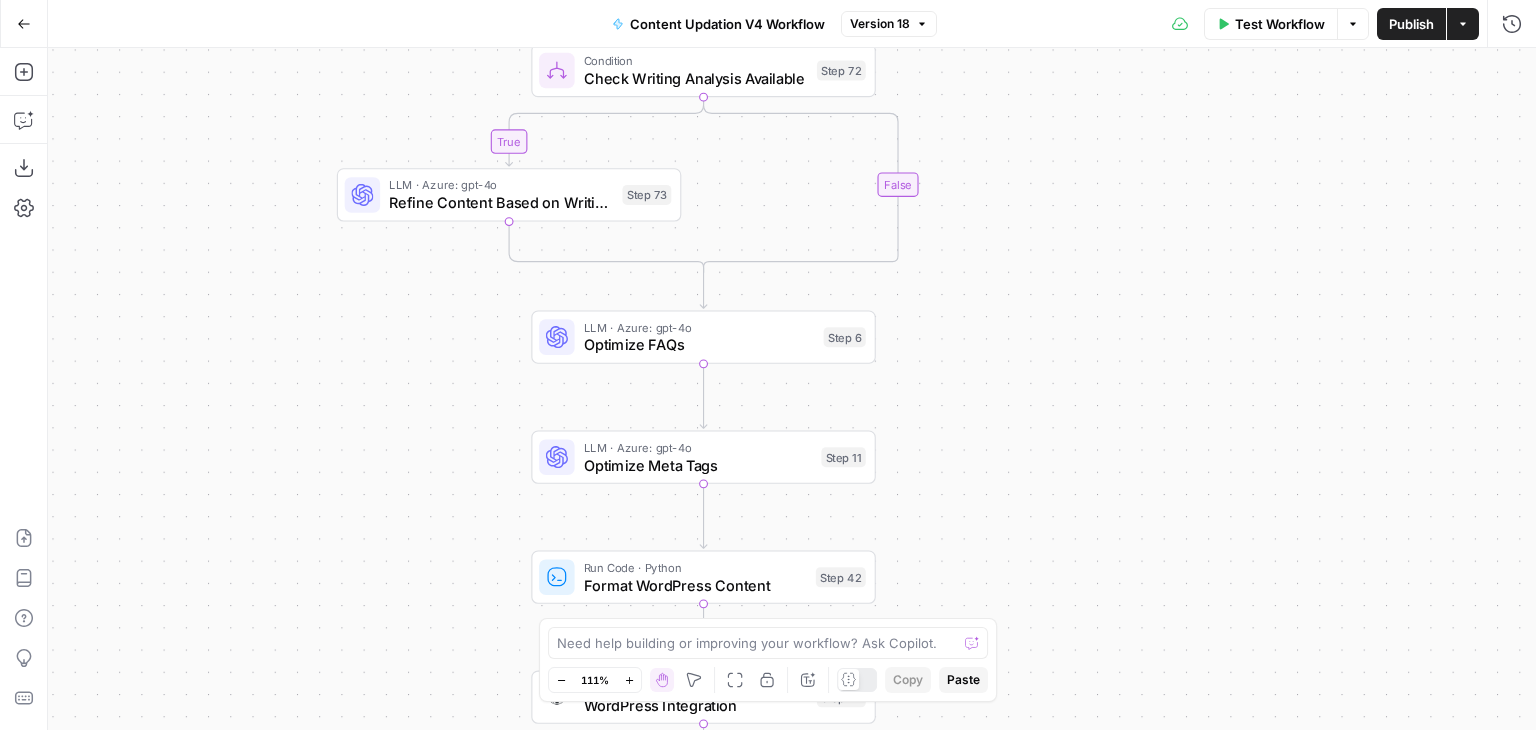 drag, startPoint x: 943, startPoint y: 365, endPoint x: 941, endPoint y: 193, distance: 172.01163 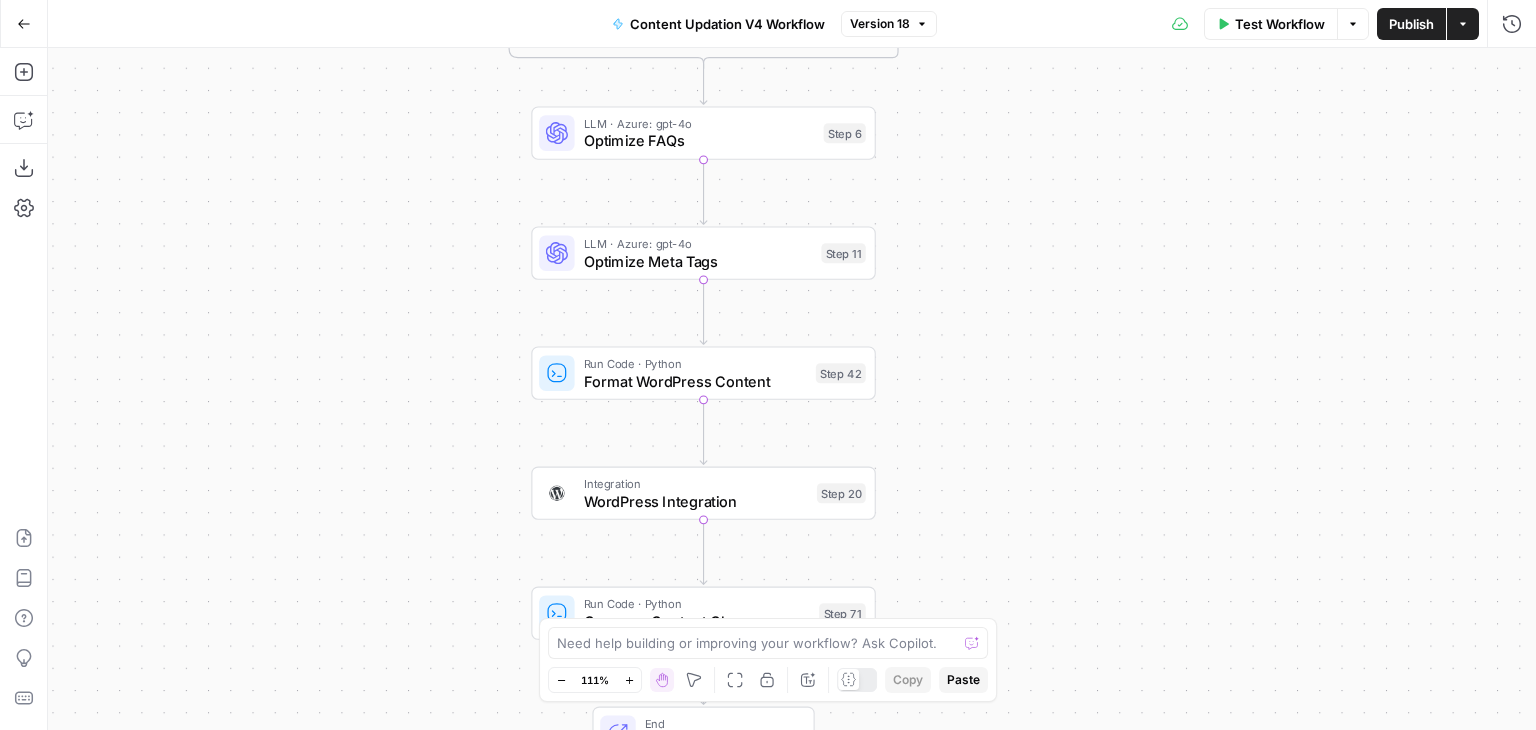 drag, startPoint x: 932, startPoint y: 422, endPoint x: 937, endPoint y: 188, distance: 234.0534 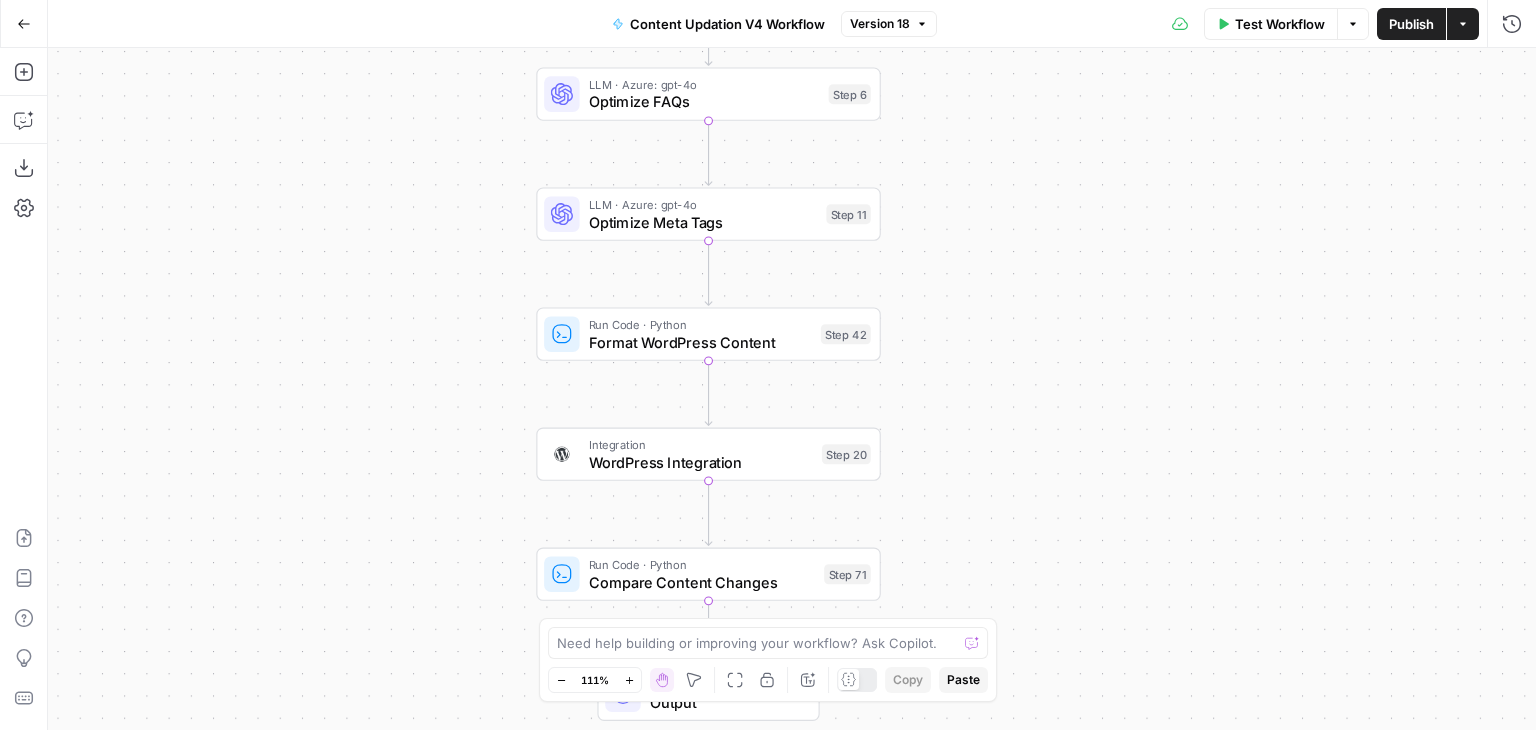 drag, startPoint x: 406, startPoint y: 409, endPoint x: 409, endPoint y: 232, distance: 177.02542 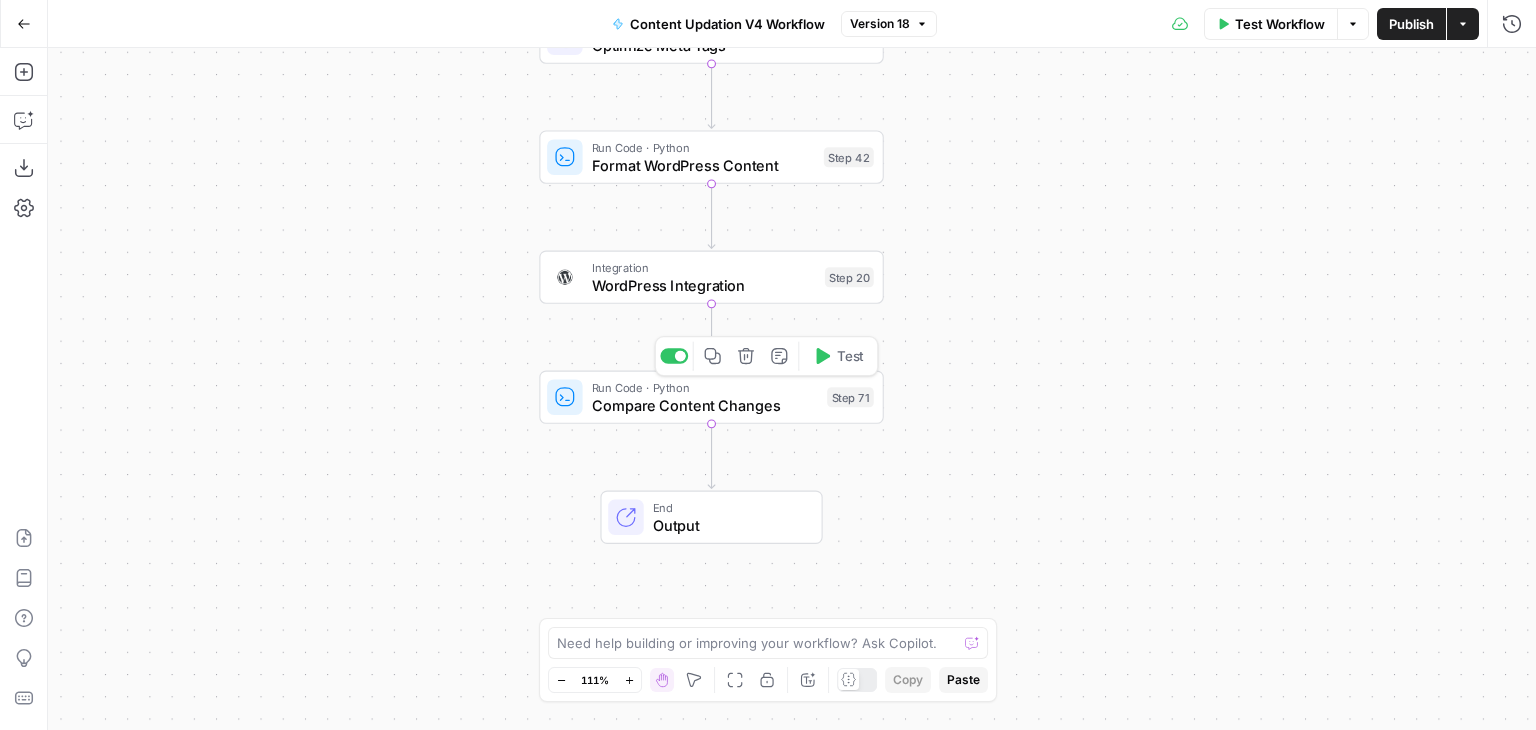click on "Compare Content Changes" at bounding box center [705, 405] 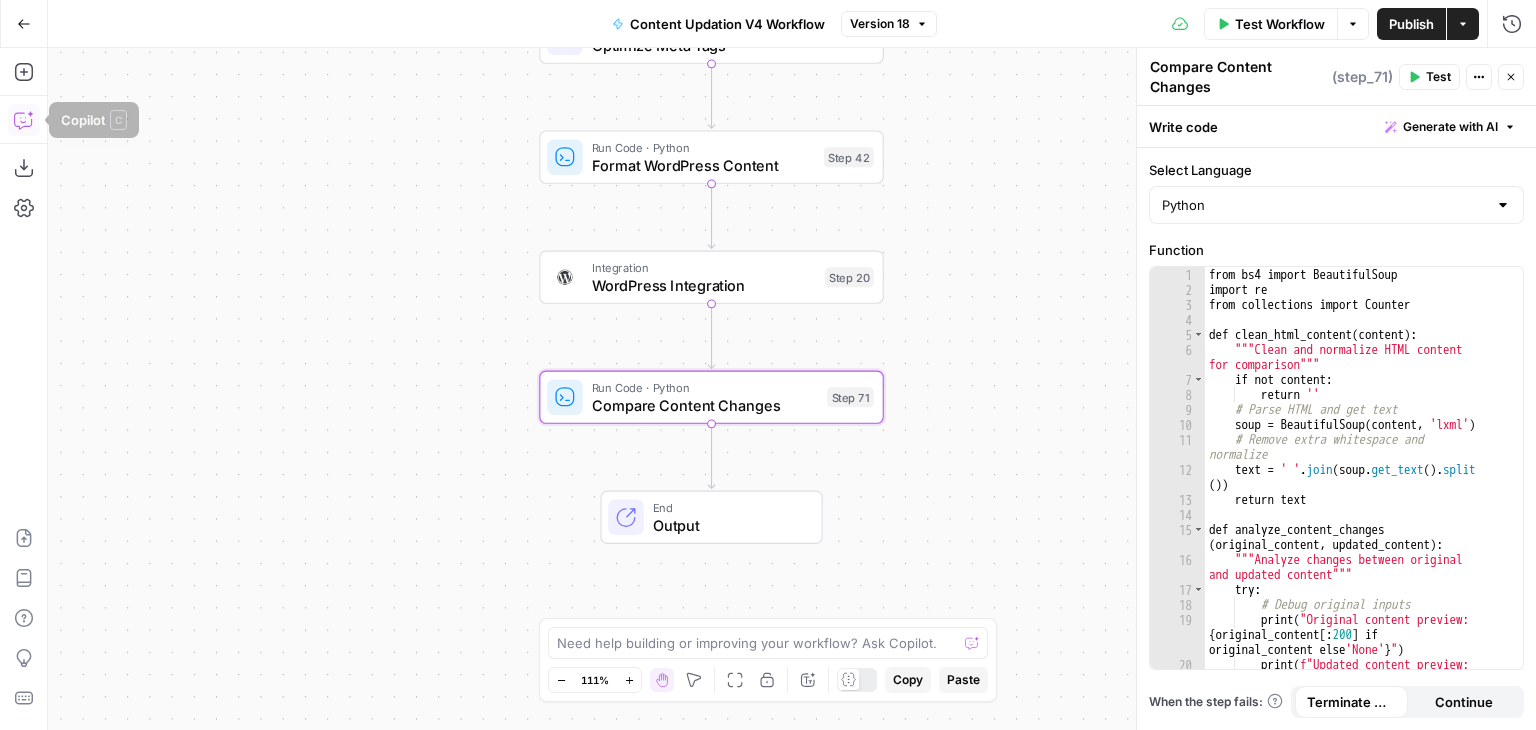 click 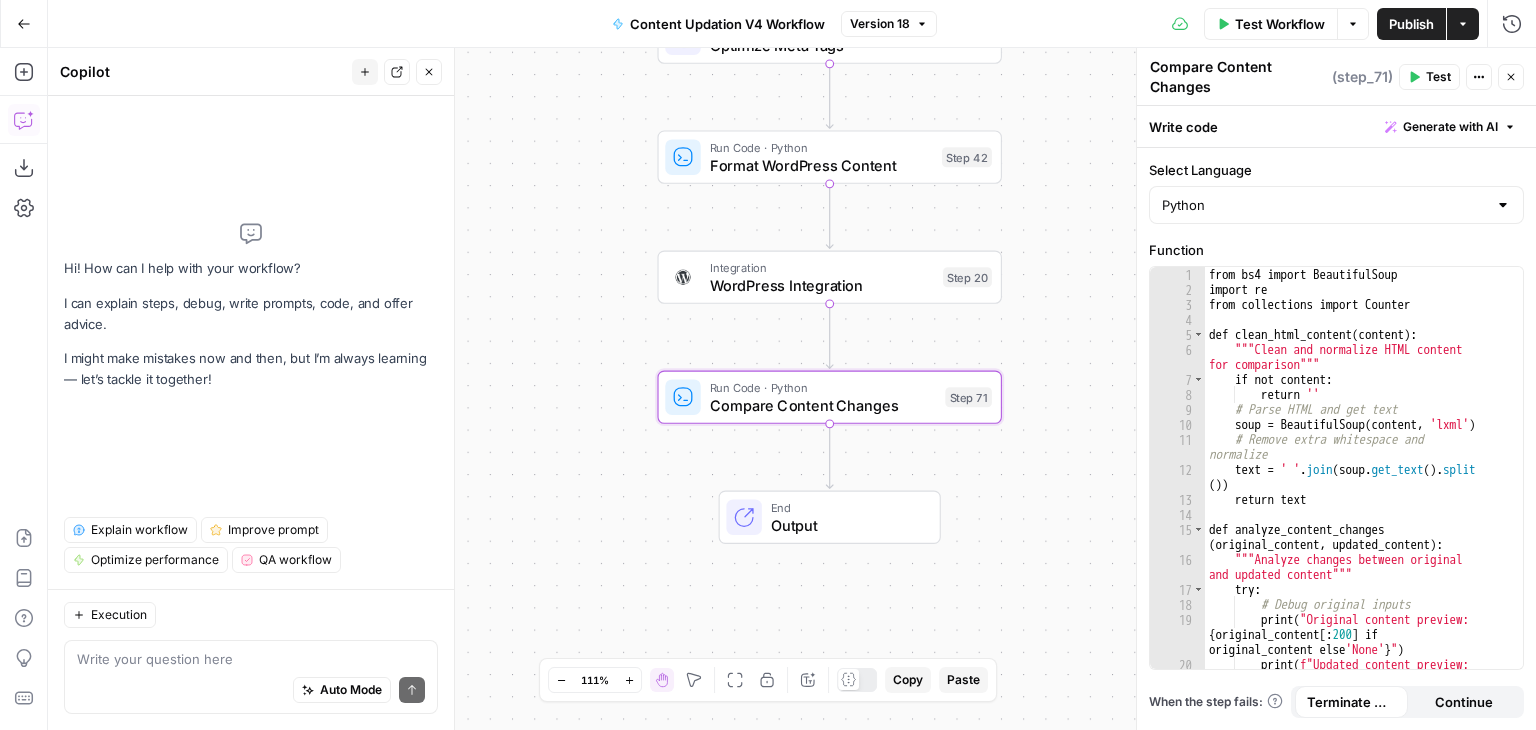 click at bounding box center (251, 659) 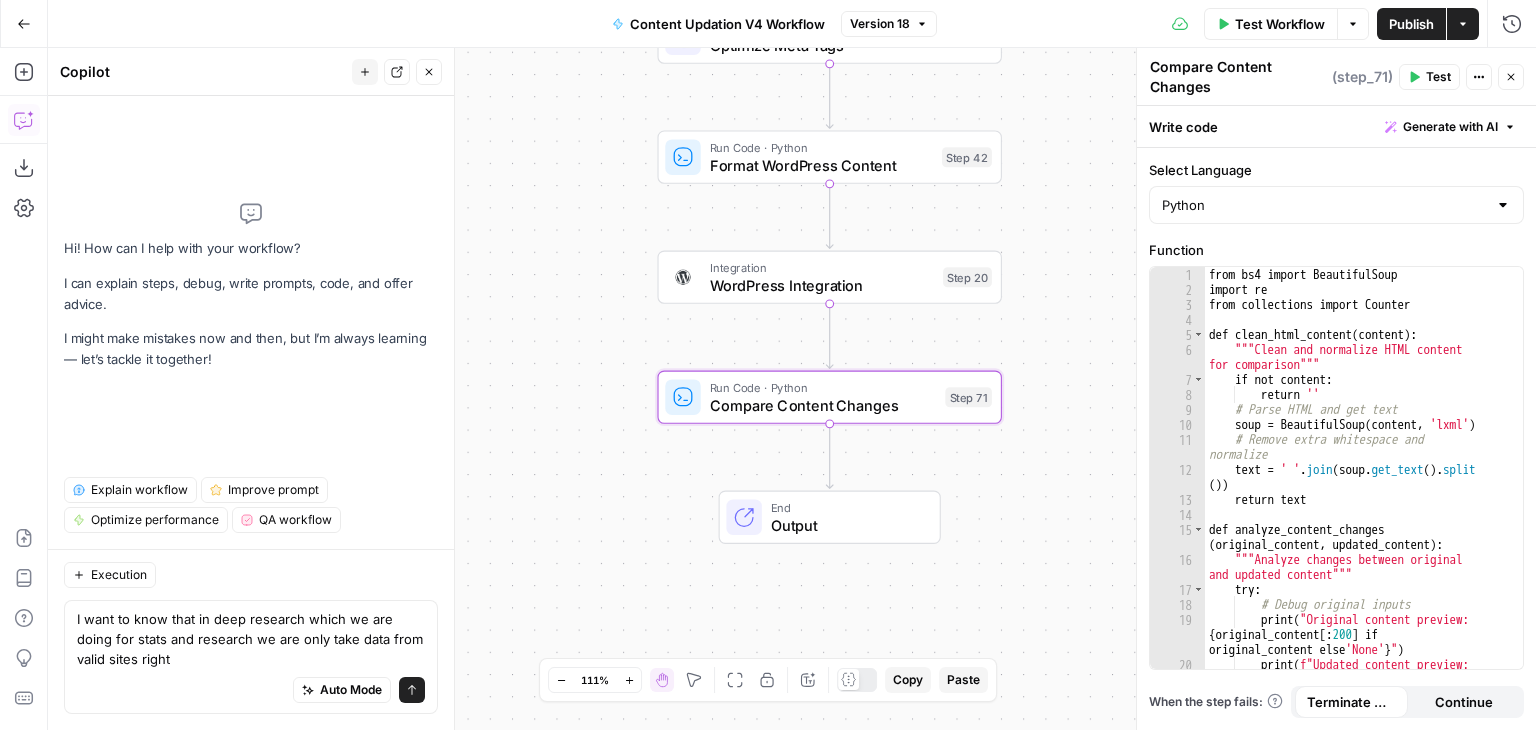 type on "I want to know that in deep research which we are doing for stats and research we are only take data from valid sites right?" 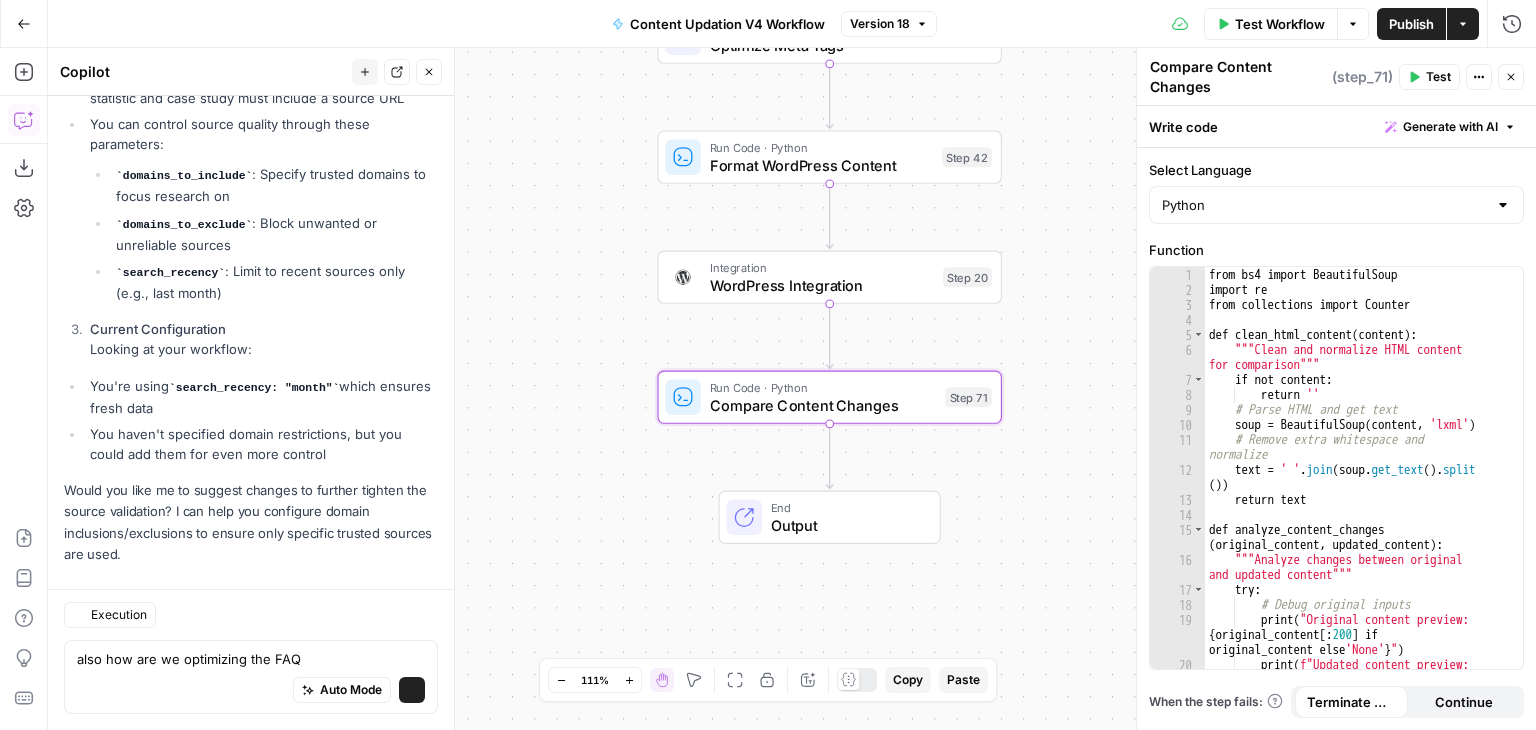 scroll, scrollTop: 727, scrollLeft: 0, axis: vertical 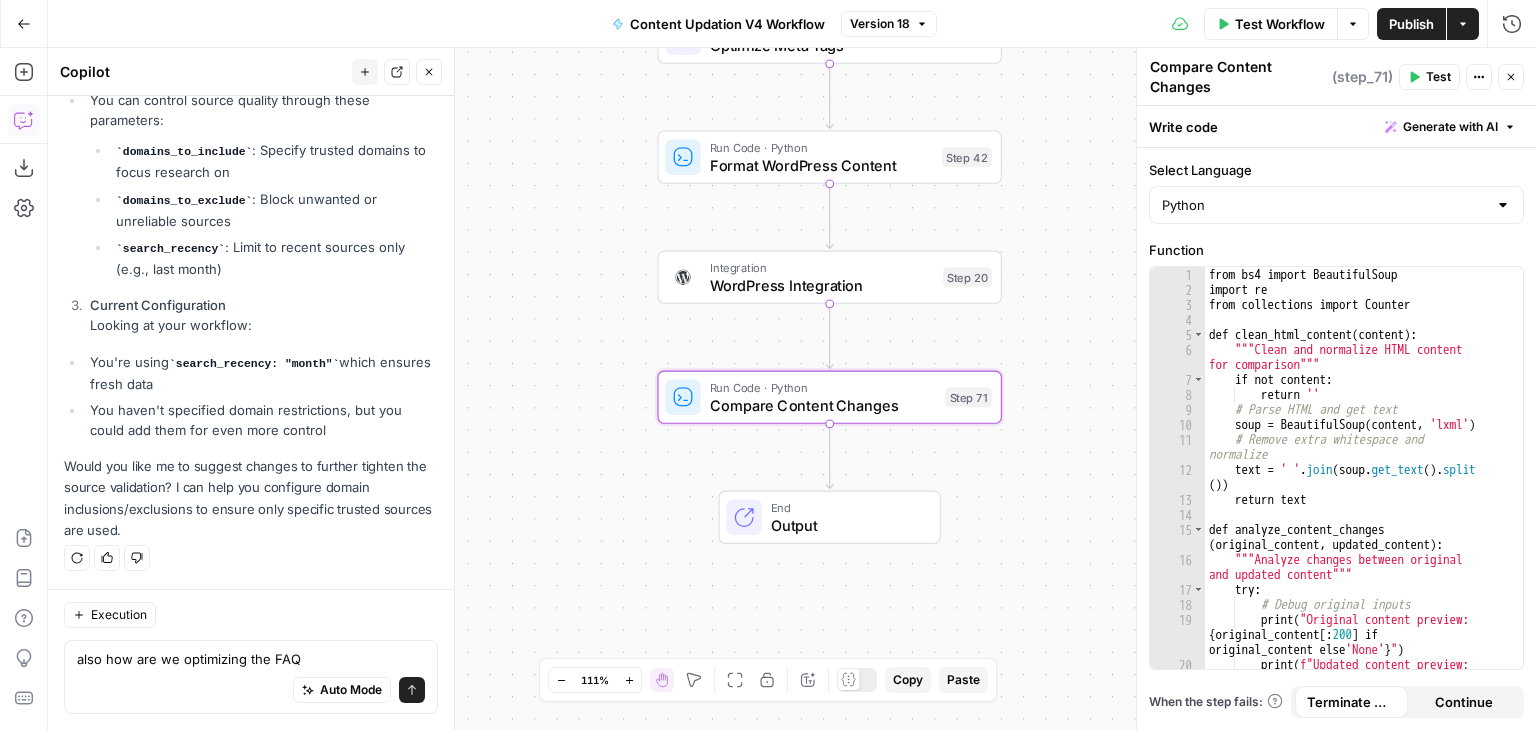 type on "also how are we optimizing the FAQ?" 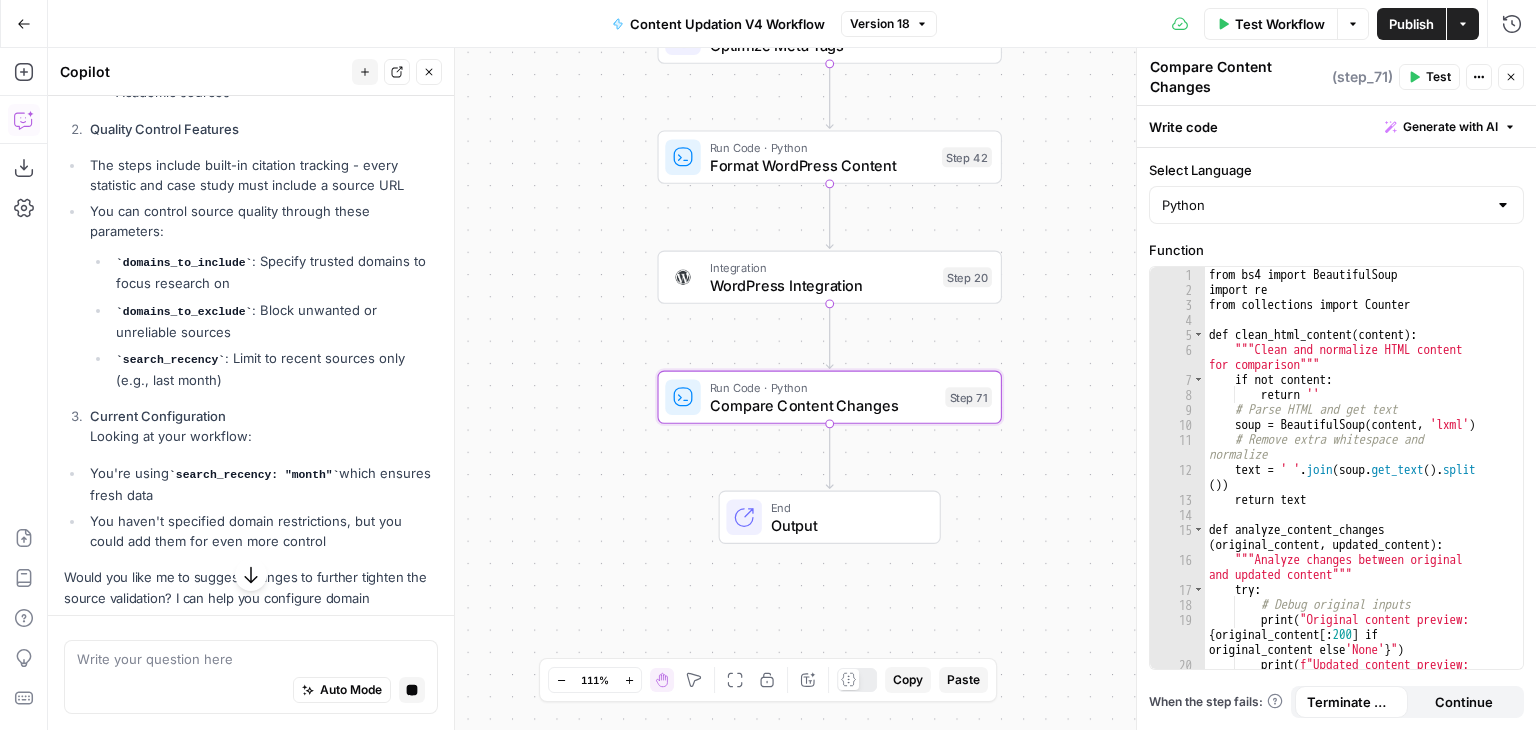 scroll, scrollTop: 745, scrollLeft: 0, axis: vertical 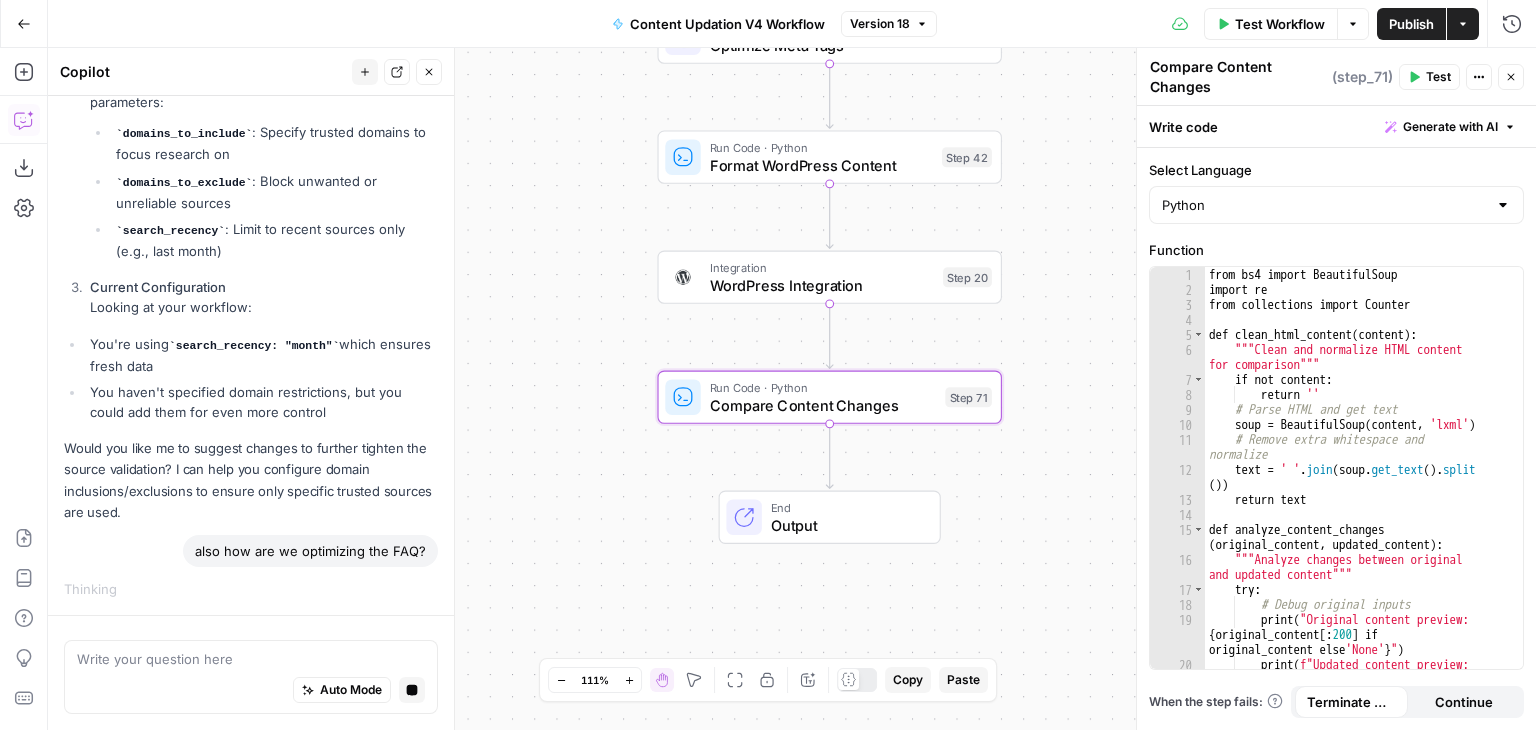 click at bounding box center [251, 659] 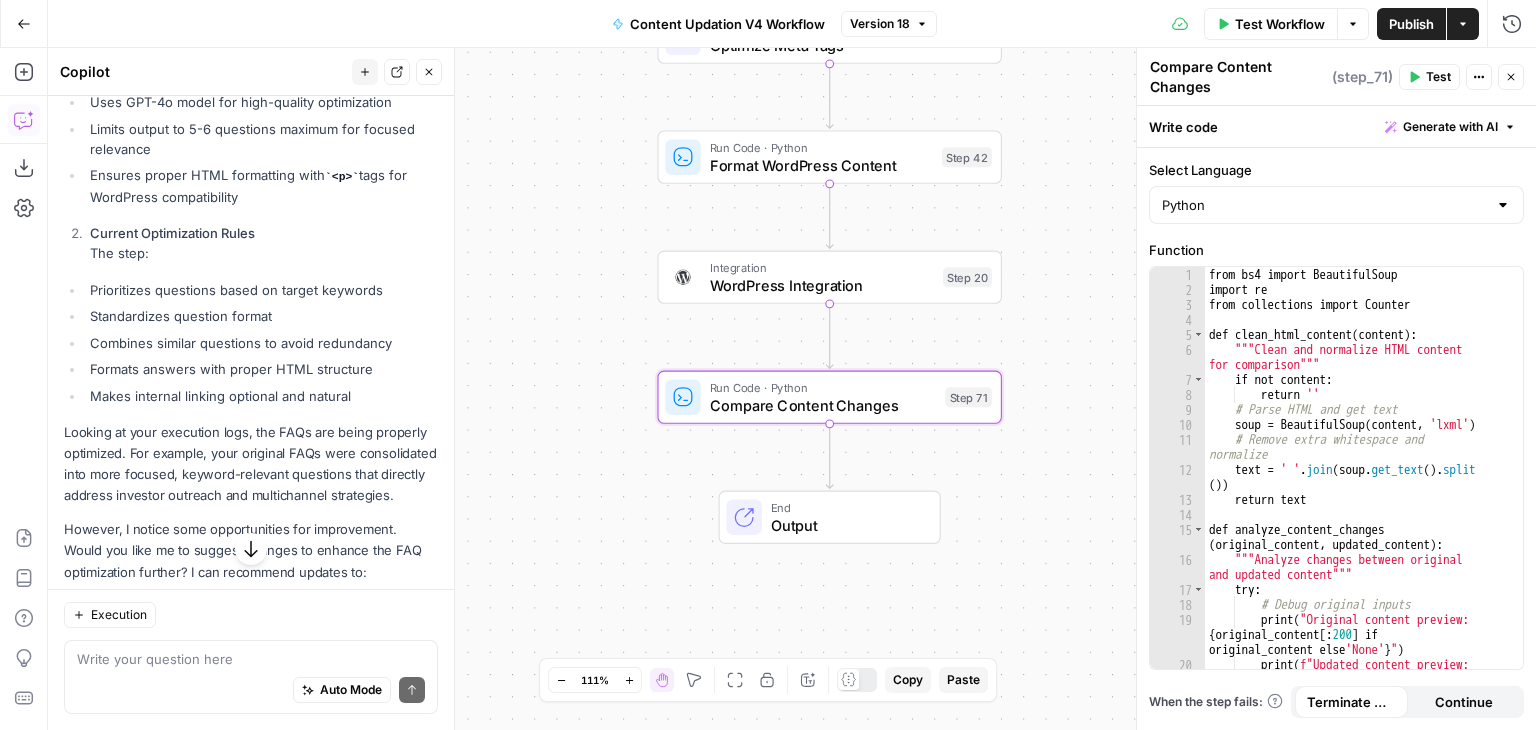 scroll, scrollTop: 1340, scrollLeft: 0, axis: vertical 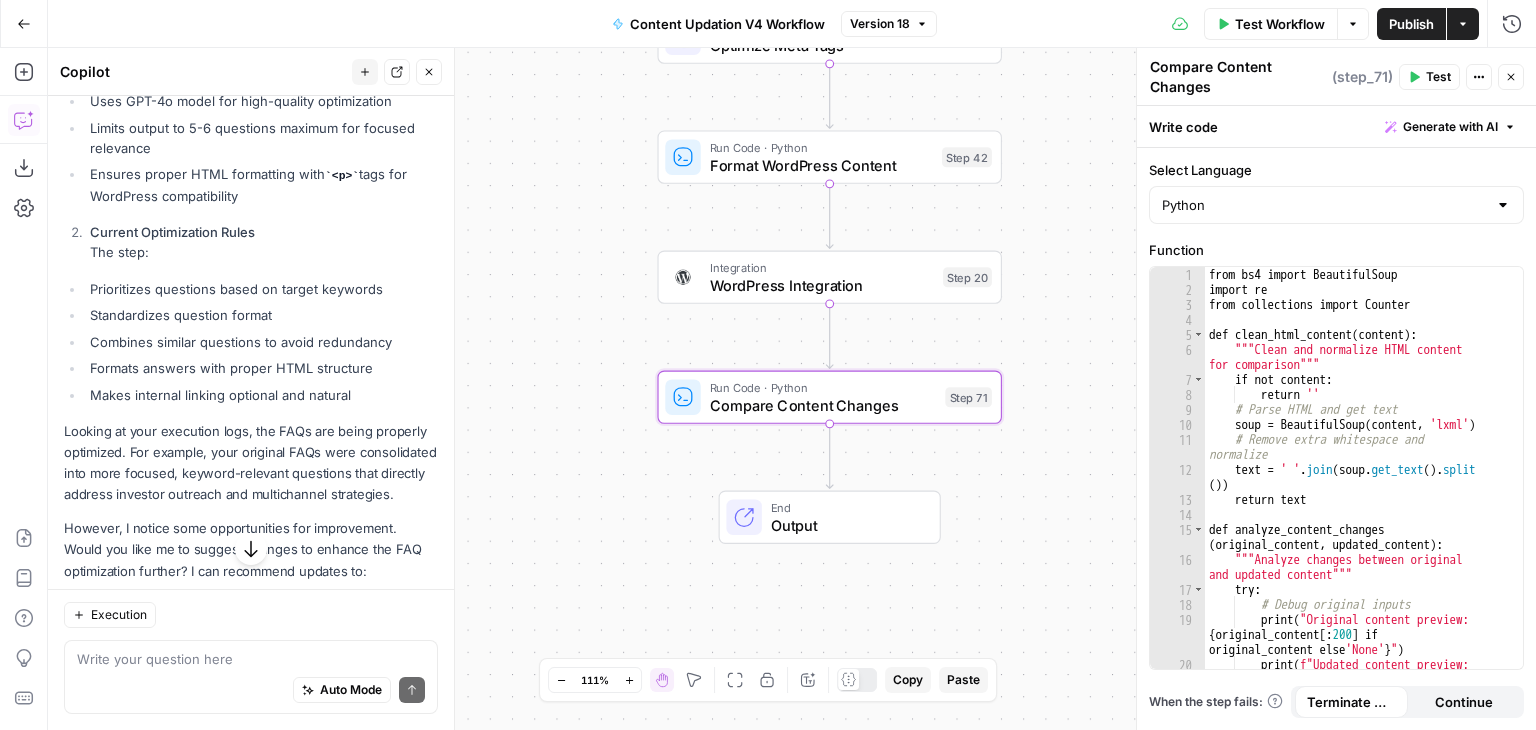 drag, startPoint x: 88, startPoint y: 321, endPoint x: 377, endPoint y: 317, distance: 289.02768 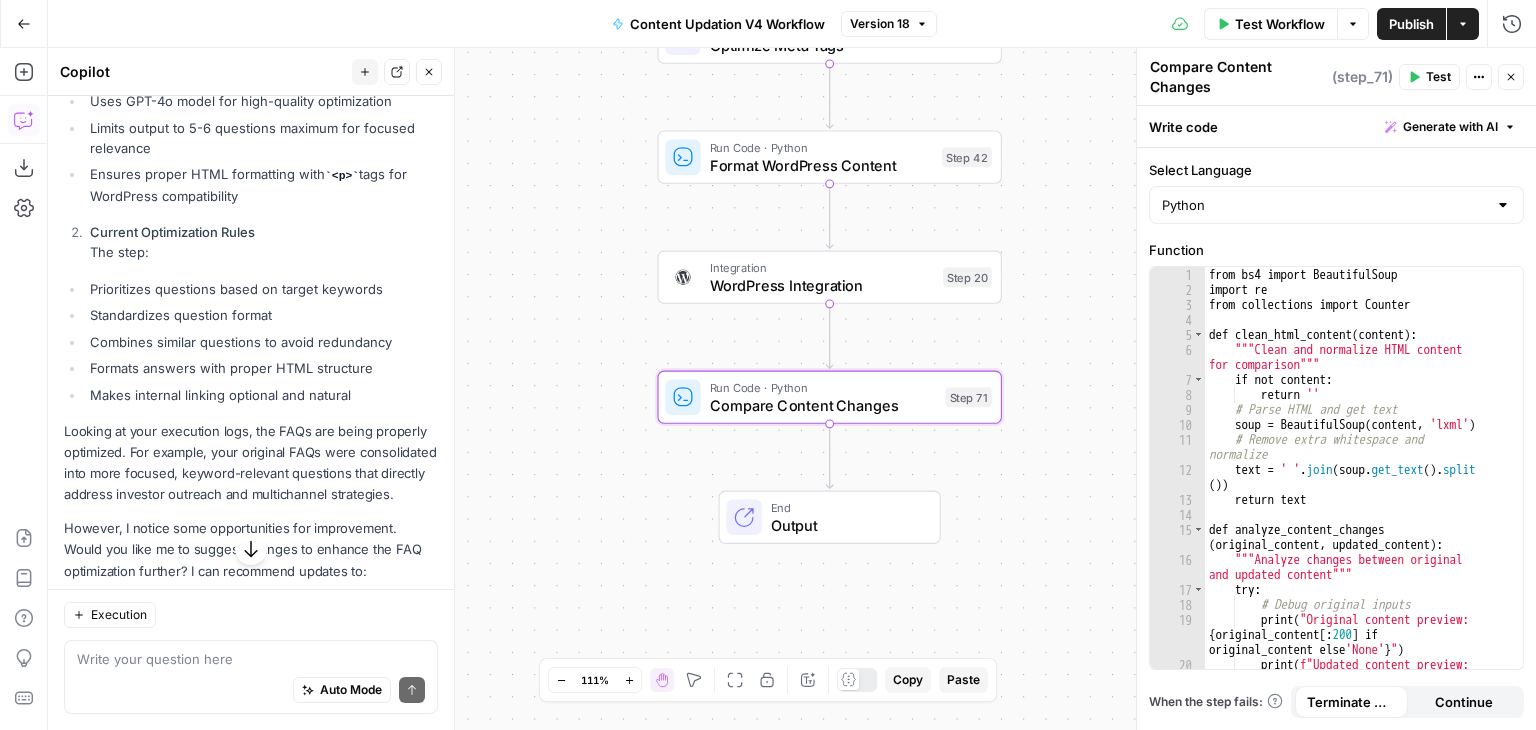drag, startPoint x: 87, startPoint y: 349, endPoint x: 380, endPoint y: 433, distance: 304.80322 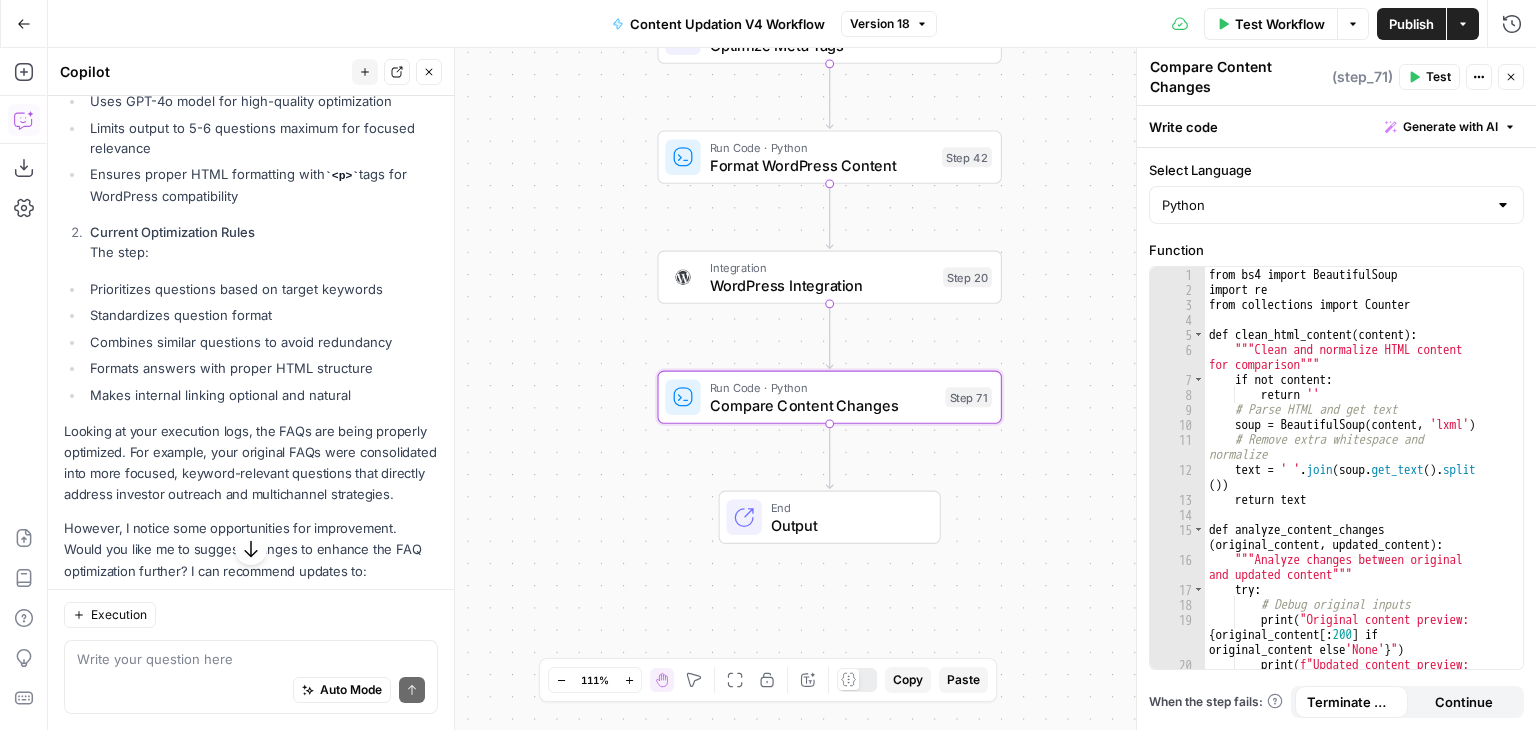 click on "Prioritizes questions based on target keywords
Standardizes question format
Combines similar questions to avoid redundancy
Formats answers with proper HTML structure
Makes internal linking optional and natural" at bounding box center [251, 342] 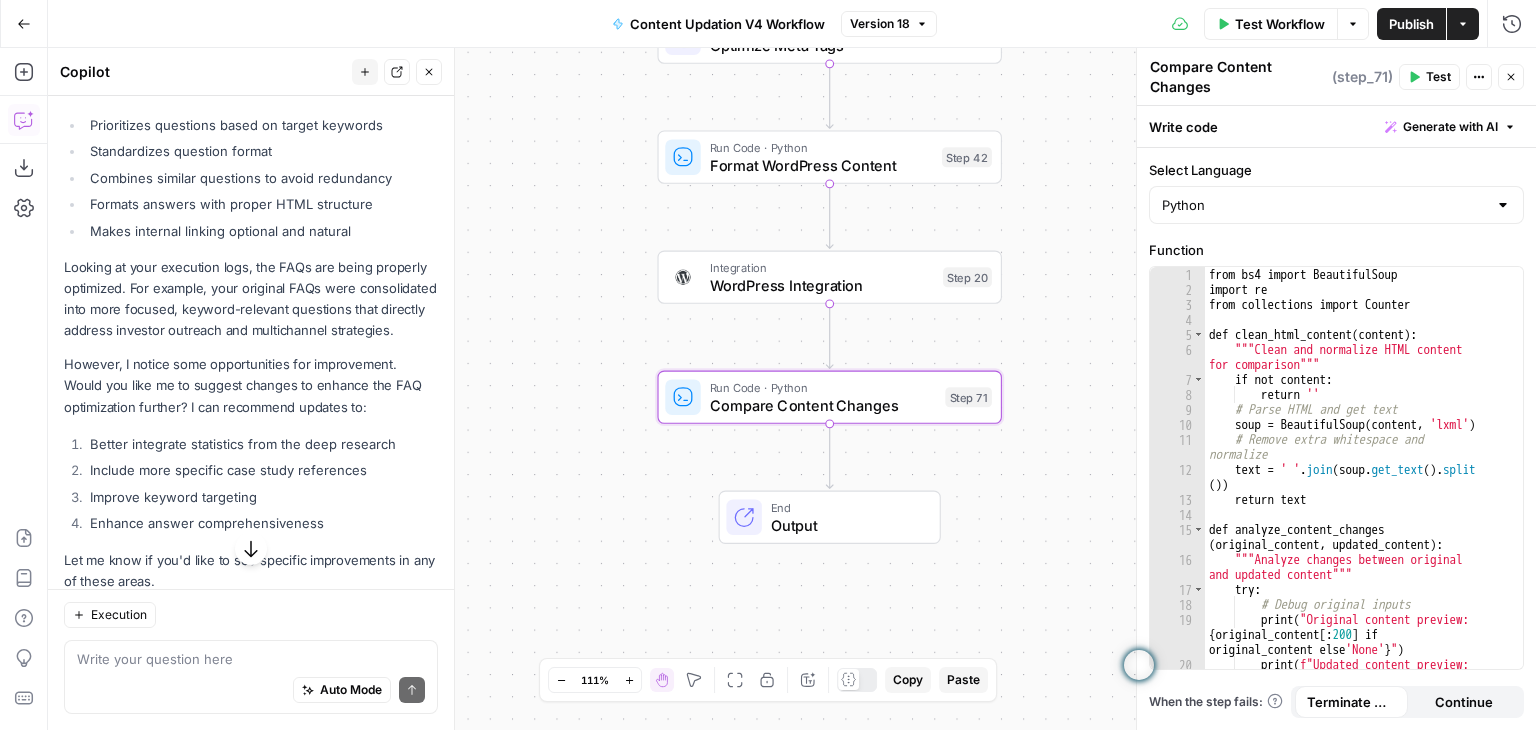scroll, scrollTop: 1511, scrollLeft: 0, axis: vertical 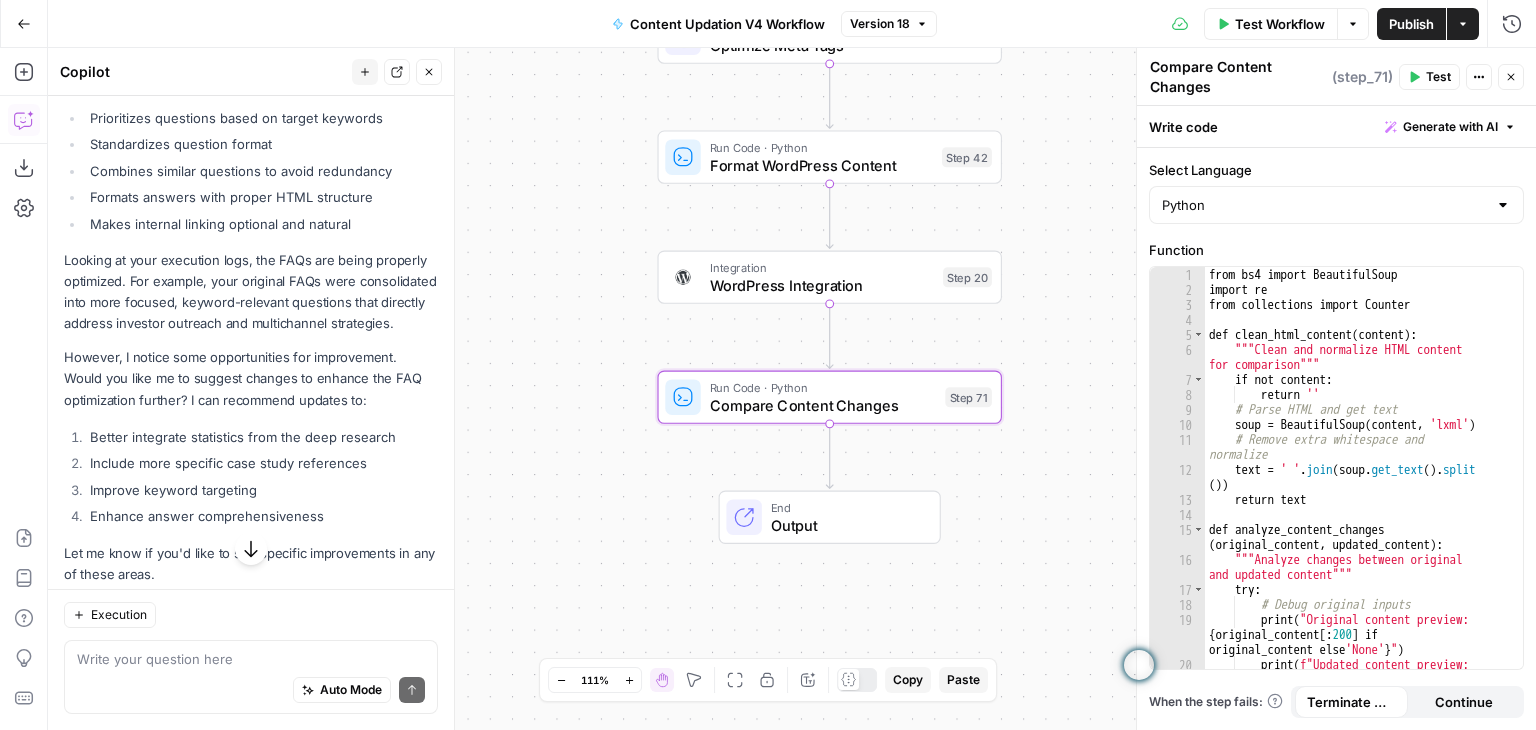 click on "Looking at your execution logs, the FAQs are being properly optimized. For example, your original FAQs were consolidated into more focused, keyword-relevant questions that directly address investor outreach and multichannel strategies." at bounding box center [251, 292] 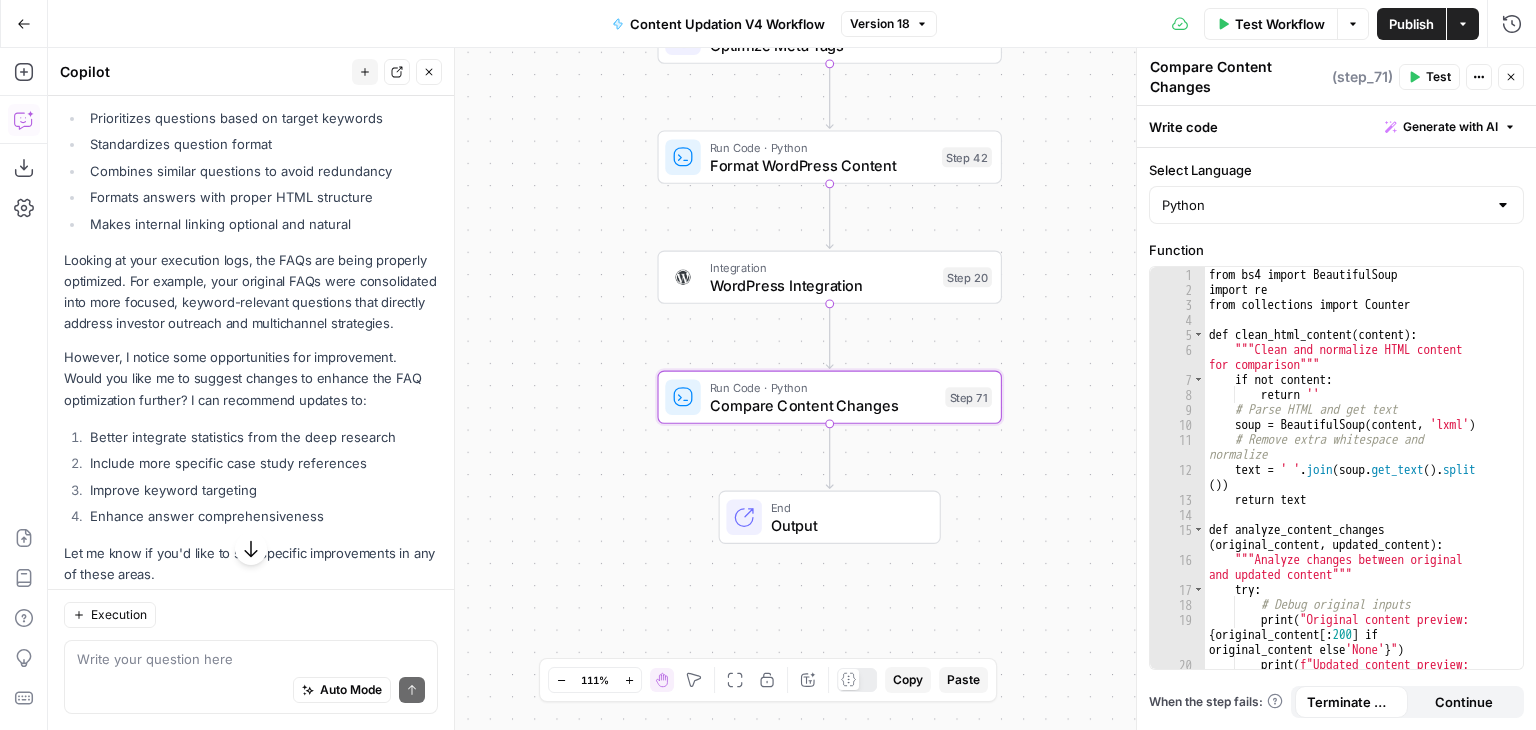 drag, startPoint x: 72, startPoint y: 285, endPoint x: 158, endPoint y: 341, distance: 102.625534 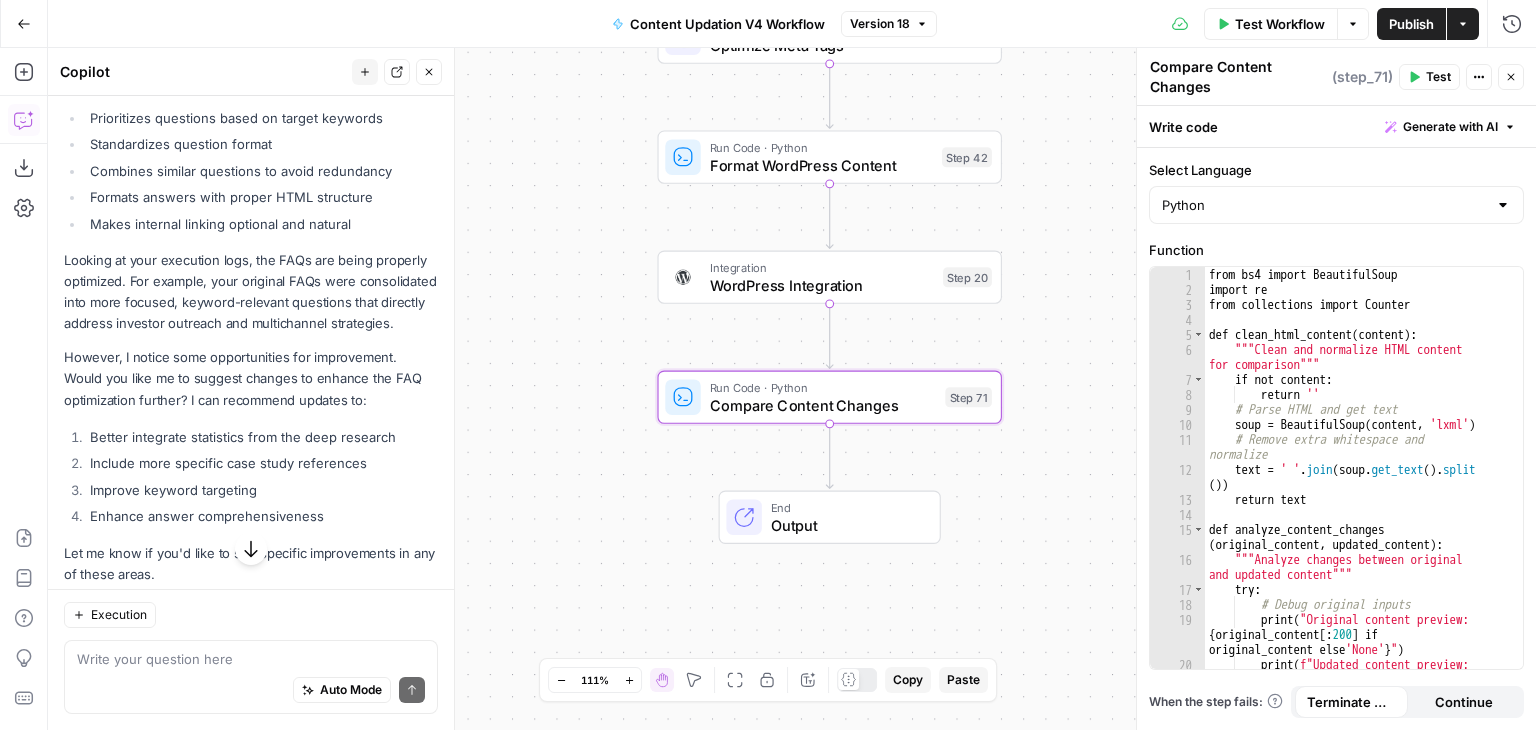 click on "Looking at your execution logs, the FAQs are being properly optimized. For example, your original FAQs were consolidated into more focused, keyword-relevant questions that directly address investor outreach and multichannel strategies." at bounding box center (251, 292) 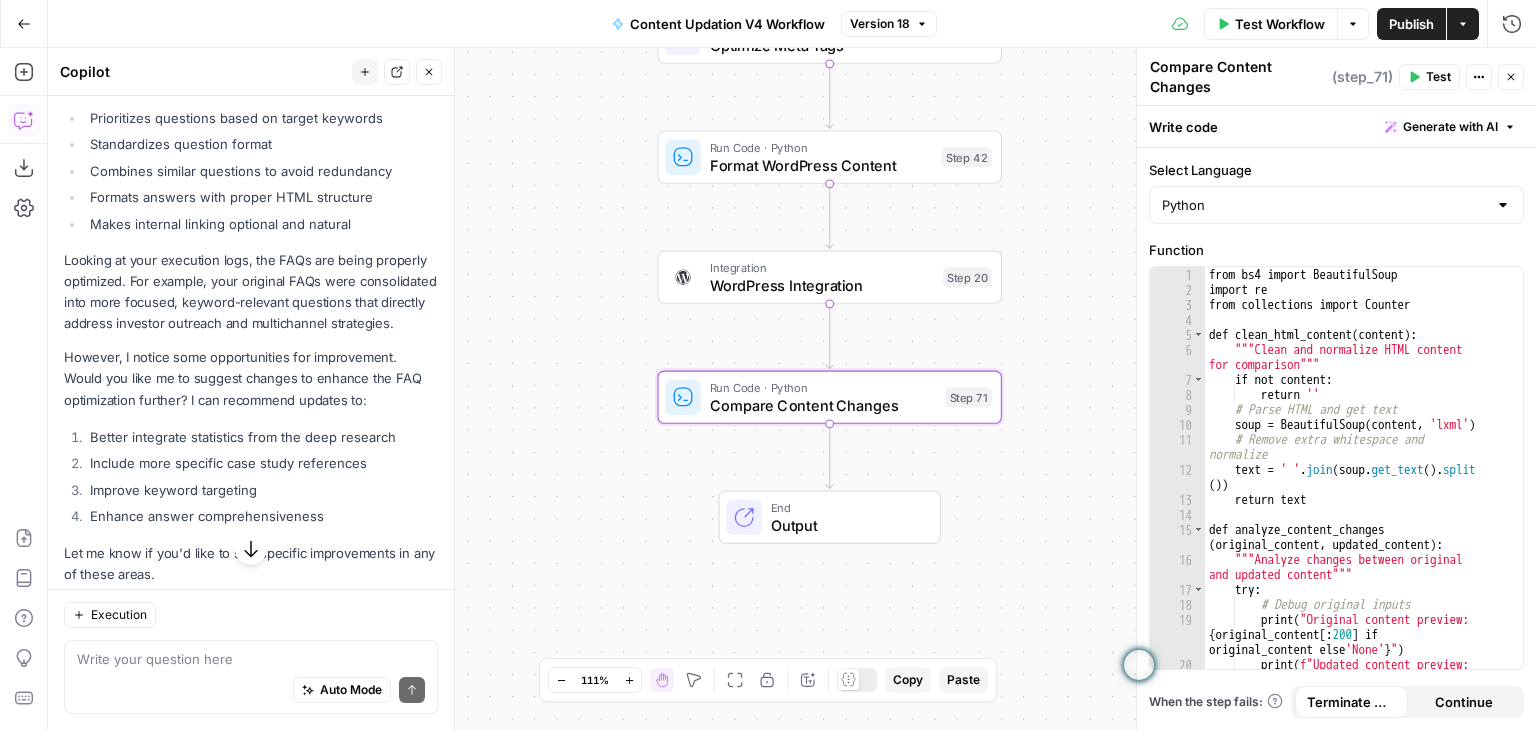 click on "Looking at your execution logs, the FAQs are being properly optimized. For example, your original FAQs were consolidated into more focused, keyword-relevant questions that directly address investor outreach and multichannel strategies." at bounding box center (251, 292) 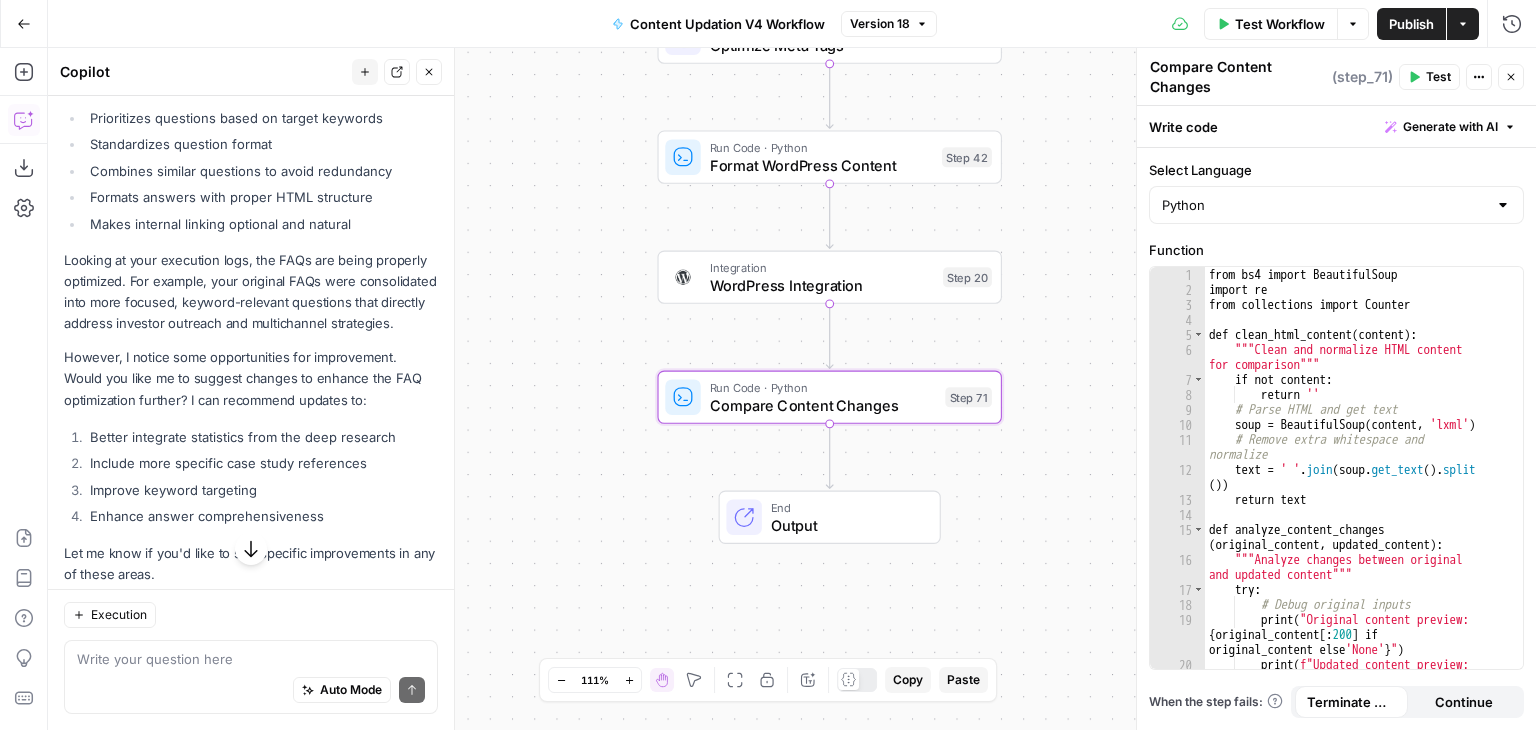 drag, startPoint x: 164, startPoint y: 338, endPoint x: 250, endPoint y: 392, distance: 101.54802 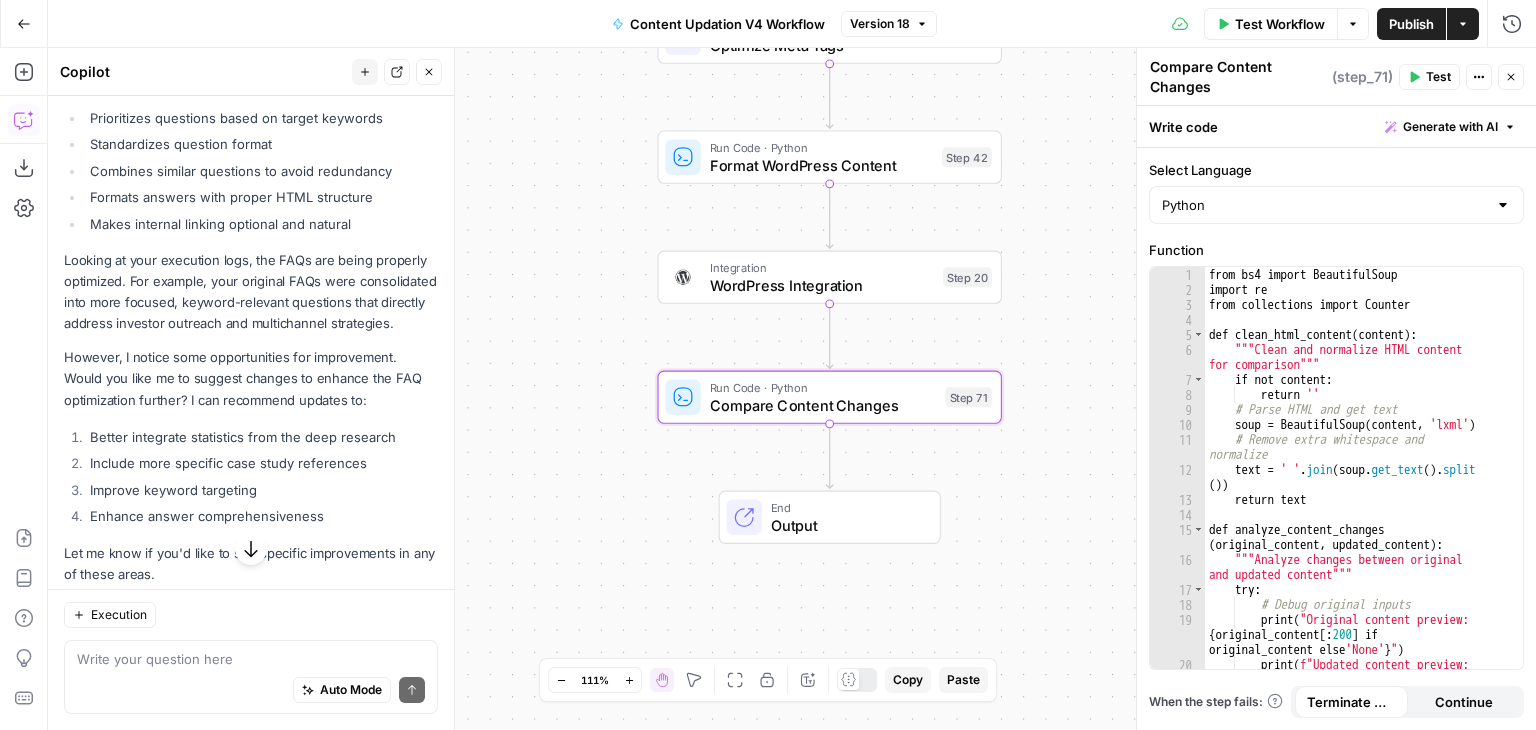 click on "Let me explain how FAQs are being optimized in your workflow through the  Optimize FAQs  step:
Current FAQ Optimization Process
Takes input from normalized keywords via  Normalize Keywords
Uses GPT-4o model for high-quality optimization
Limits output to 5-6 questions maximum for focused relevance
Ensures proper HTML formatting with  <p>  tags for WordPress compatibility
Current Optimization Rules
The step:
Prioritizes questions based on target keywords
Standardizes question format
Combines similar questions to avoid redundancy
Formats answers with proper HTML structure
Makes internal linking optional and natural
Looking at your execution logs, the FAQs are being properly optimized. For example, your original FAQs were consolidated into more focused, keyword-relevant questions that directly address investor outreach and multichannel strategies.
Better integrate statistics from the deep research
Include more specific case study references" at bounding box center [251, 182] 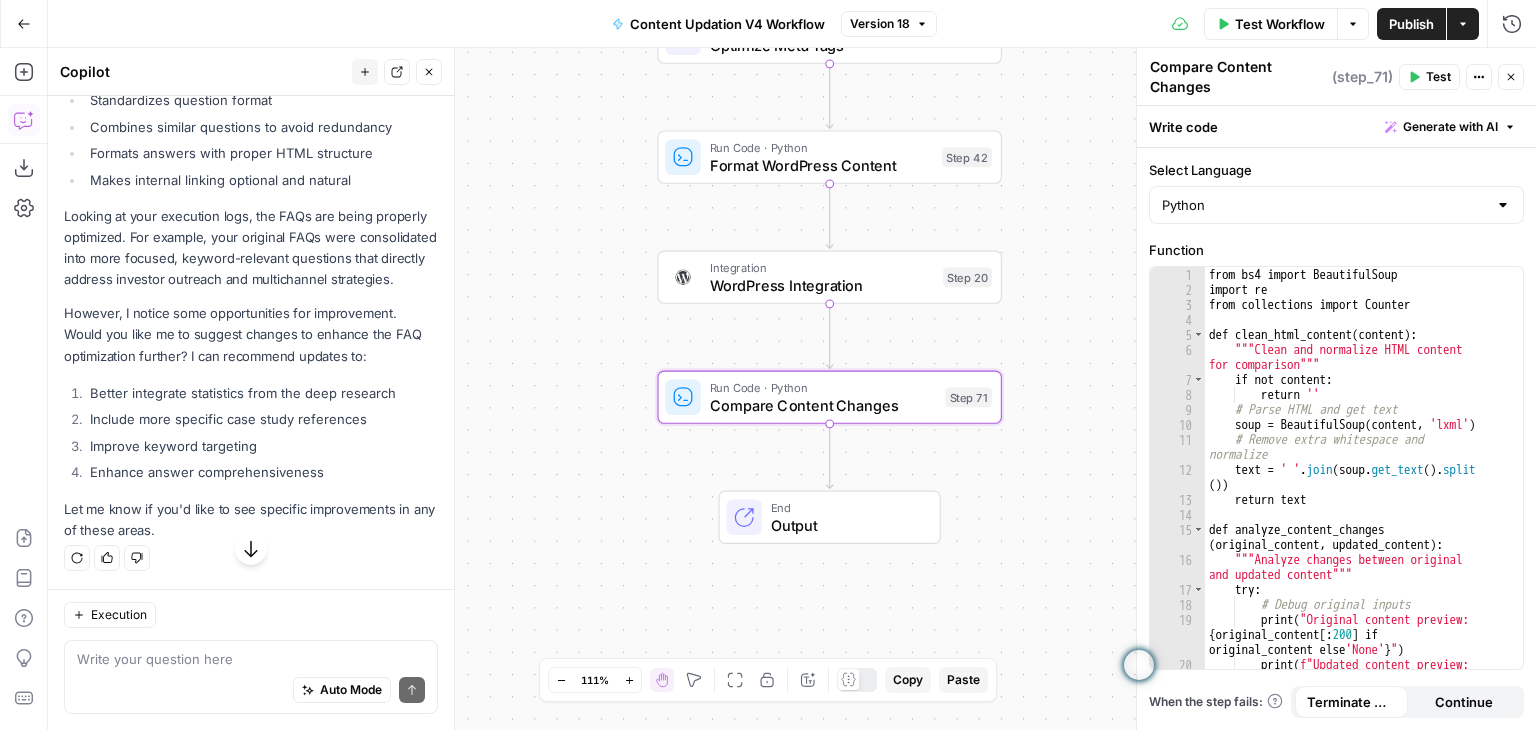 scroll, scrollTop: 1609, scrollLeft: 0, axis: vertical 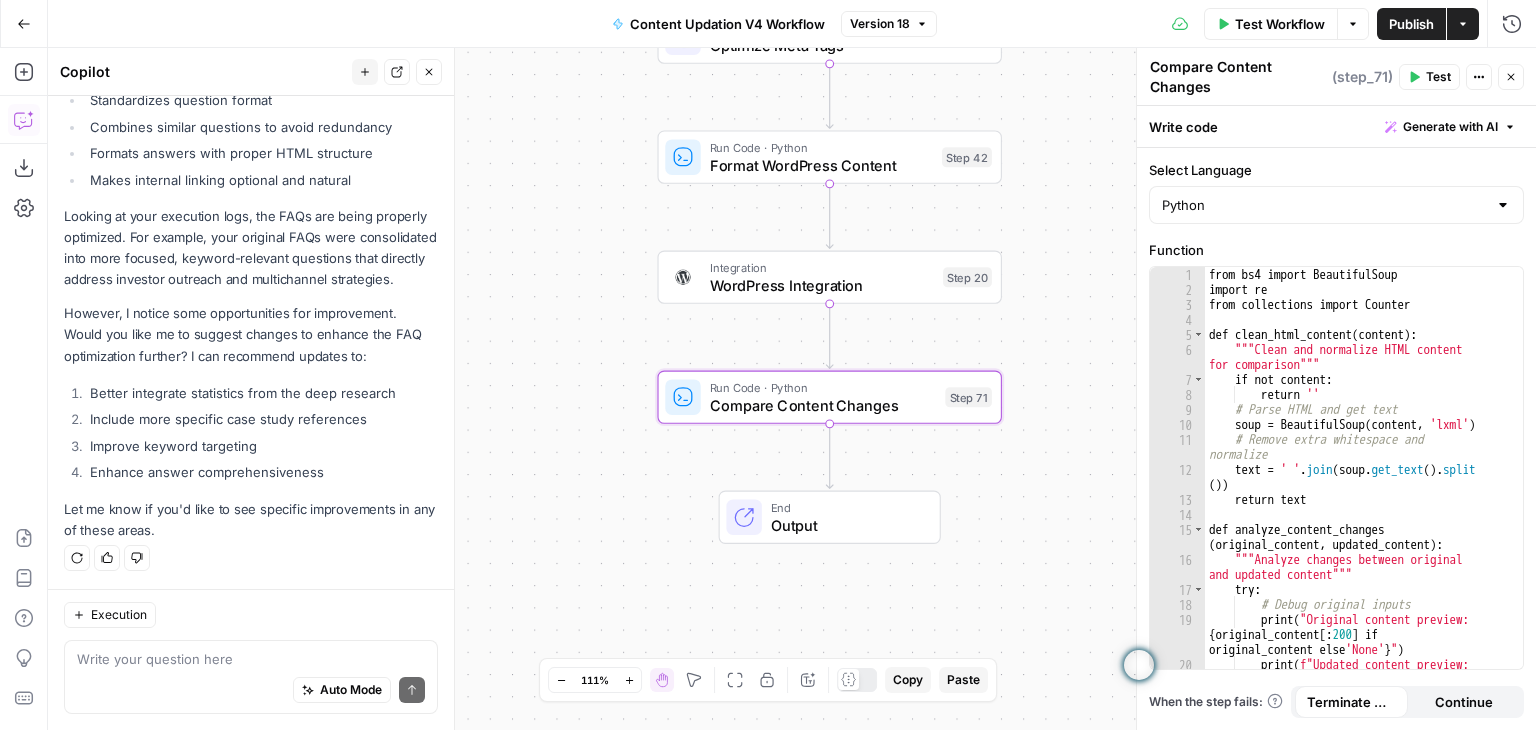 click on "Better integrate statistics from the deep research" at bounding box center (261, 393) 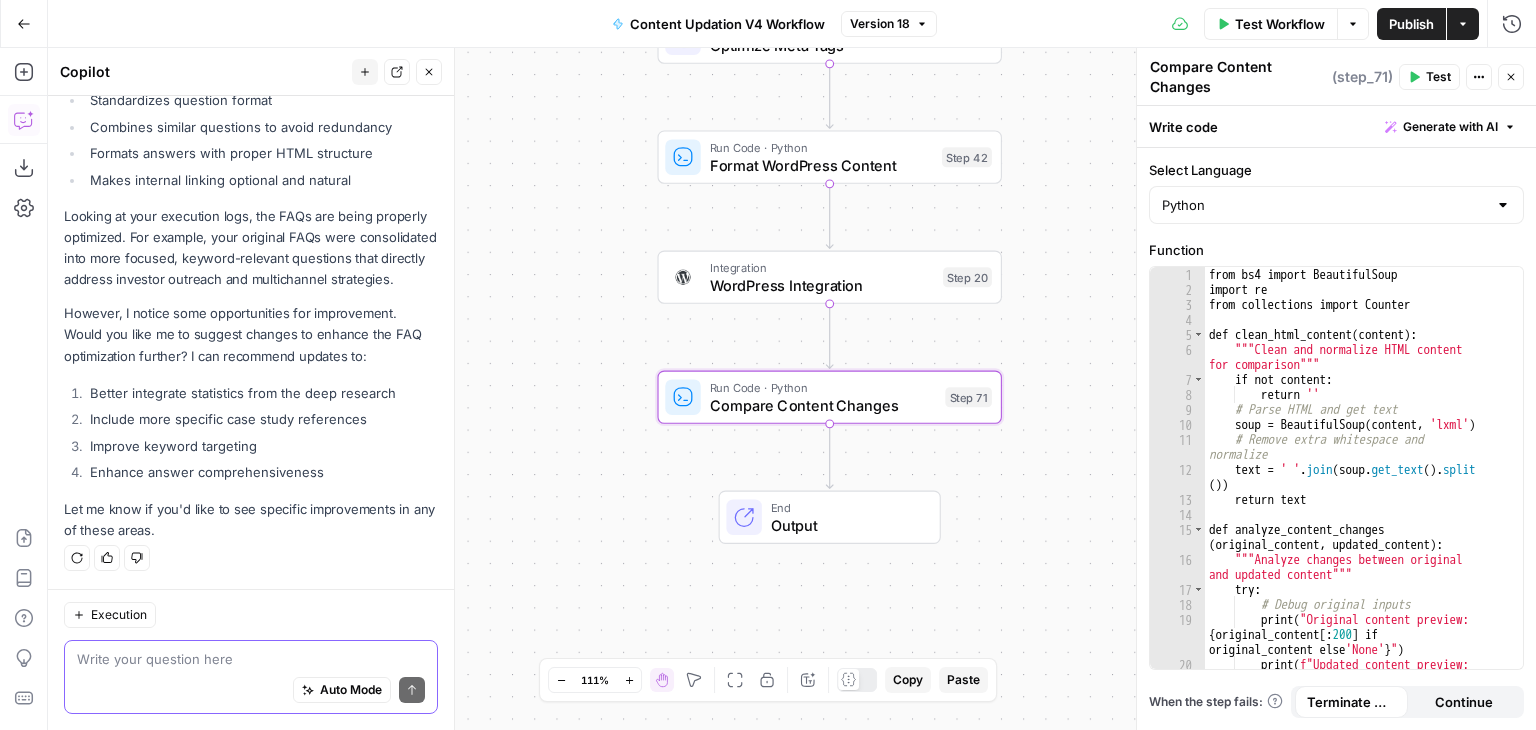 click at bounding box center (251, 659) 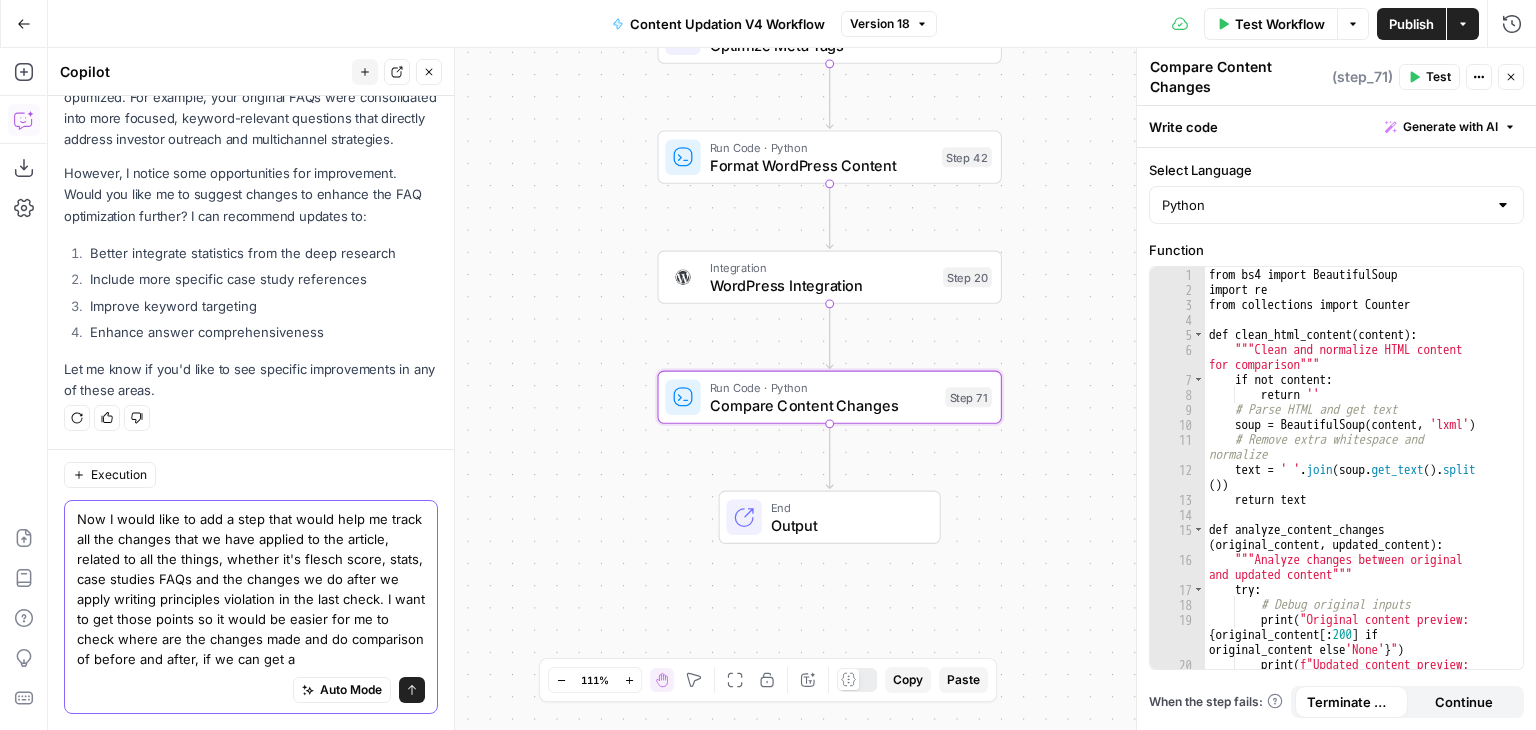scroll, scrollTop: 1769, scrollLeft: 0, axis: vertical 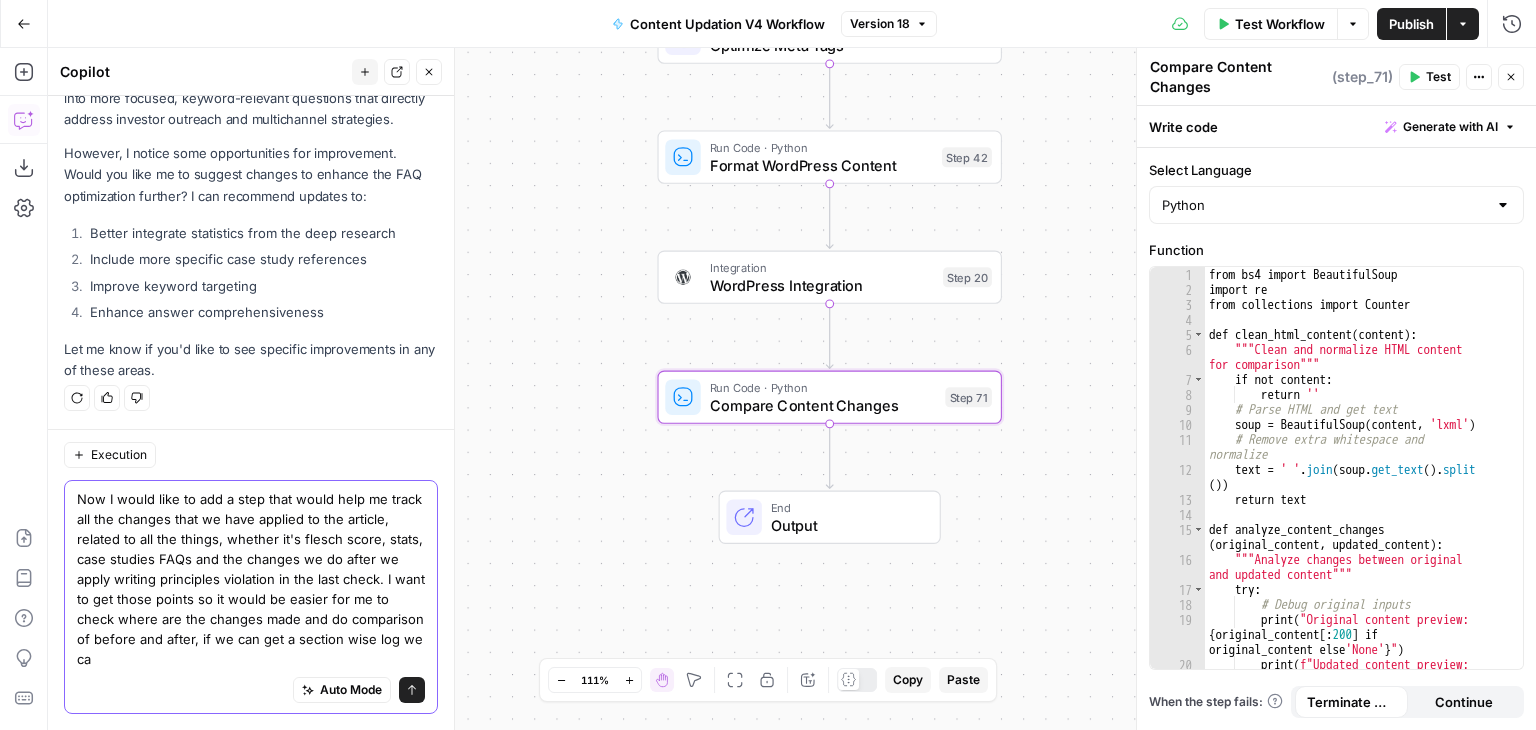type on "Now I would like to add a step that would help me track all the changes that we have applied to the article, related to all the things, whether it's flesch score, stats, case studies FAQs and the changes we do after we apply writing principles violation in the last check. I want to get those points so it would be easier for me to check where are the changes made and do comparison of before and after, if we can get a section wise log we ca" 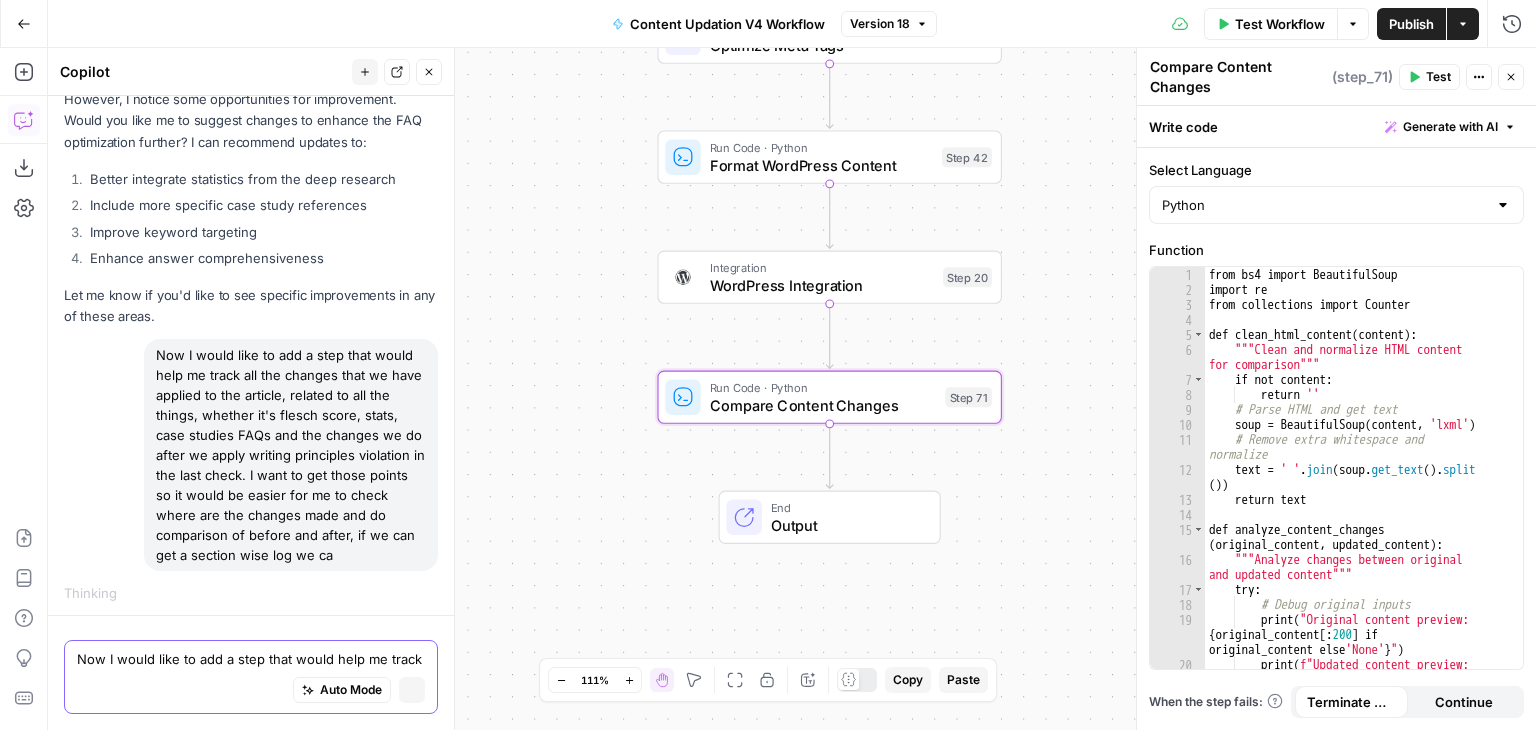 type 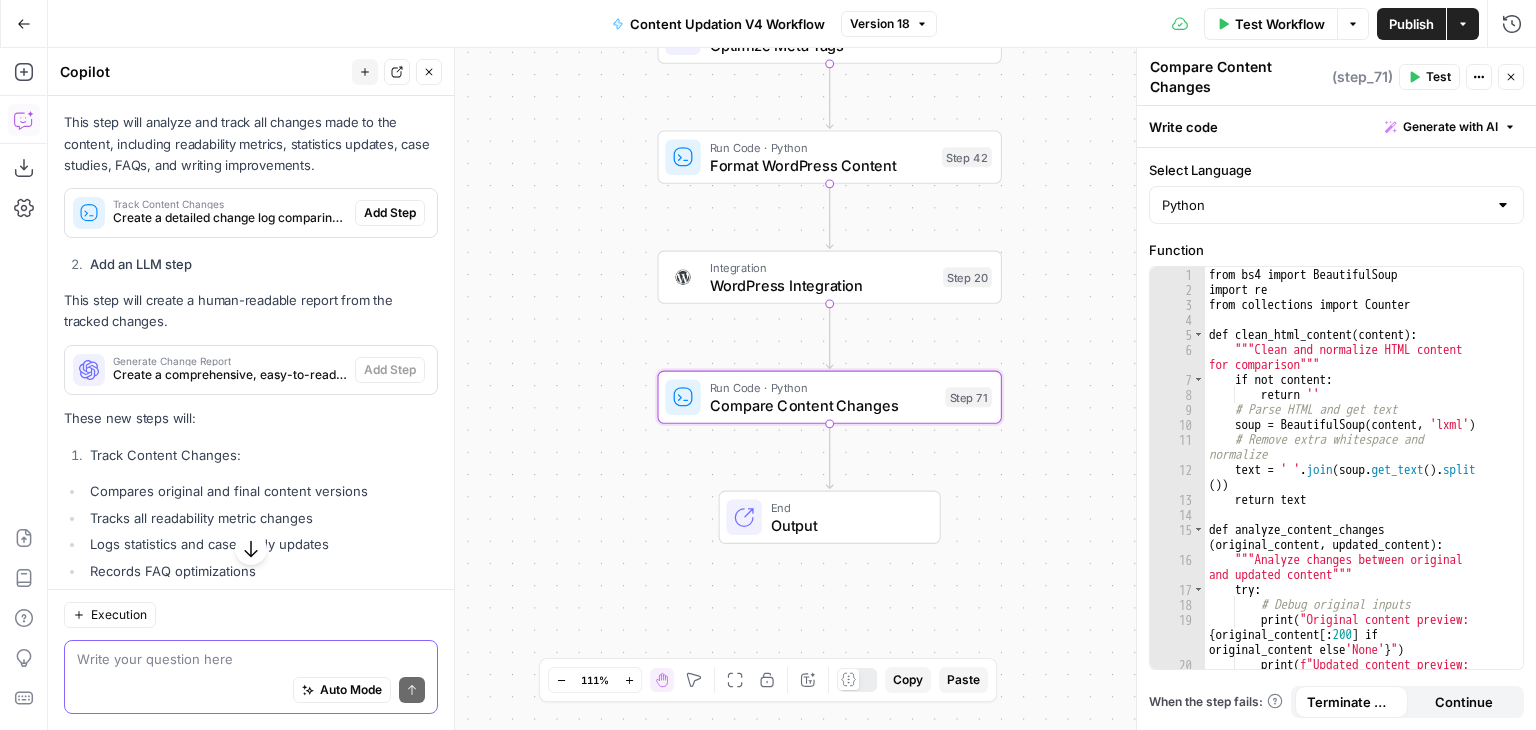 scroll, scrollTop: 2406, scrollLeft: 0, axis: vertical 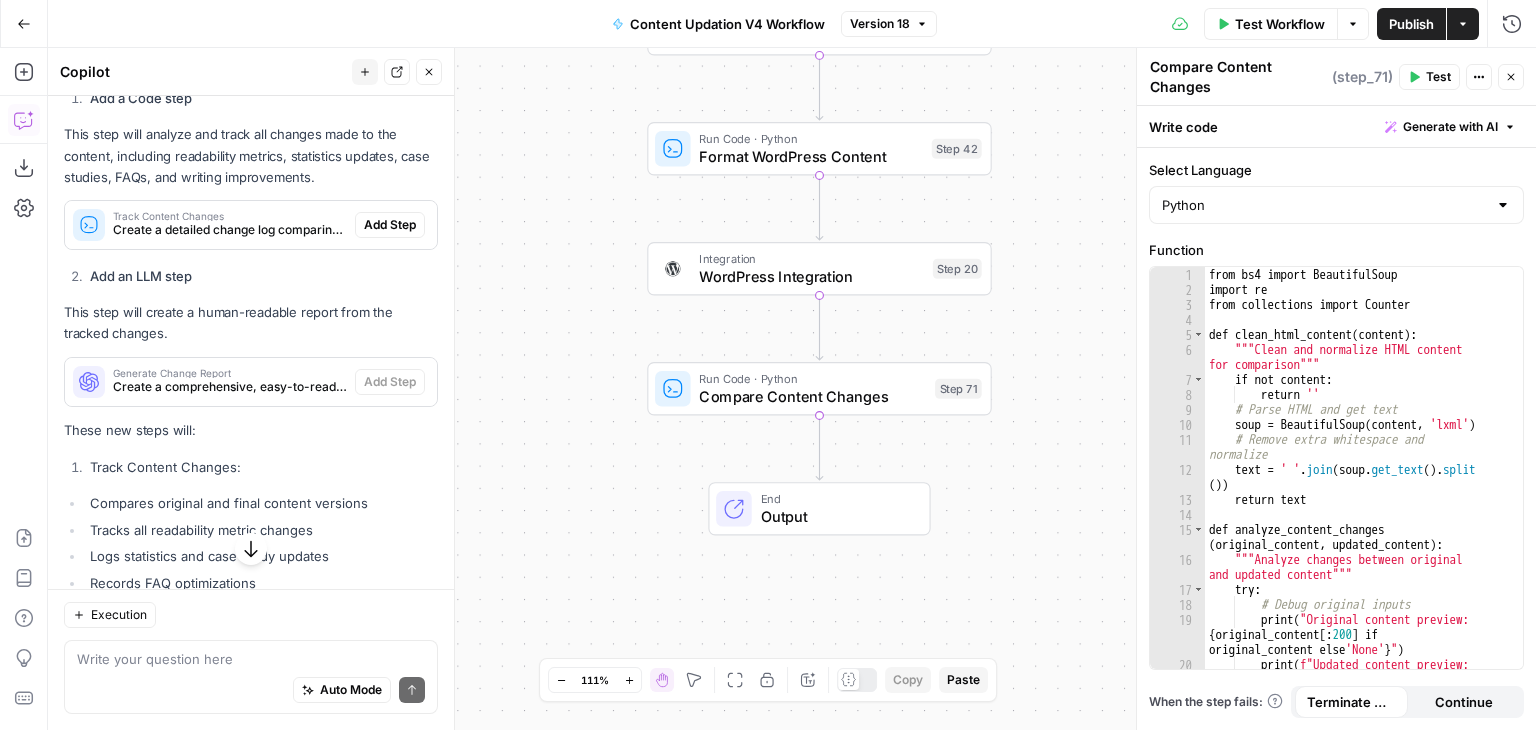 click on "Add All" at bounding box center [410, 65] 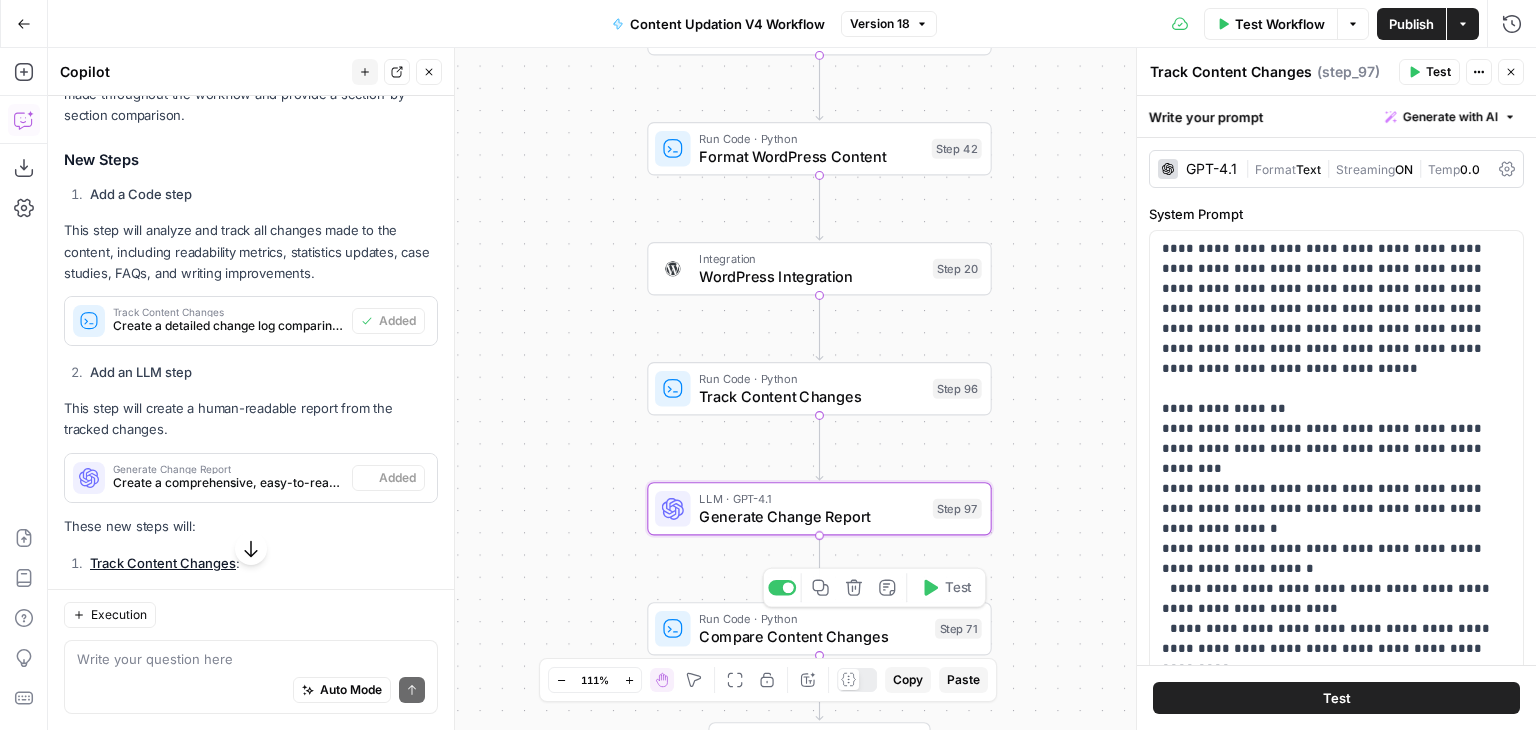 type on "Generate Change Report" 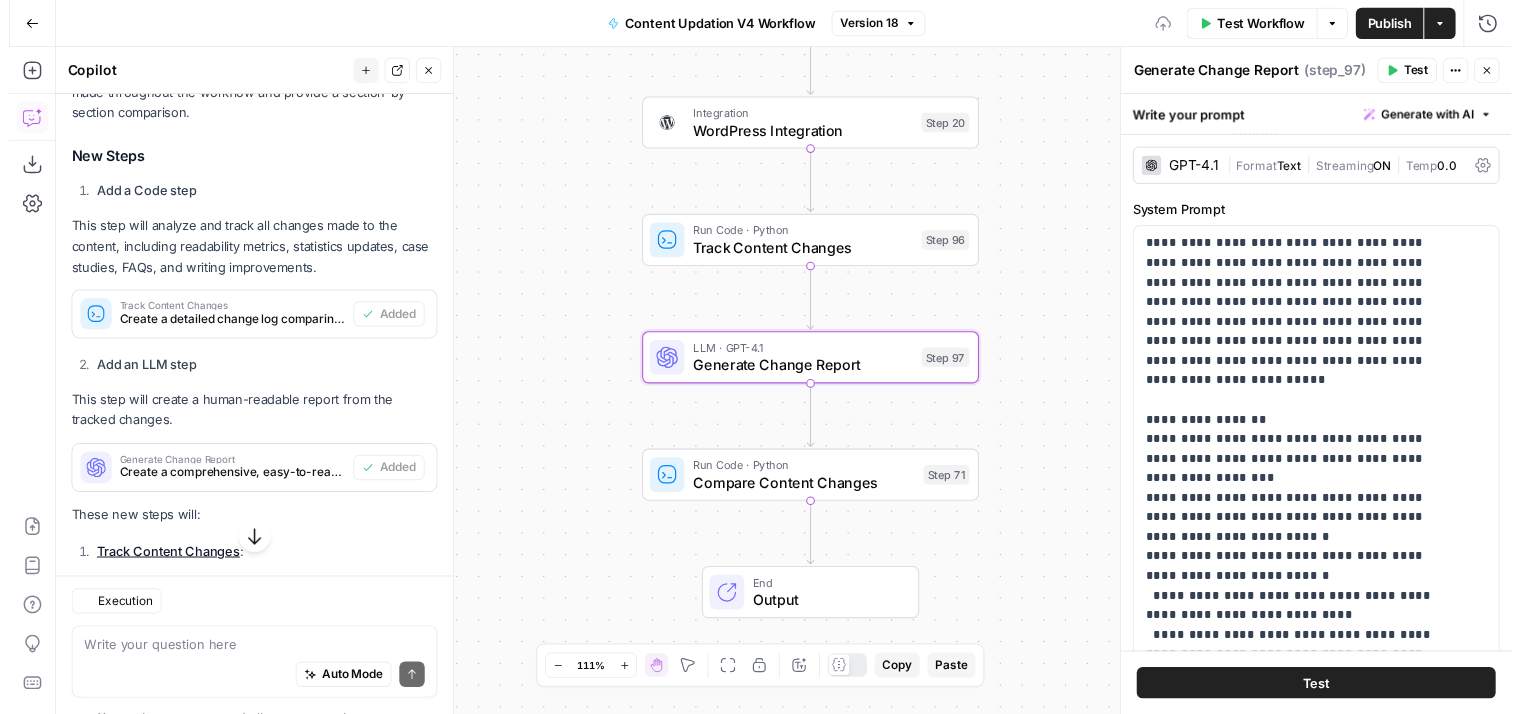 scroll, scrollTop: 2502, scrollLeft: 0, axis: vertical 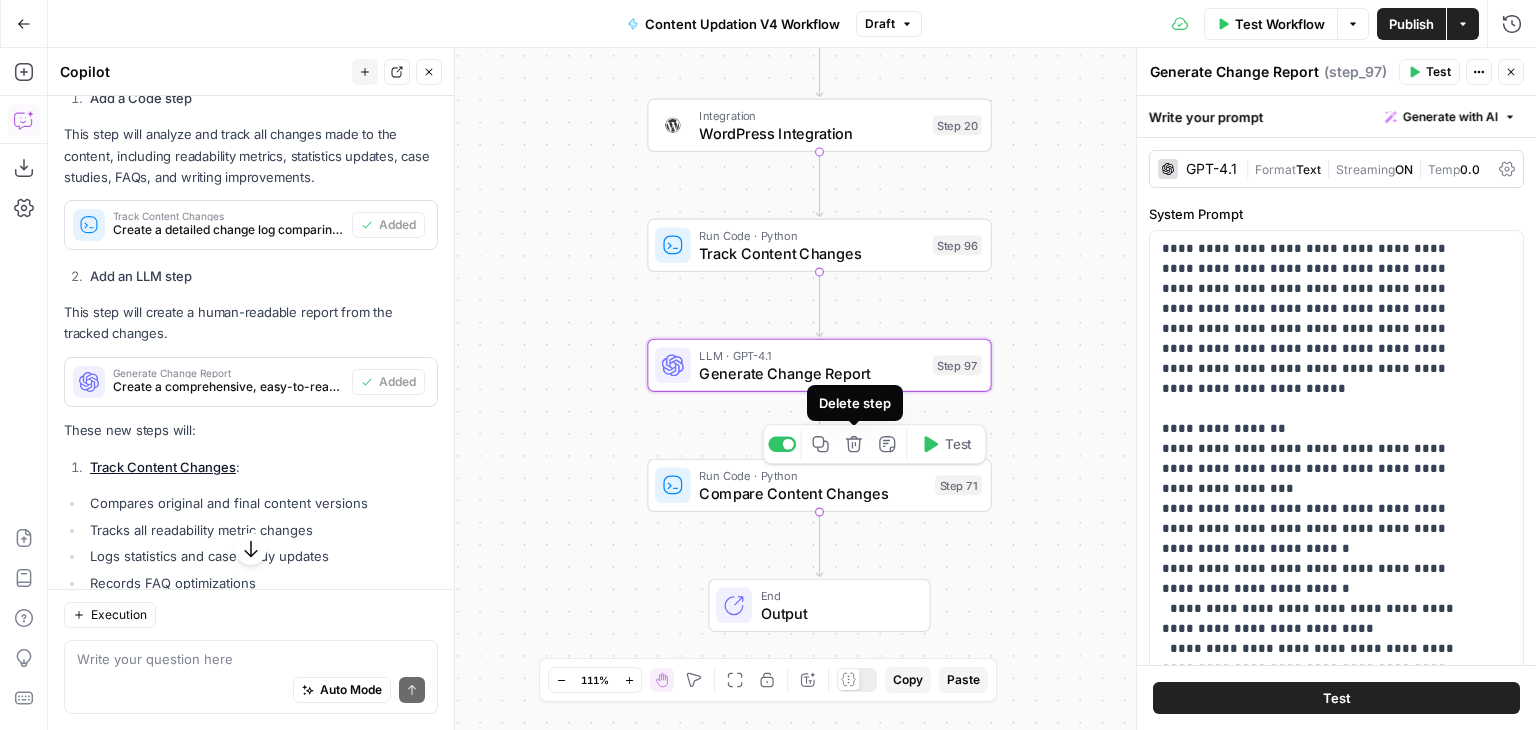 click 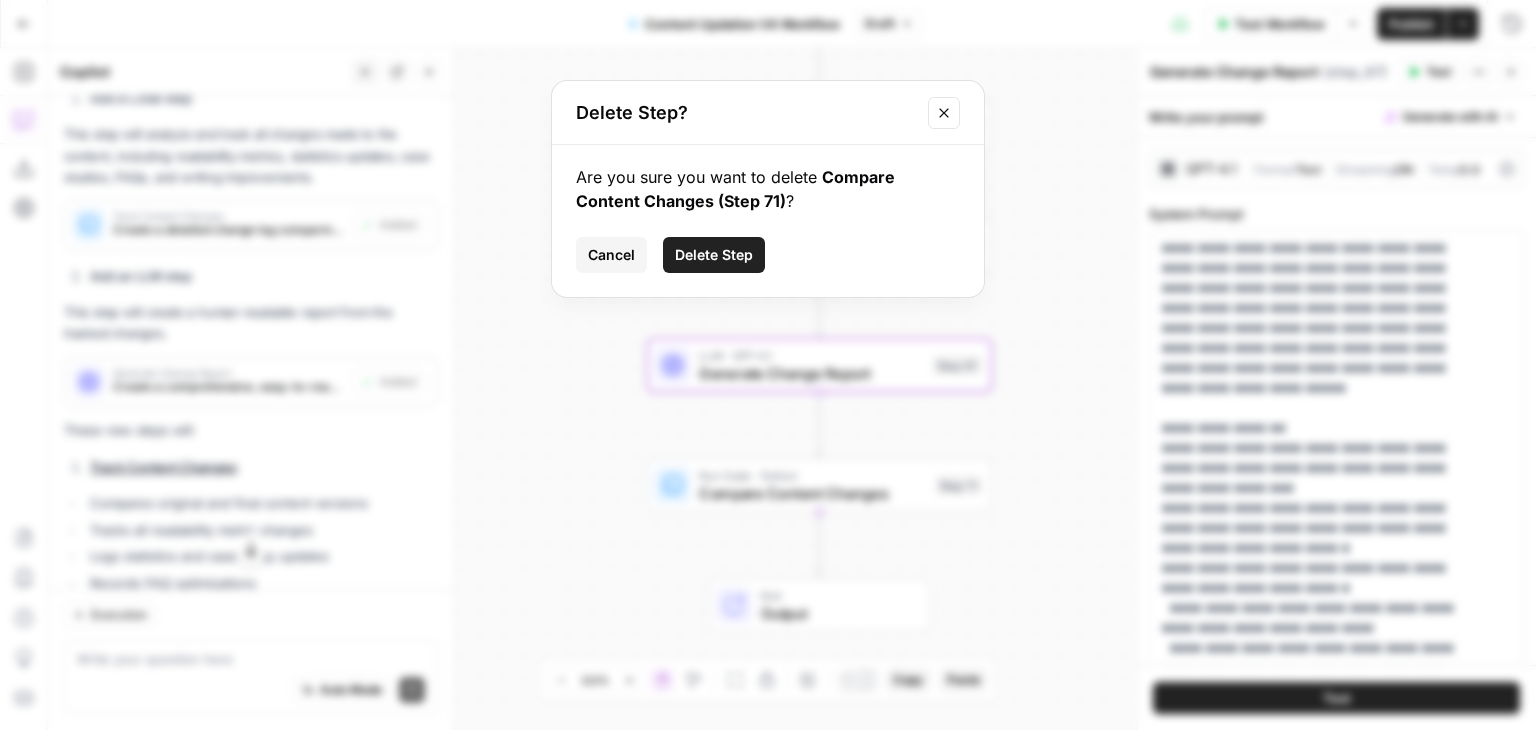 click on "Delete Step" at bounding box center [714, 255] 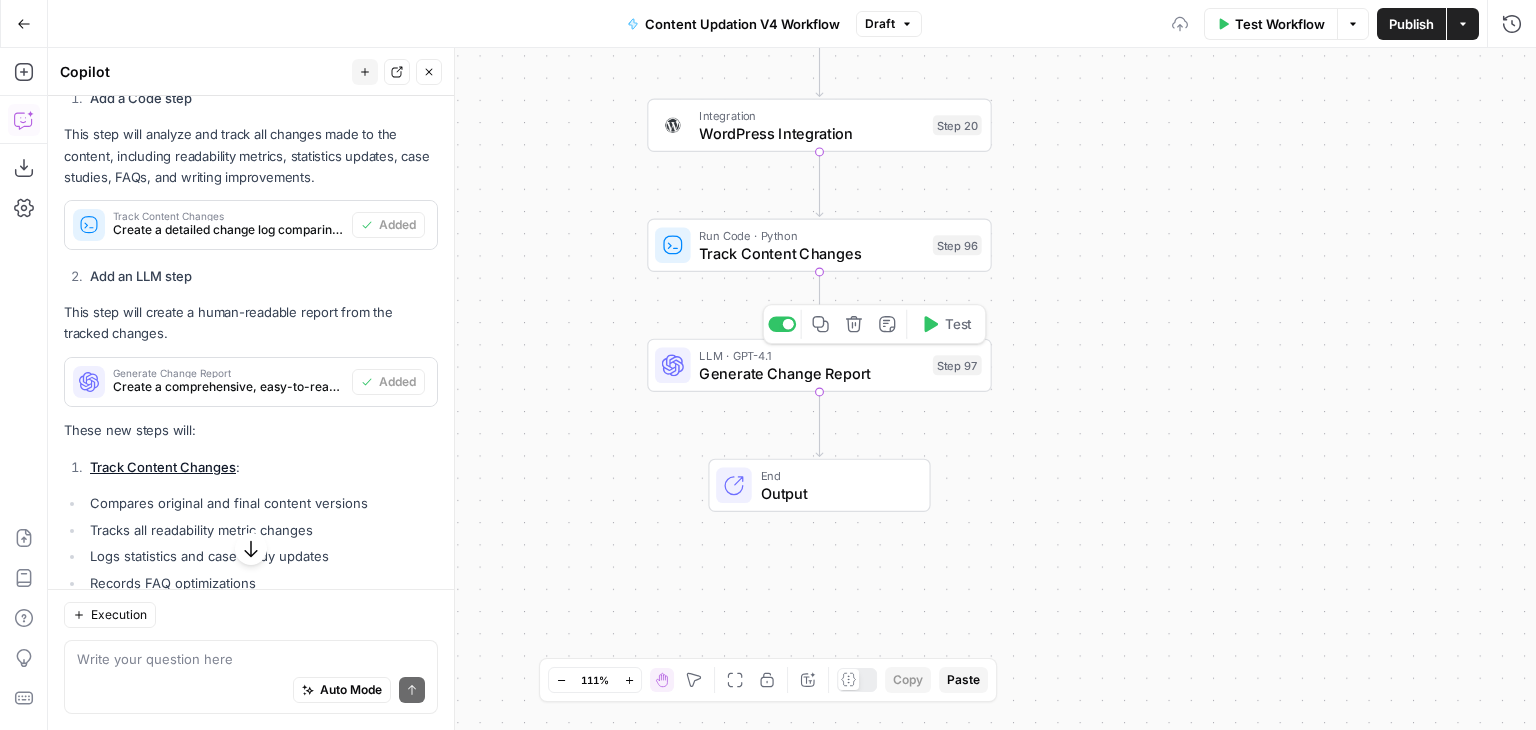 click on "LLM · GPT-4.1 Generate Change Report Step 97 Copy step Delete step Add Note Test" at bounding box center (819, 365) 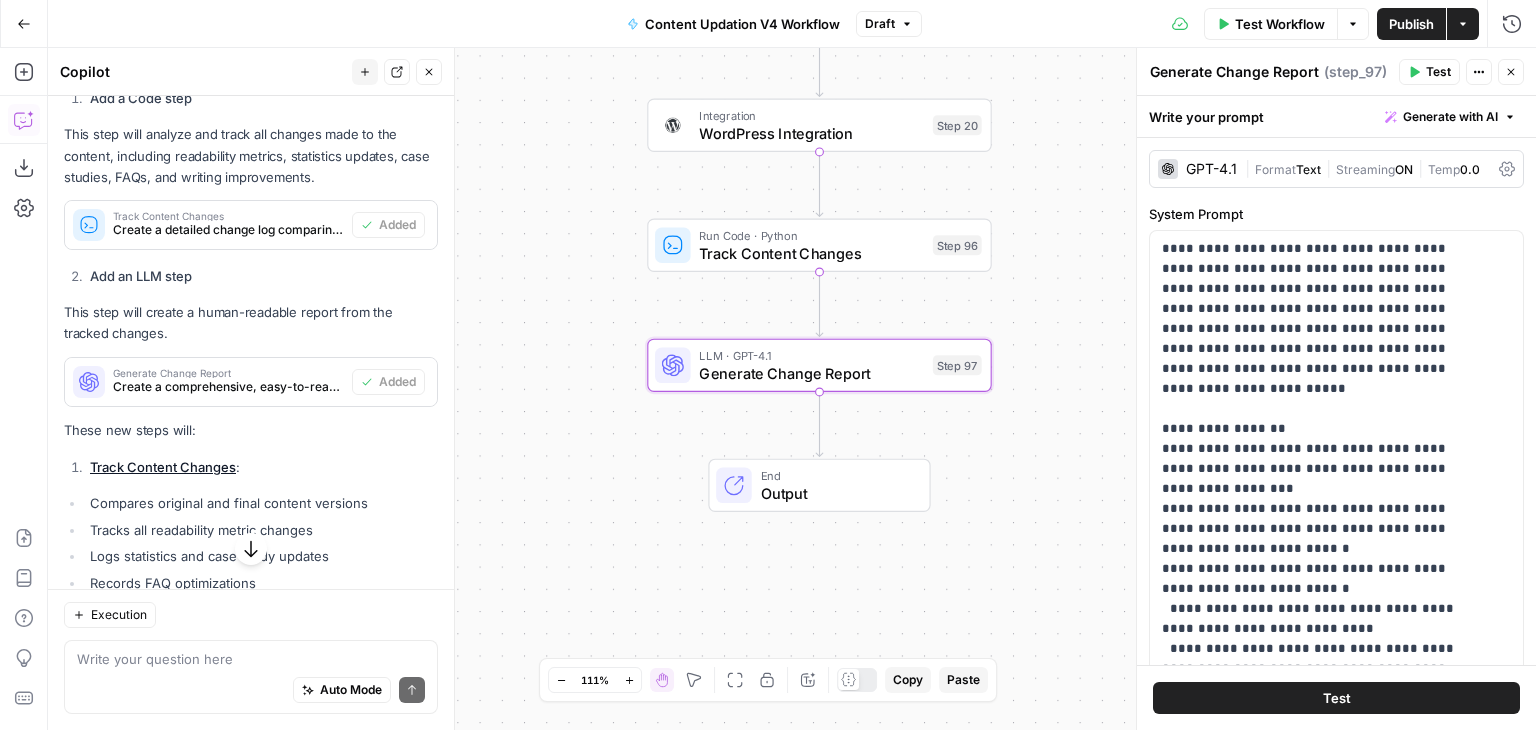 click on "GPT-4.1" at bounding box center (1211, 169) 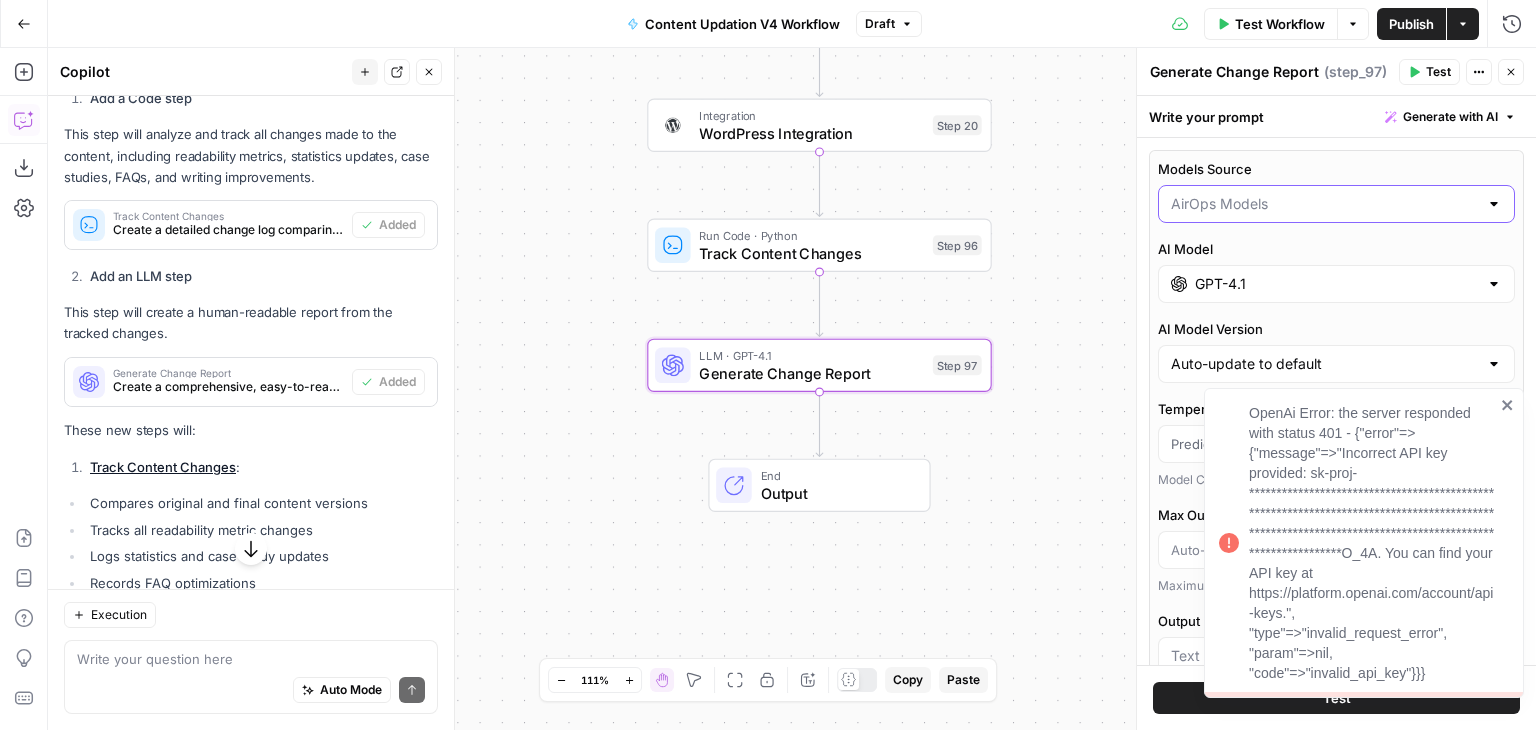 click on "Models Source" at bounding box center (1324, 204) 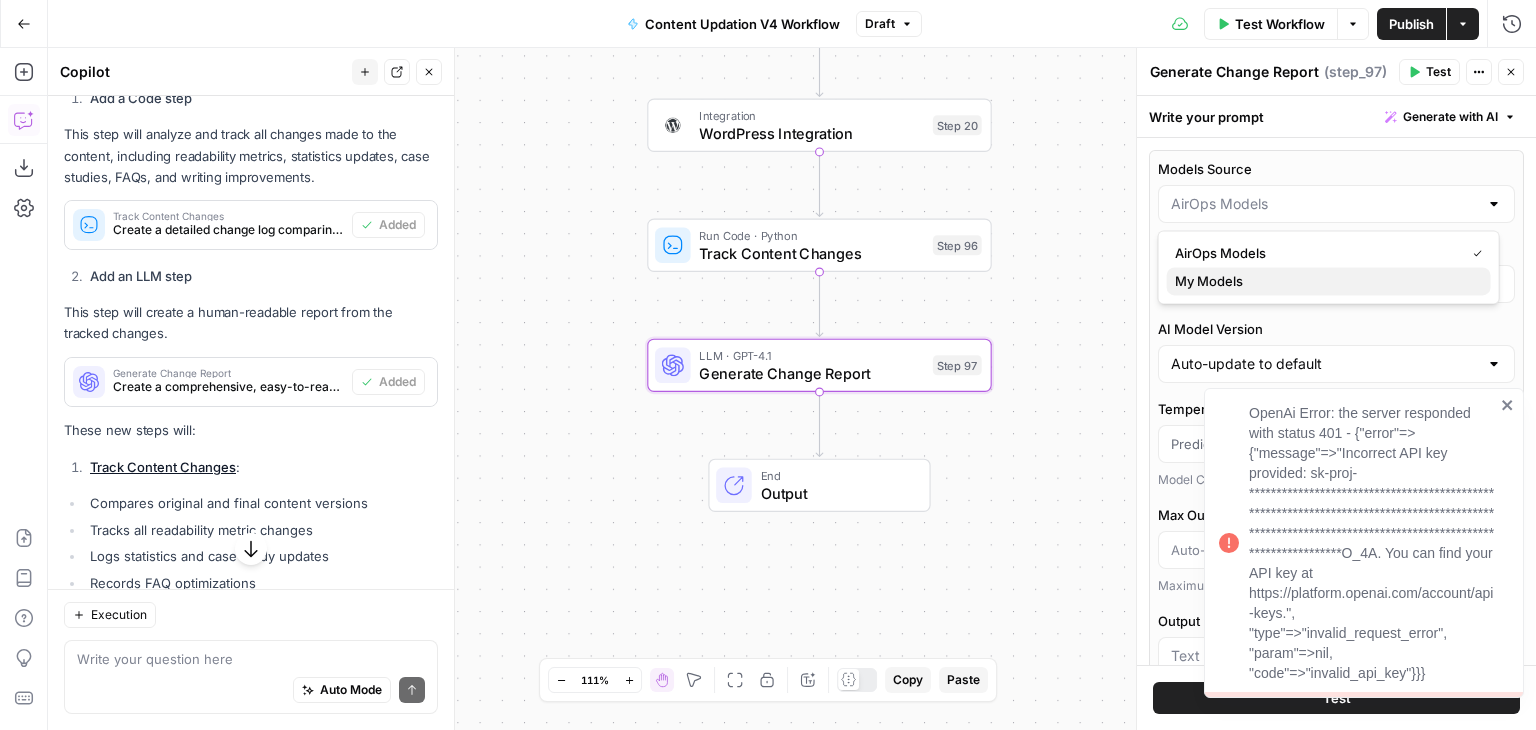 click on "My Models" at bounding box center (1325, 281) 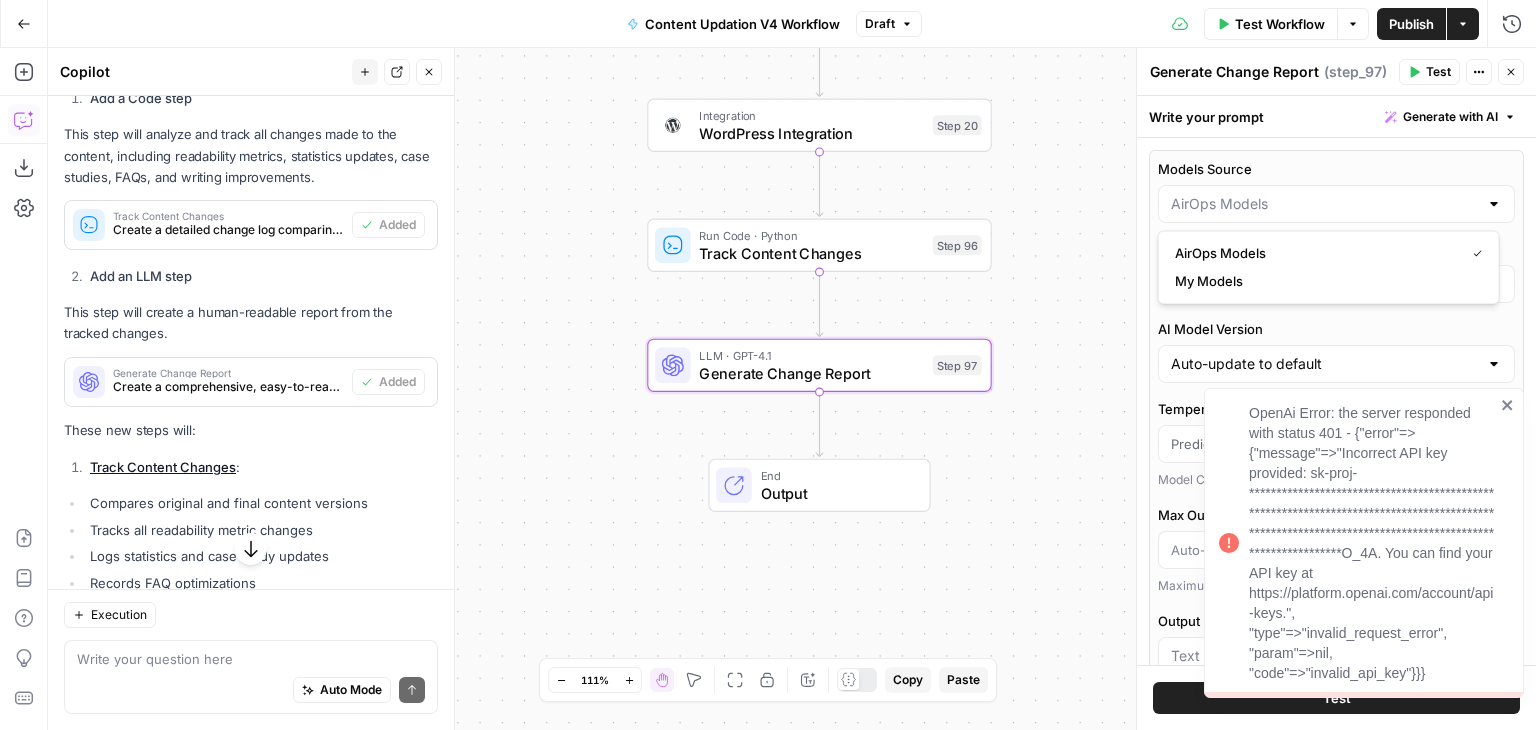 type on "My Models" 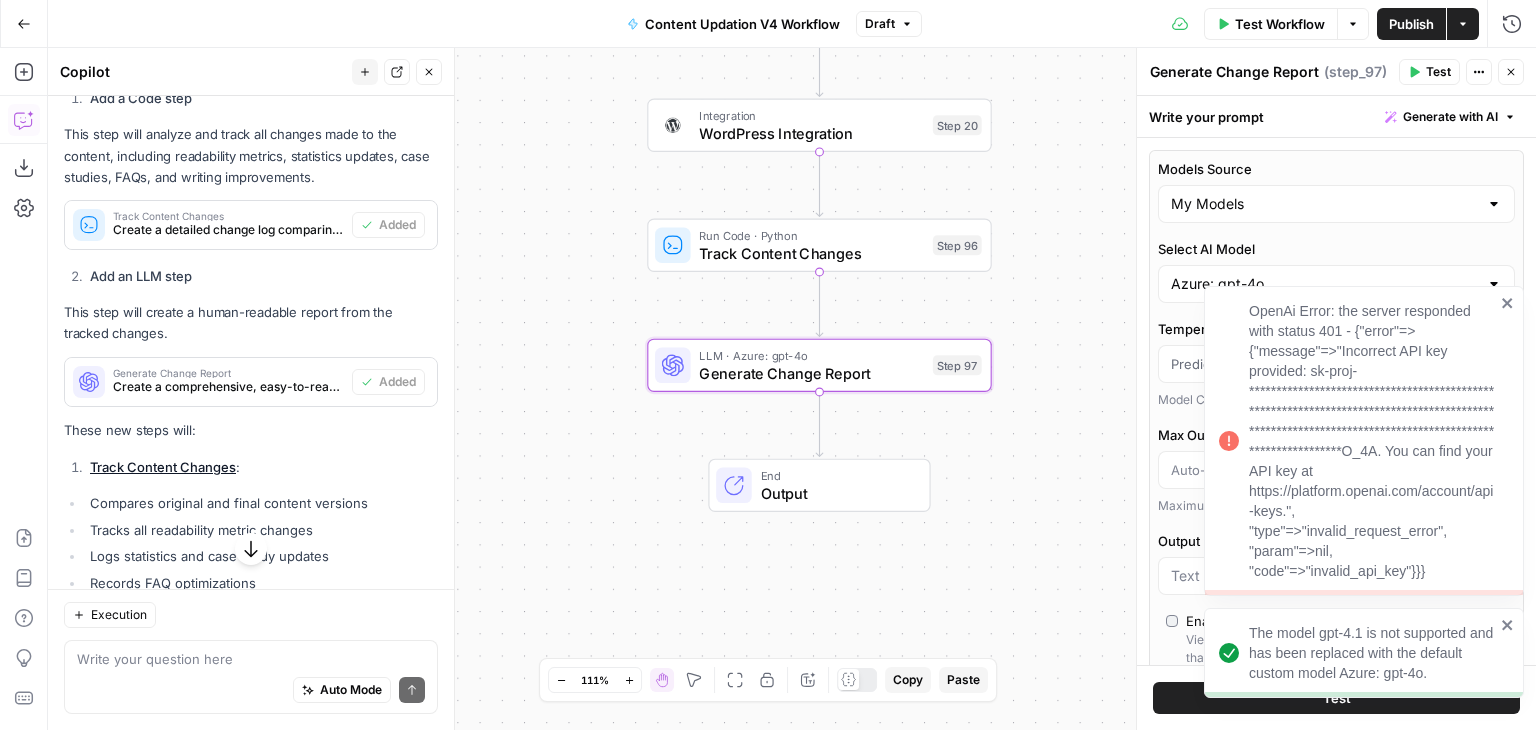 click 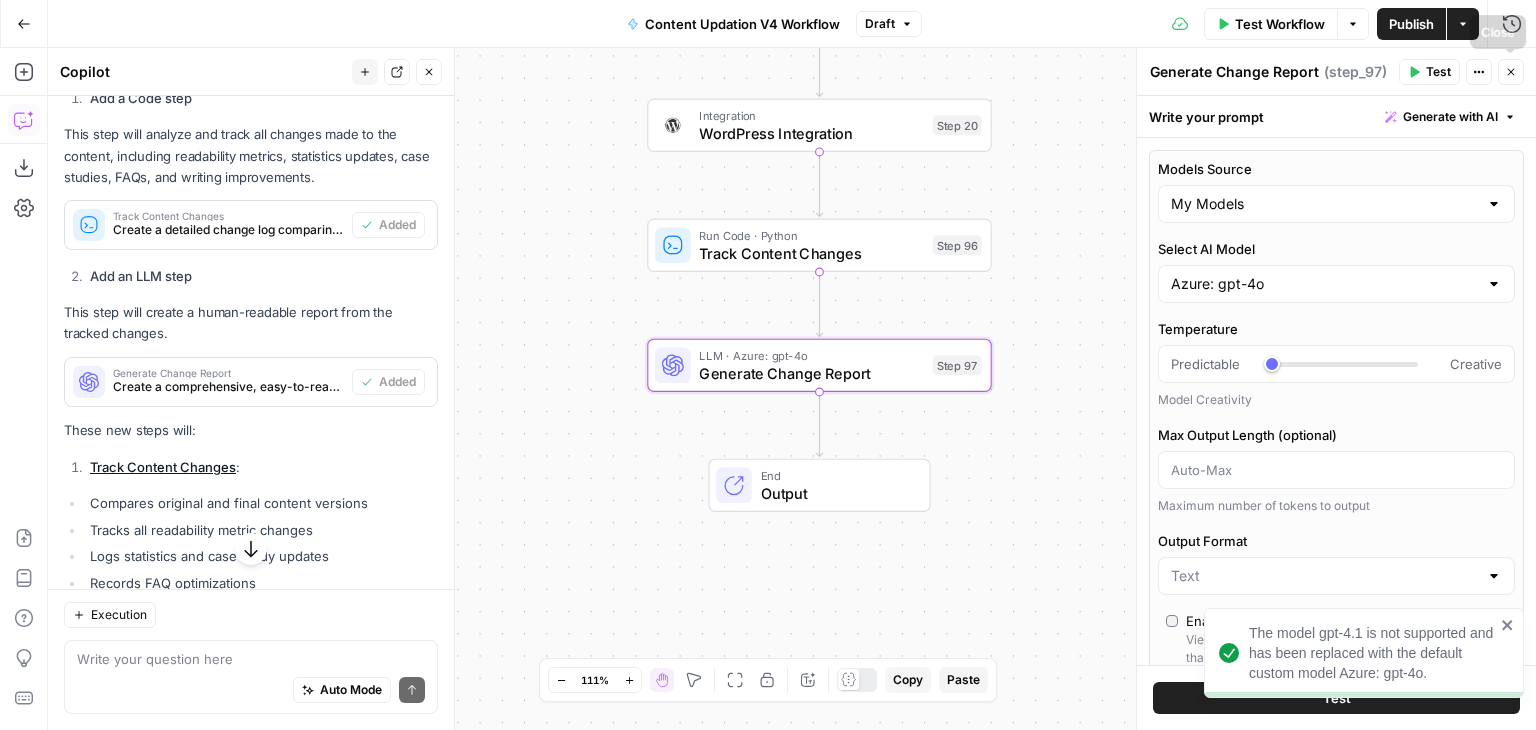 click on "Close" at bounding box center (1511, 72) 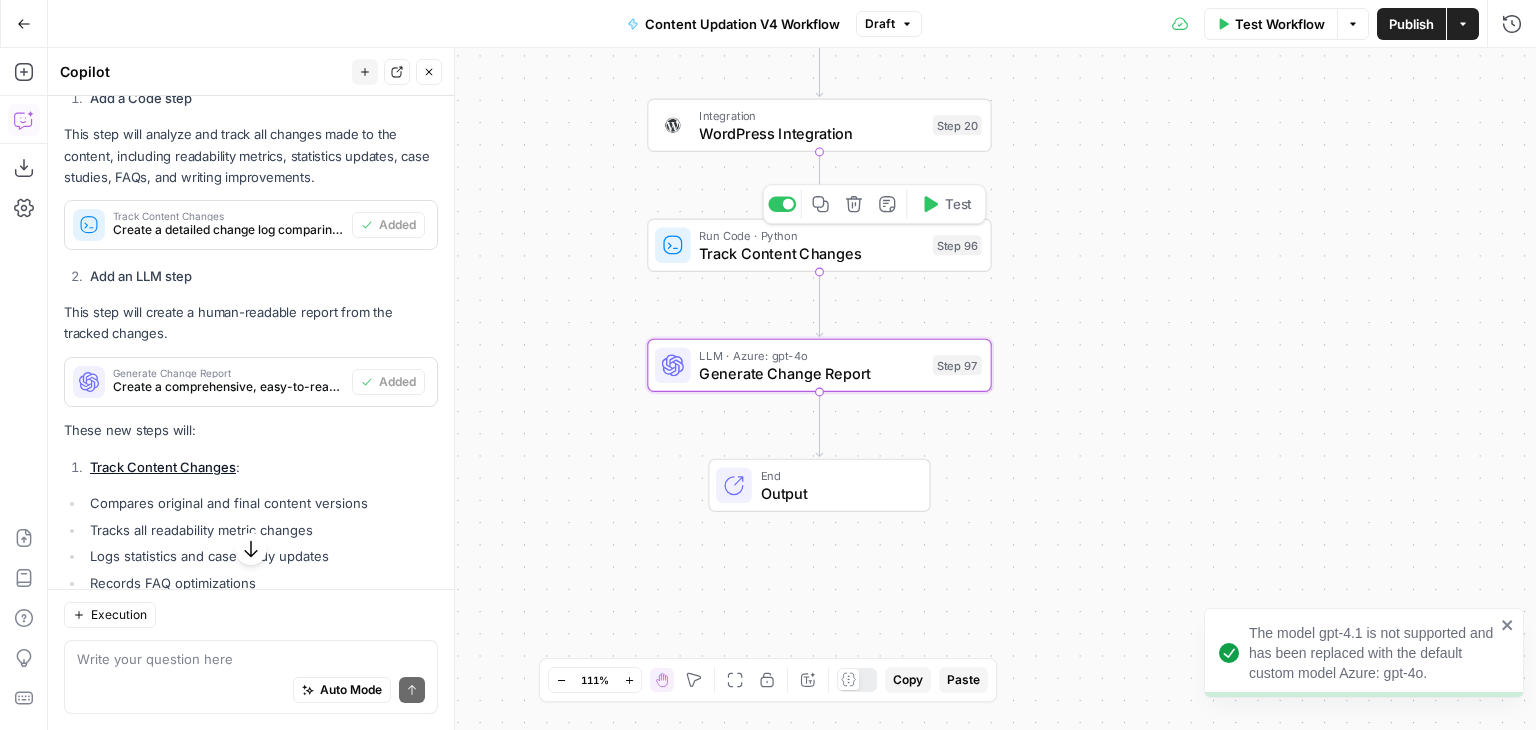 click 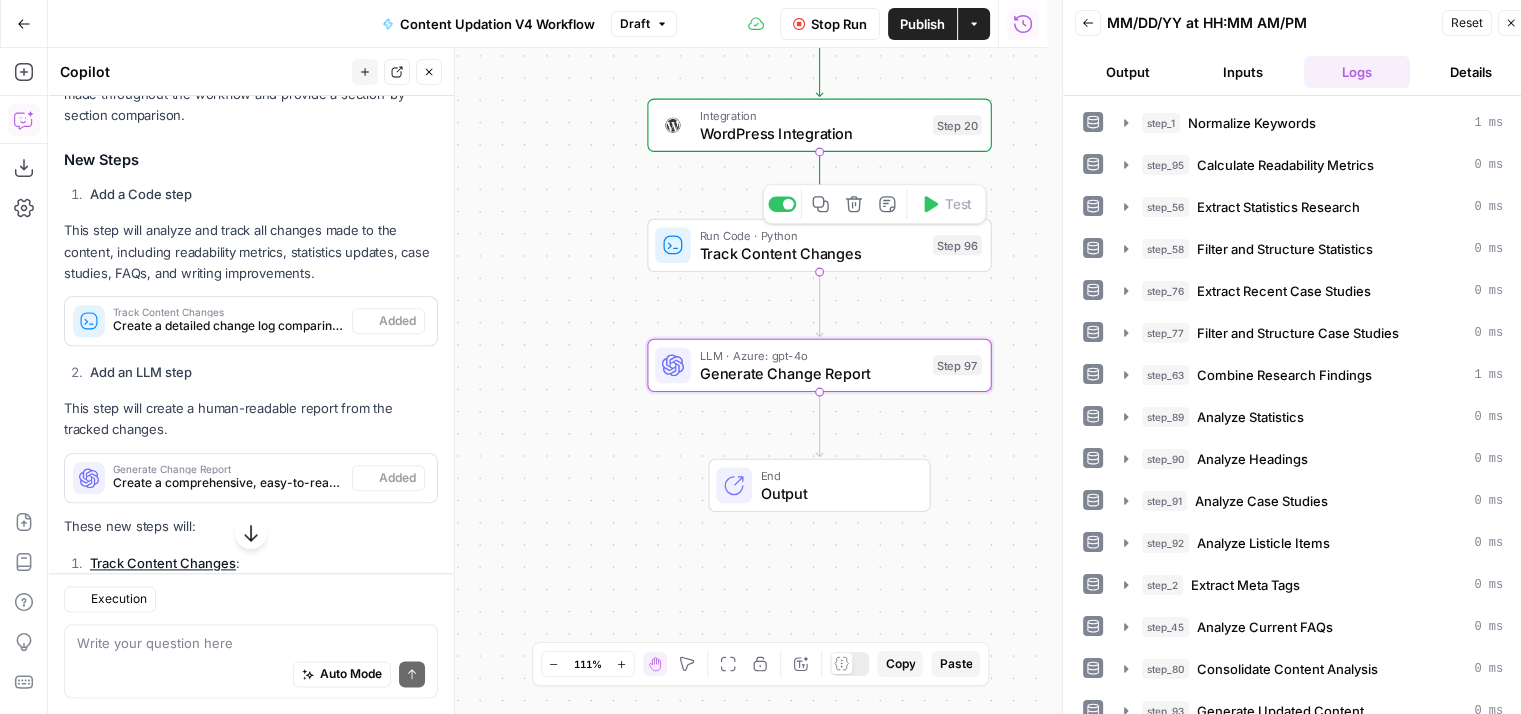 scroll, scrollTop: 2502, scrollLeft: 0, axis: vertical 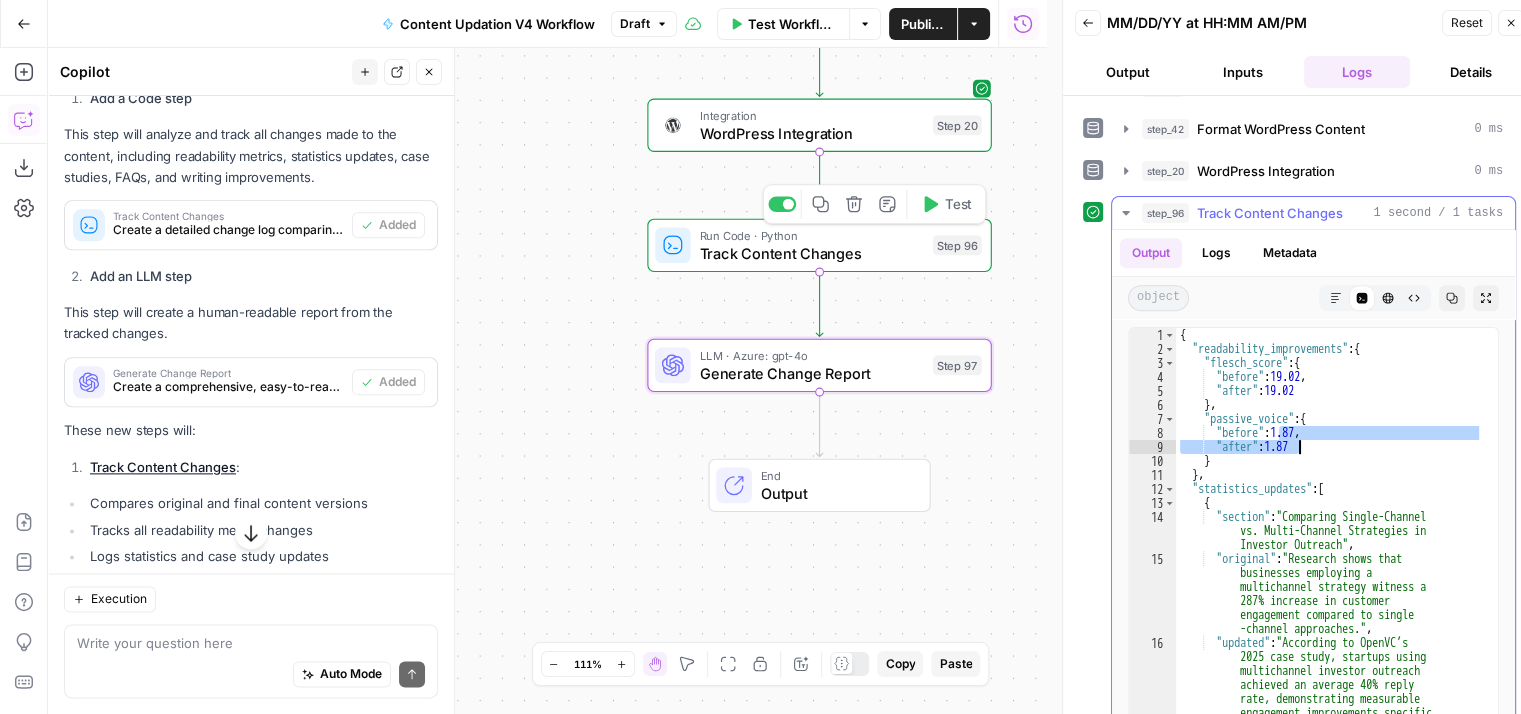 drag, startPoint x: 1280, startPoint y: 419, endPoint x: 1310, endPoint y: 437, distance: 34.98571 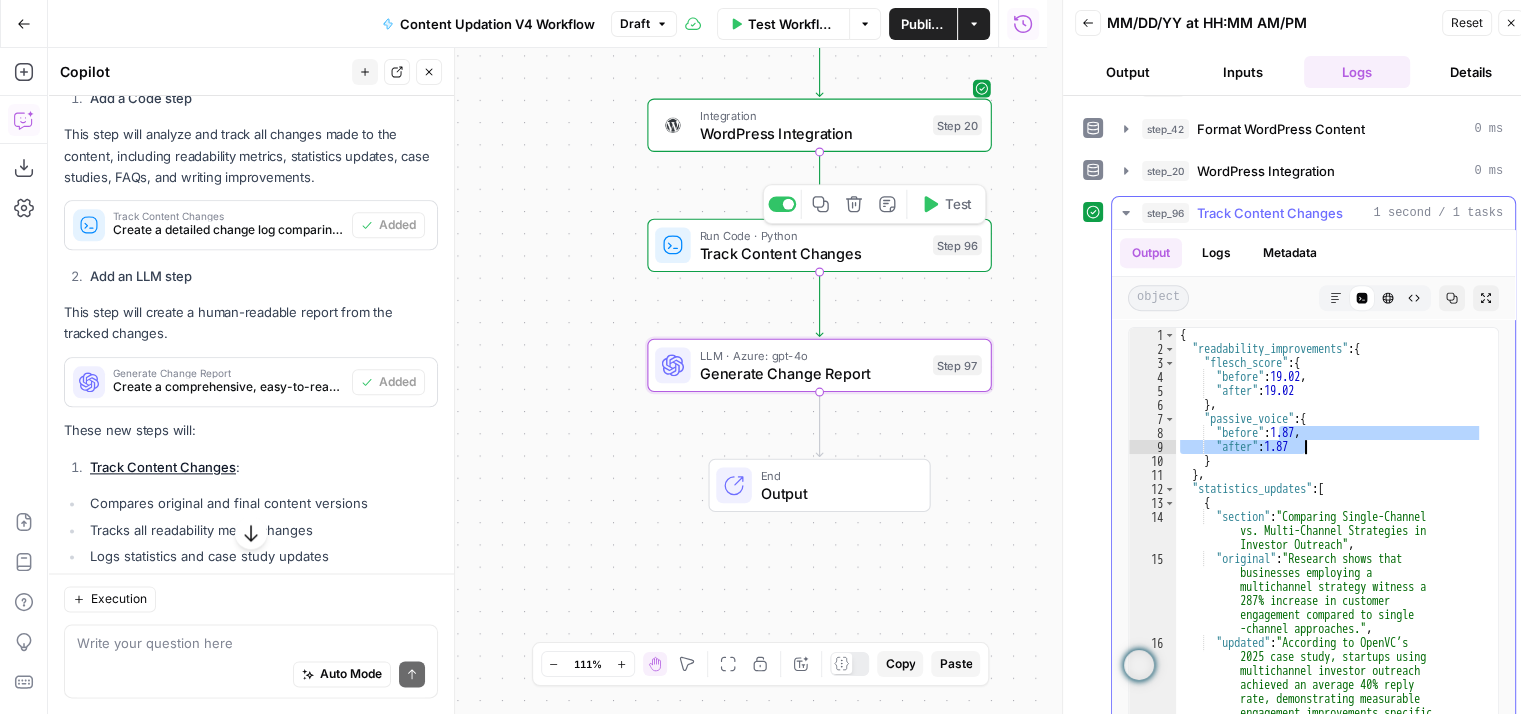 scroll, scrollTop: 84, scrollLeft: 0, axis: vertical 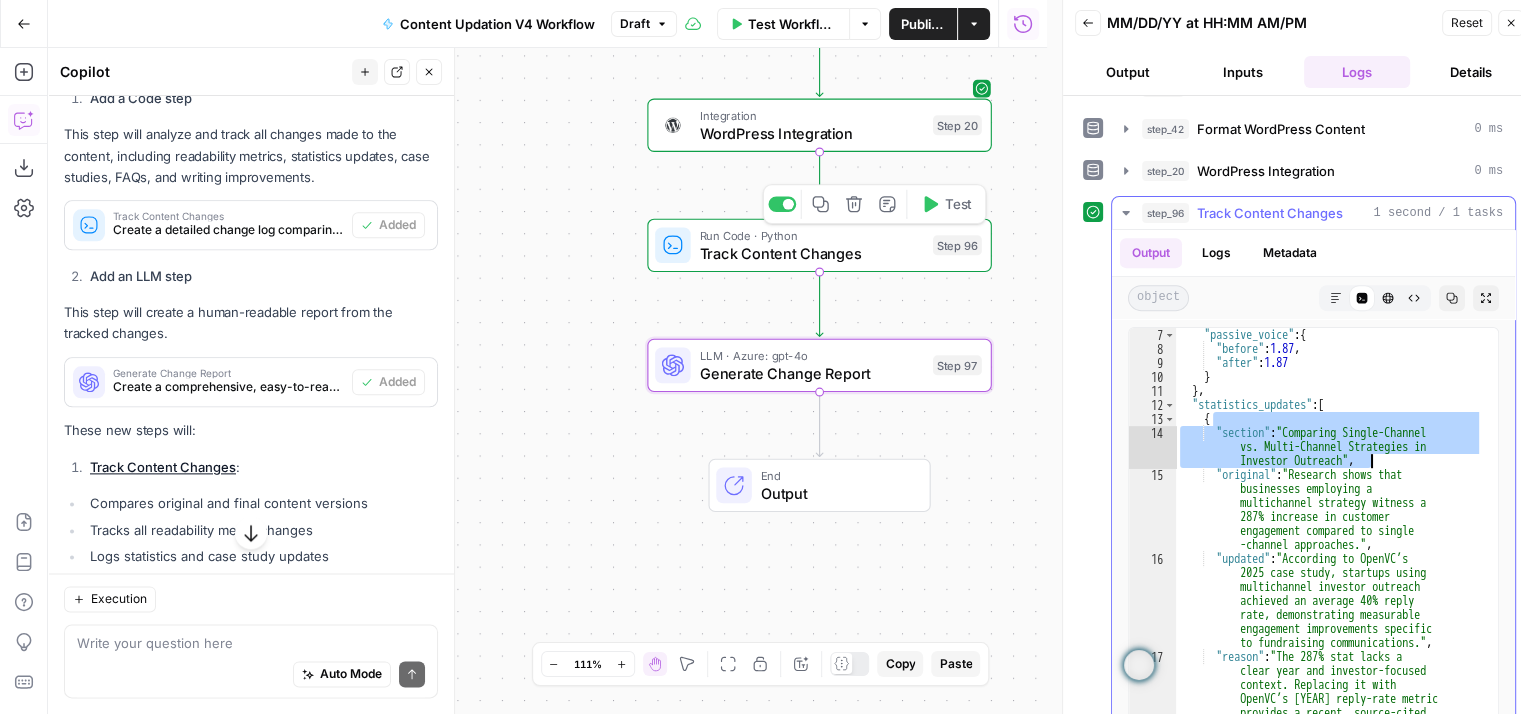 drag, startPoint x: 1280, startPoint y: 414, endPoint x: 1372, endPoint y: 453, distance: 99.92497 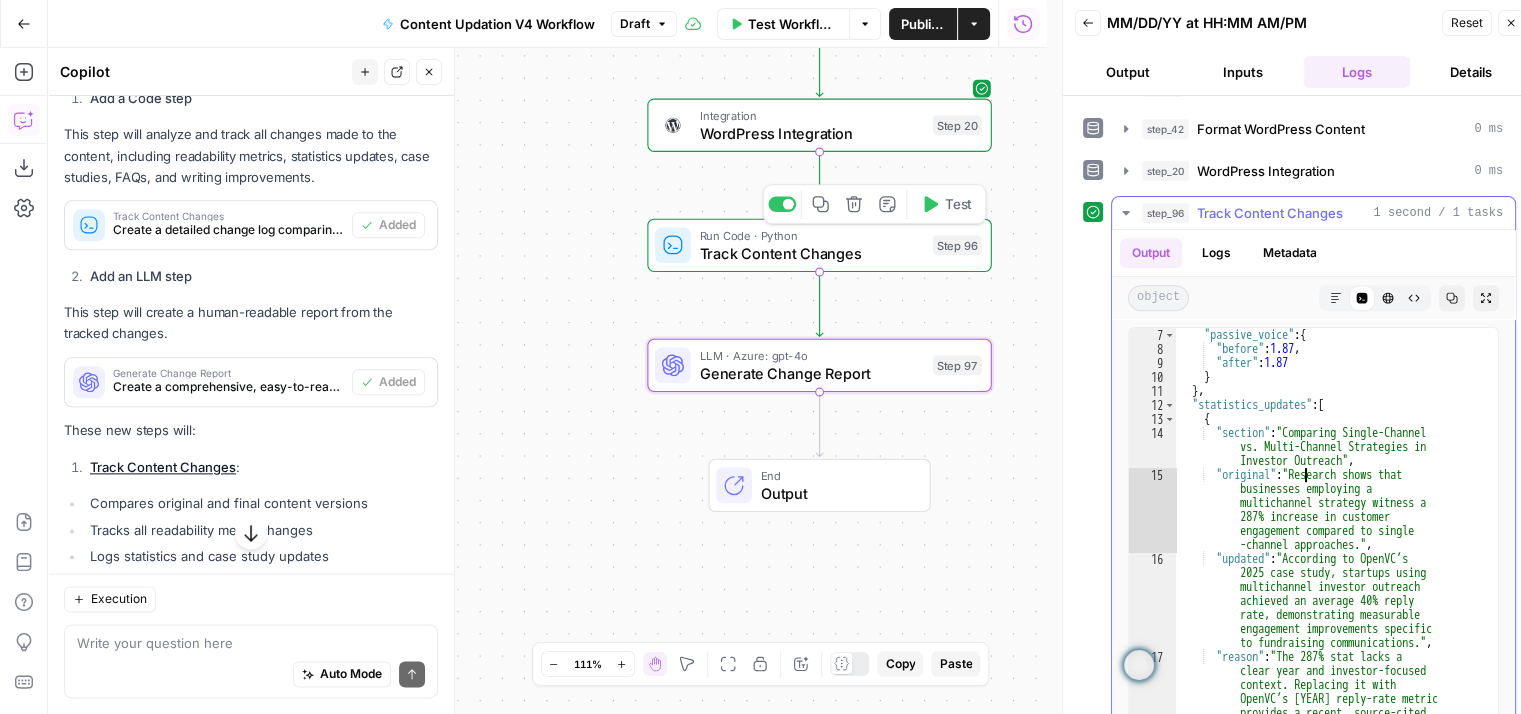 click on "} ,      "passive_voice" :  {         "before" :  1.87 ,         "after" :  1.87      }    } ,    "statistics_updates" :  [      {         "section" :  "Comparing Single-Channel             vs. Multi-Channel Strategies in             Investor Outreach" ,         "original" :  "Research shows that             businesses employing a             multichannel strategy witness a             287% increase in customer             engagement compared to single            -channel approaches." ,         "updated" :  "According to OpenVC’s             [YEAR] case study, startups using             multichannel investor outreach             achieved an average 40% reply             rate, demonstrating measurable             engagement improvements specific             to fundraising communications." ,         "reason" :  "The 287% stat lacks a" at bounding box center (1329, 567) 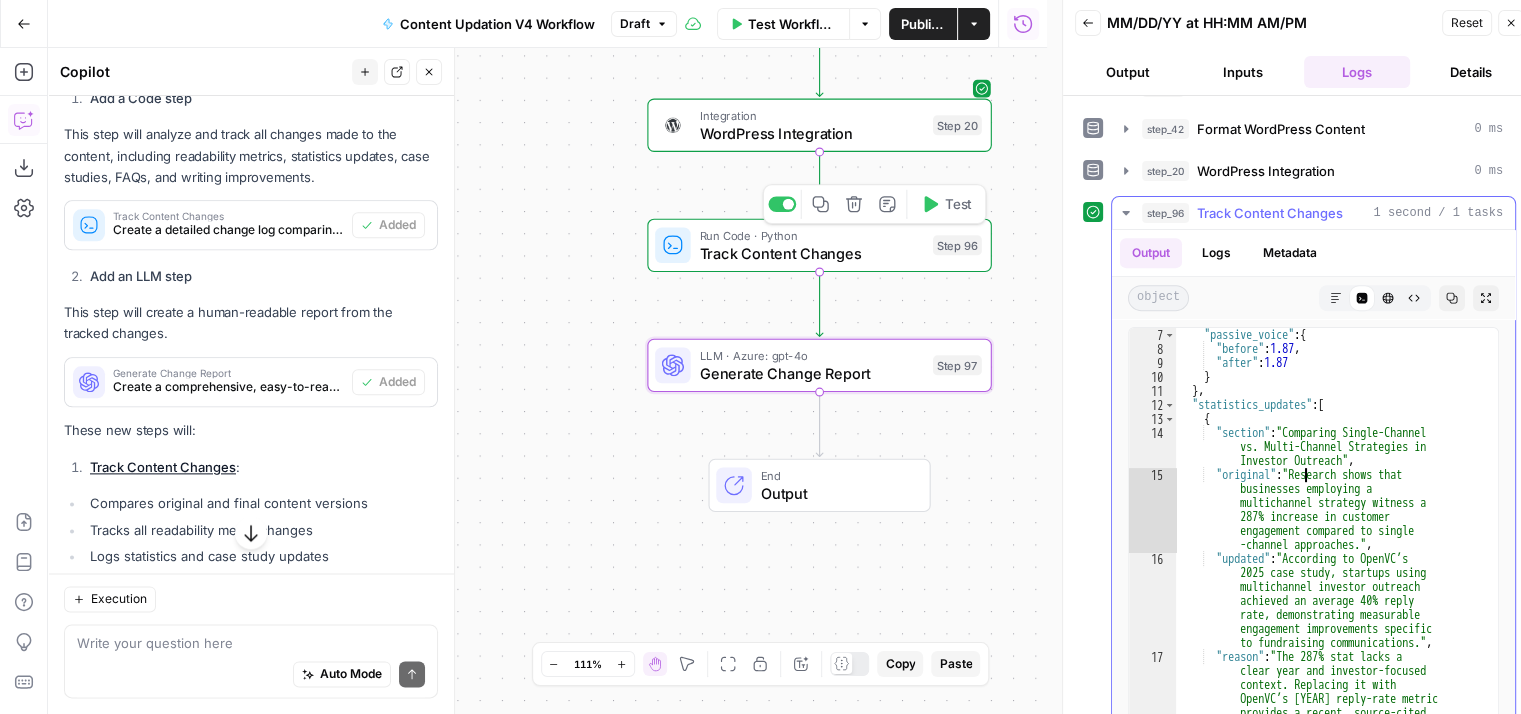 click on "} ,      "passive_voice" :  {         "before" :  1.87 ,         "after" :  1.87      }    } ,    "statistics_updates" :  [      {         "section" :  "Comparing Single-Channel             vs. Multi-Channel Strategies in             Investor Outreach" ,         "original" :  "Research shows that             businesses employing a             multichannel strategy witness a             287% increase in customer             engagement compared to single            -channel approaches." ,         "updated" :  "According to OpenVC’s             [YEAR] case study, startups using             multichannel investor outreach             achieved an average 40% reply             rate, demonstrating measurable             engagement improvements specific             to fundraising communications." ,         "reason" :  "The 287% stat lacks a" at bounding box center (1329, 567) 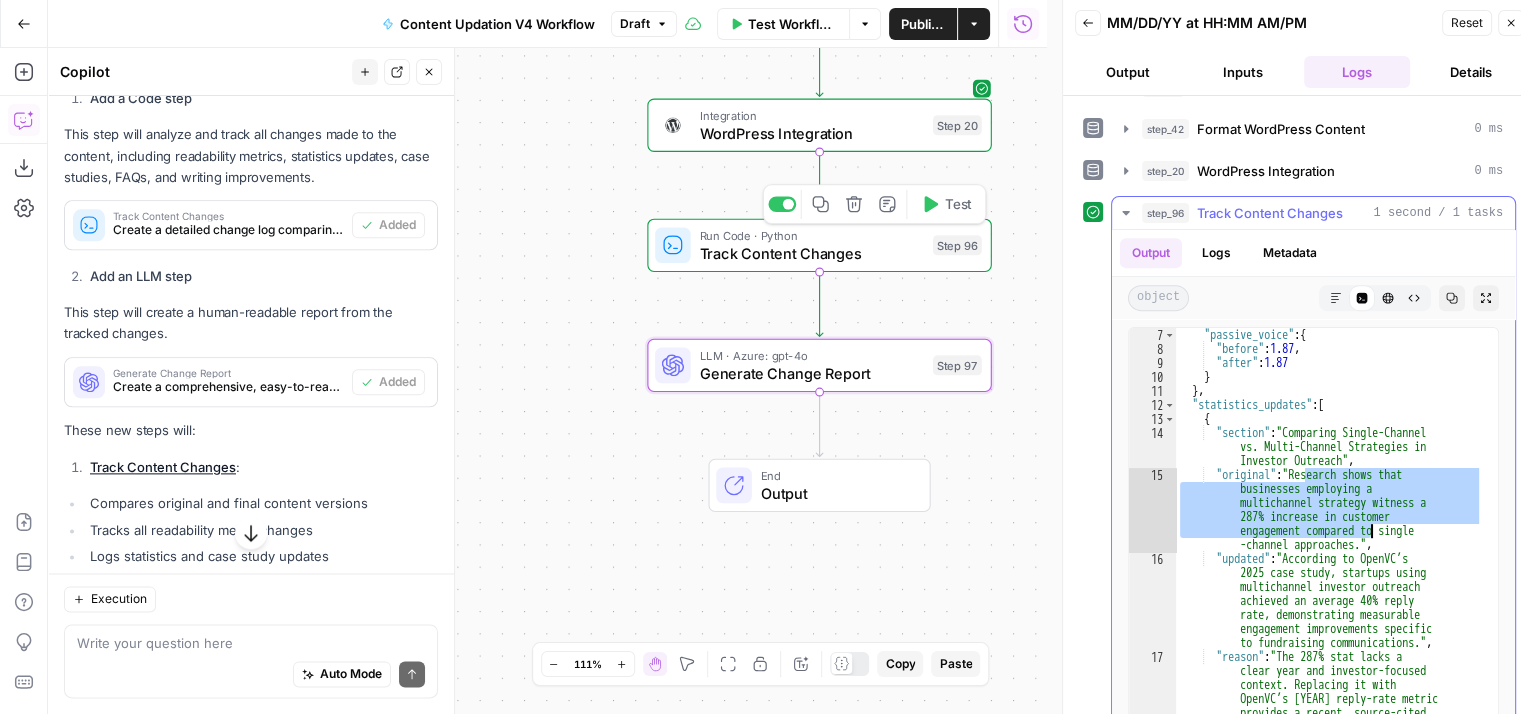 drag, startPoint x: 1302, startPoint y: 462, endPoint x: 1351, endPoint y: 529, distance: 83.00603 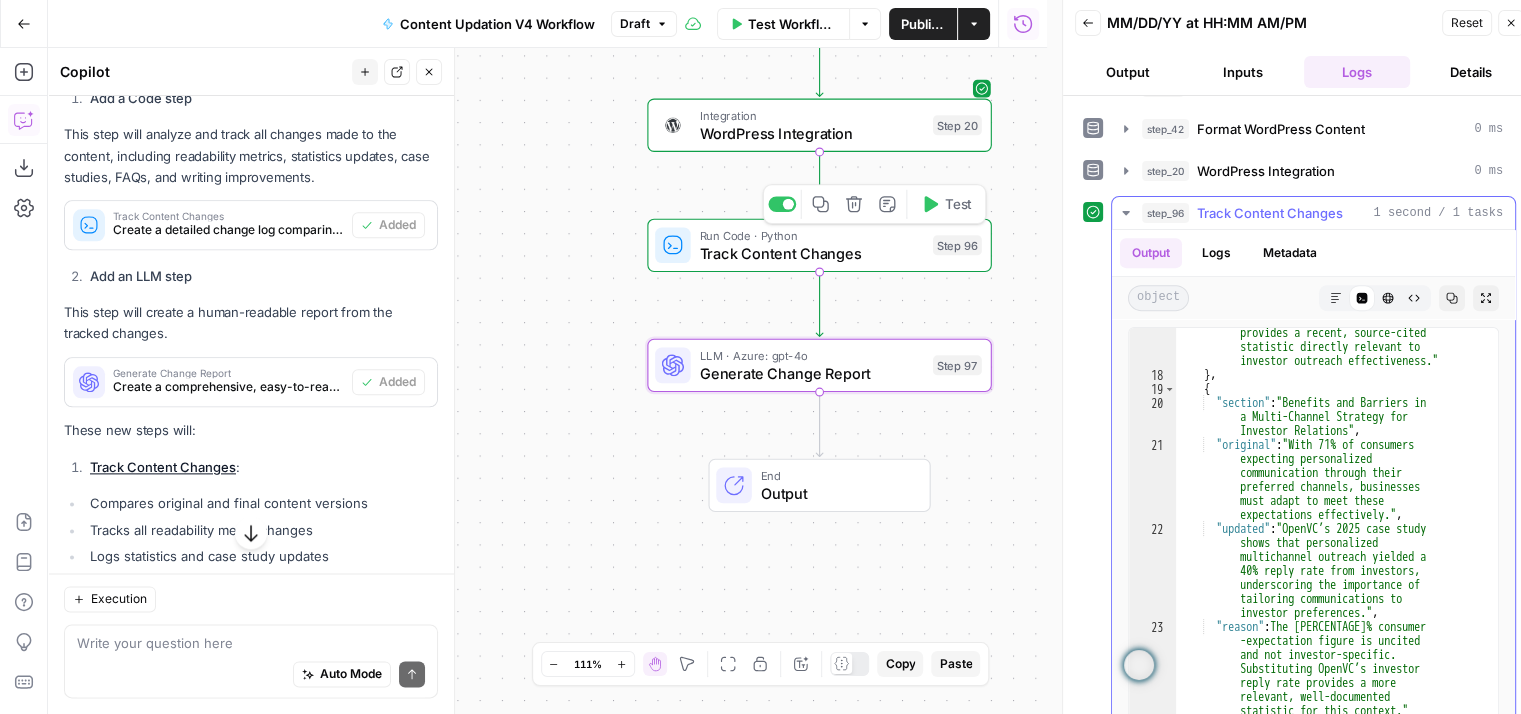 scroll, scrollTop: 466, scrollLeft: 0, axis: vertical 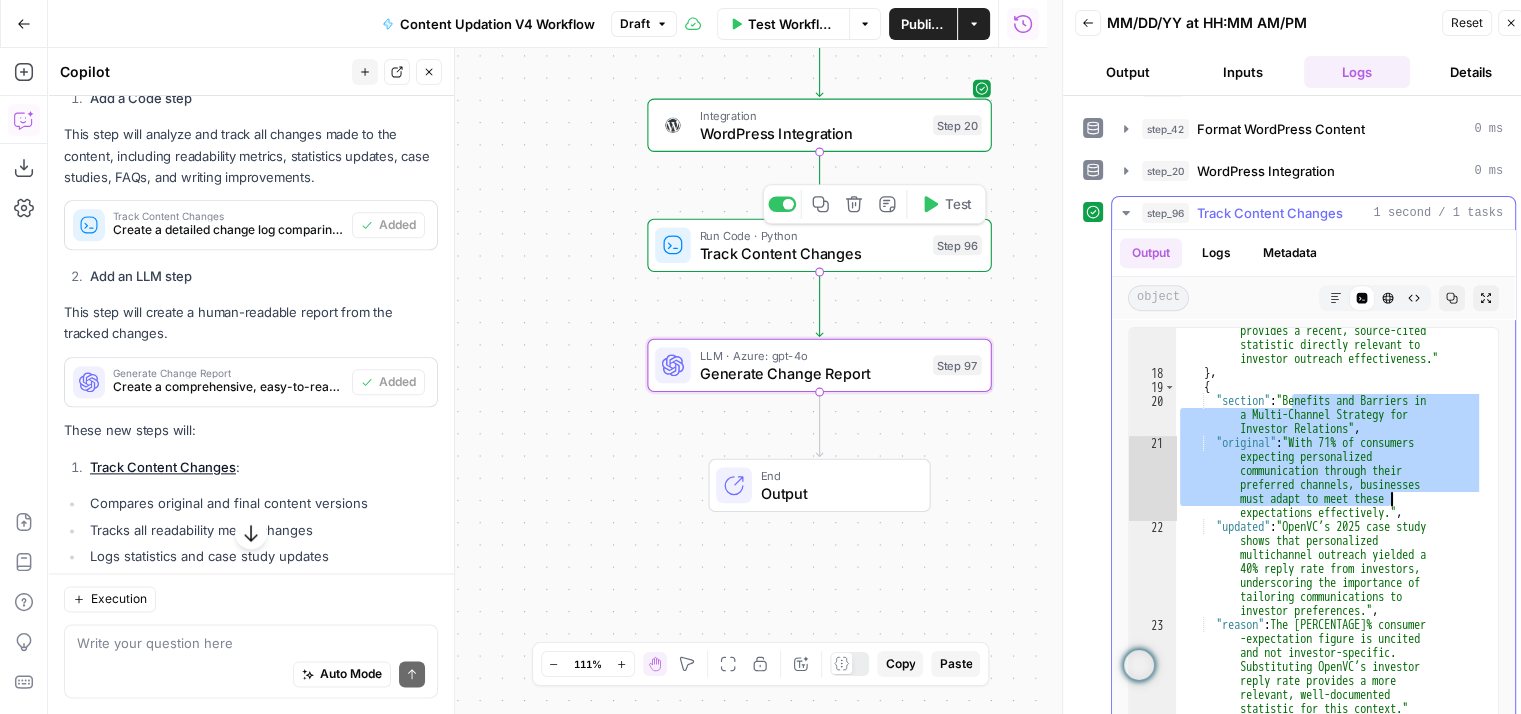 drag, startPoint x: 1292, startPoint y: 385, endPoint x: 1389, endPoint y: 498, distance: 148.9228 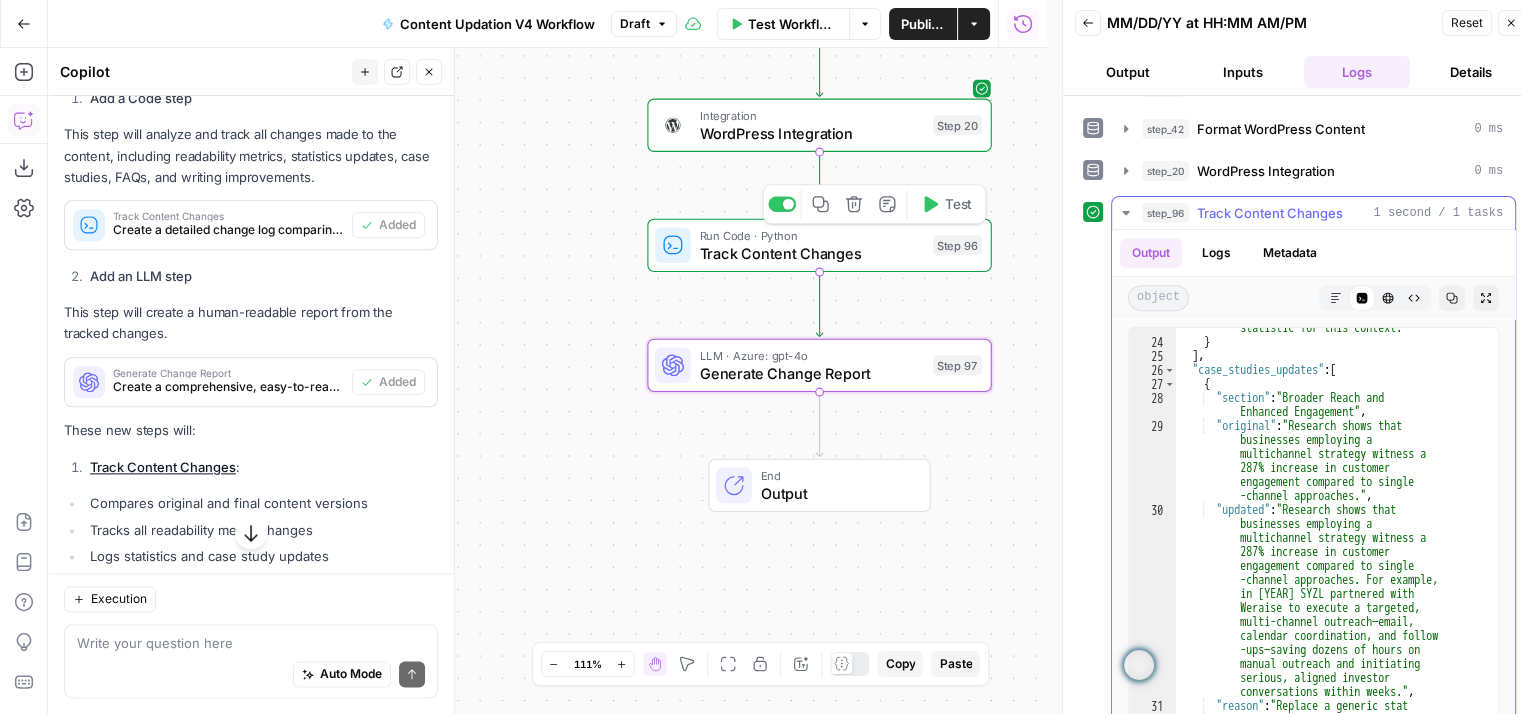 scroll, scrollTop: 848, scrollLeft: 0, axis: vertical 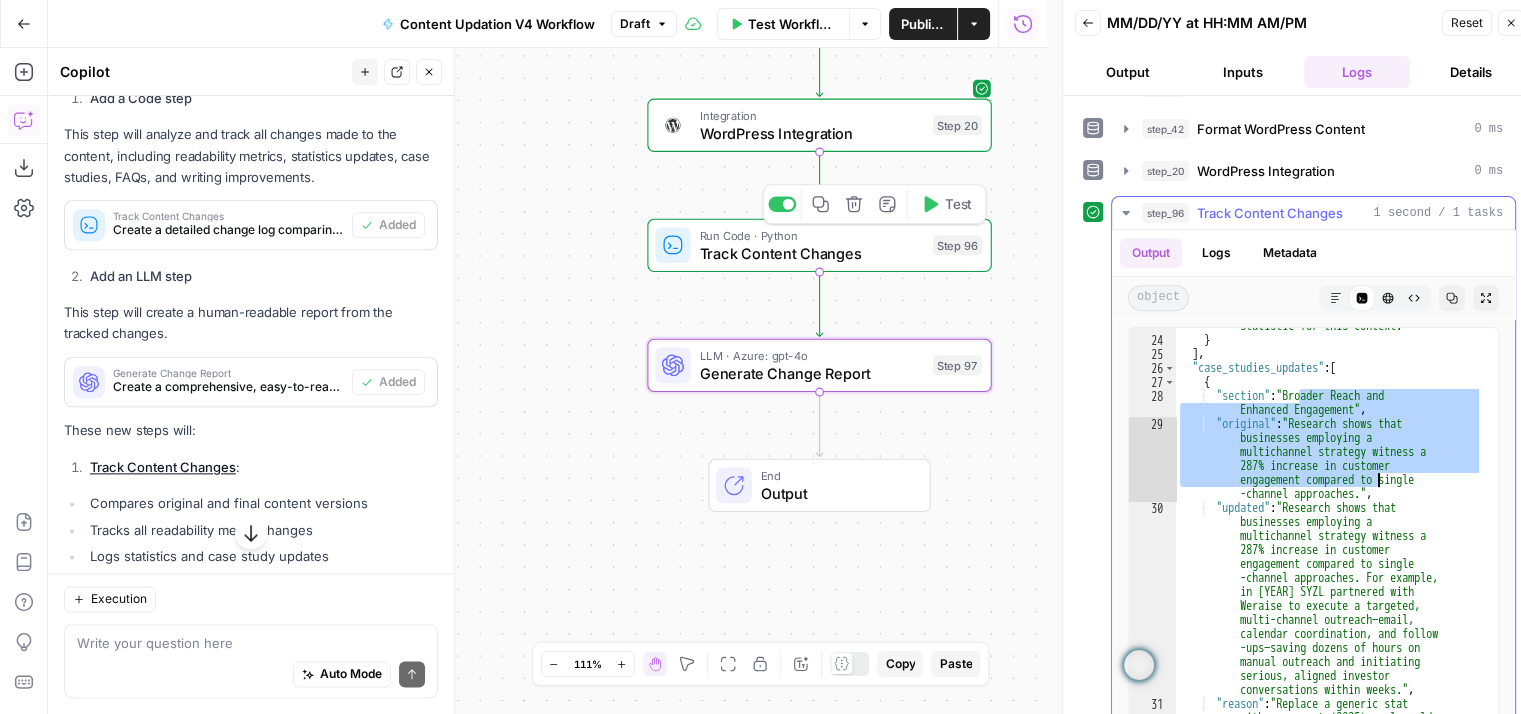 drag, startPoint x: 1296, startPoint y: 381, endPoint x: 1380, endPoint y: 476, distance: 126.81088 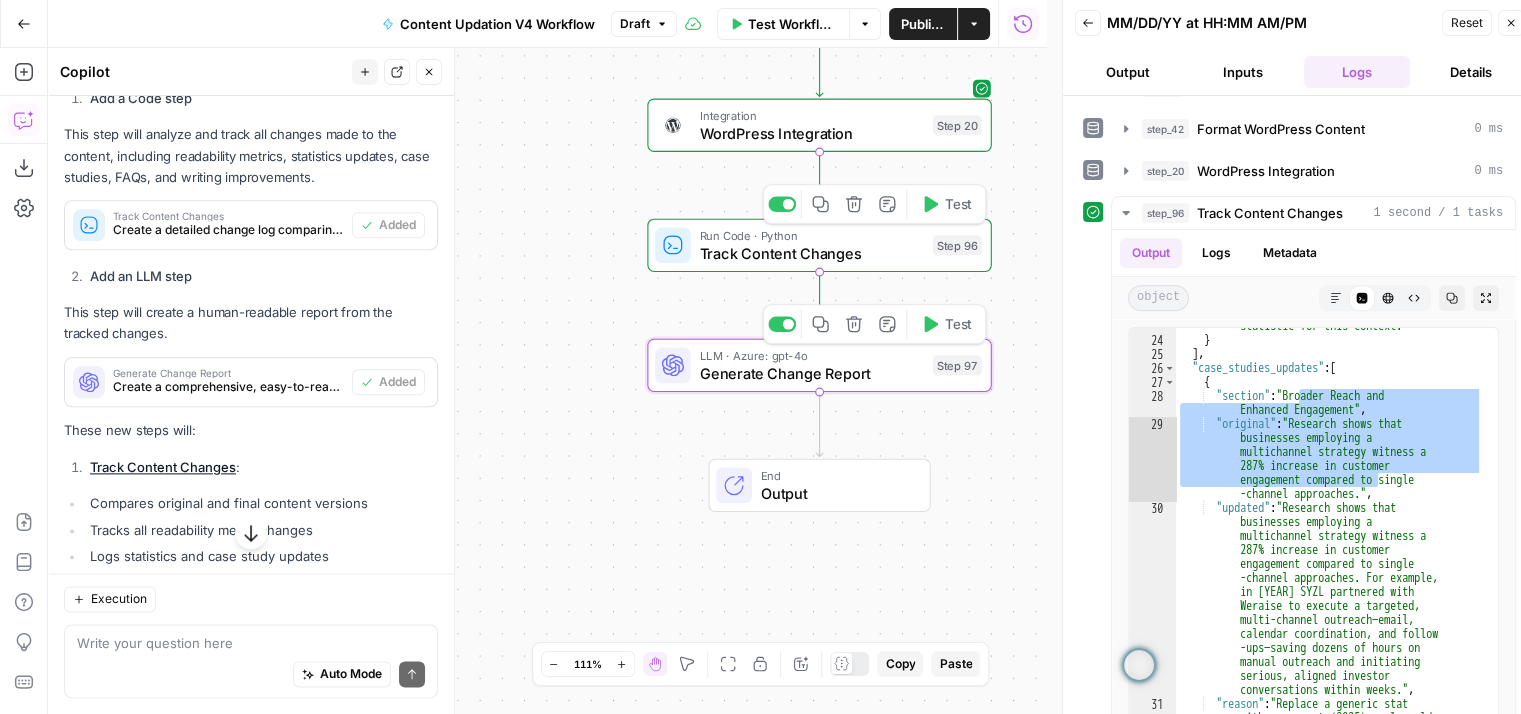 click on "Test" at bounding box center (946, 324) 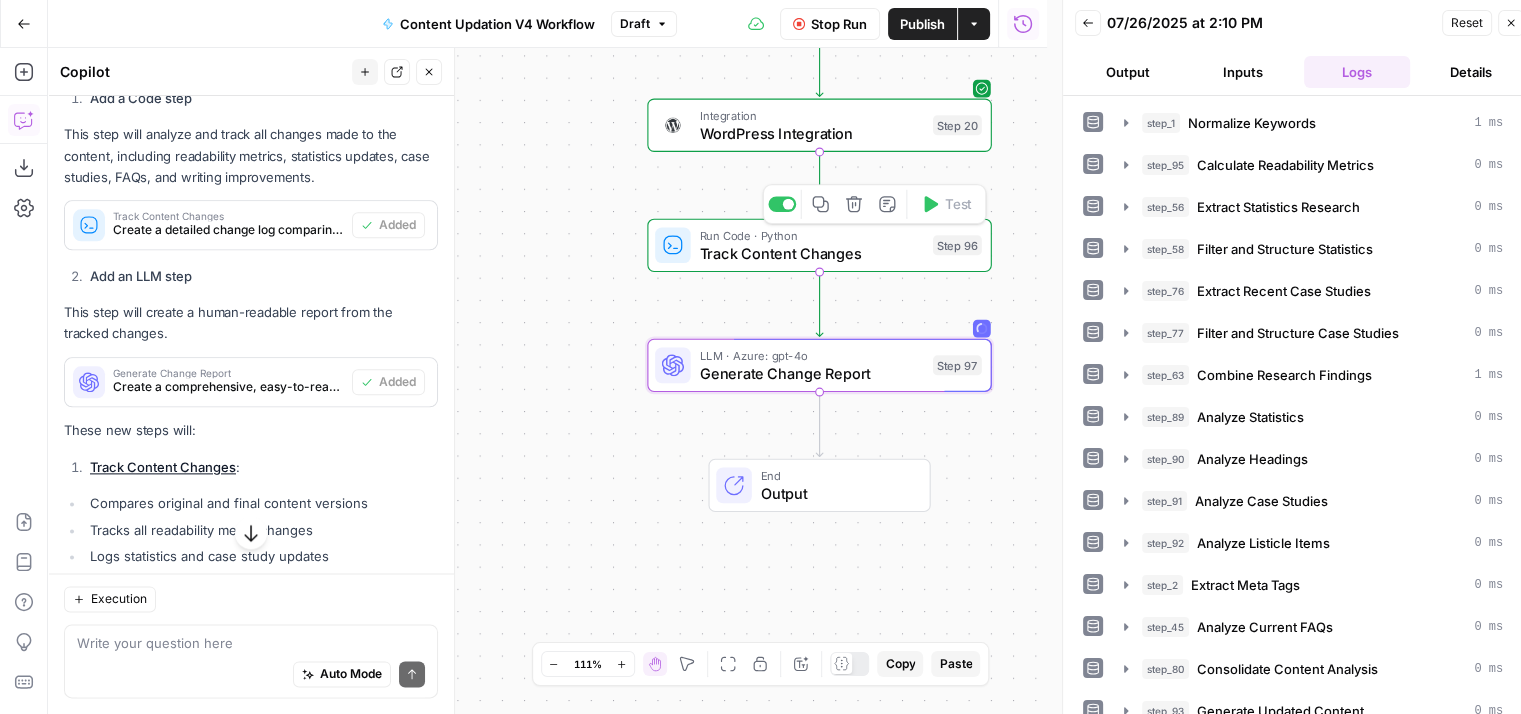 scroll, scrollTop: 369, scrollLeft: 0, axis: vertical 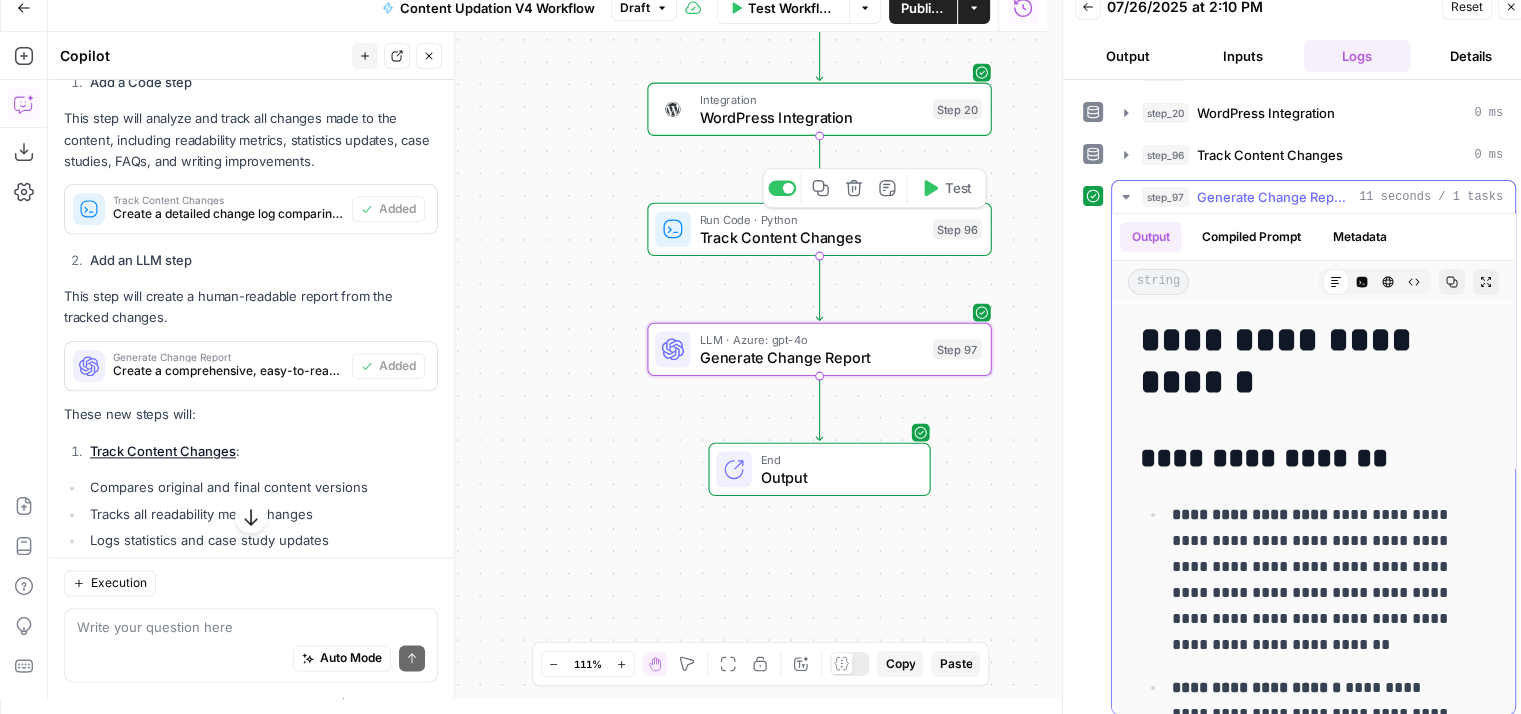 click on "Generate Change Report" at bounding box center [1274, 197] 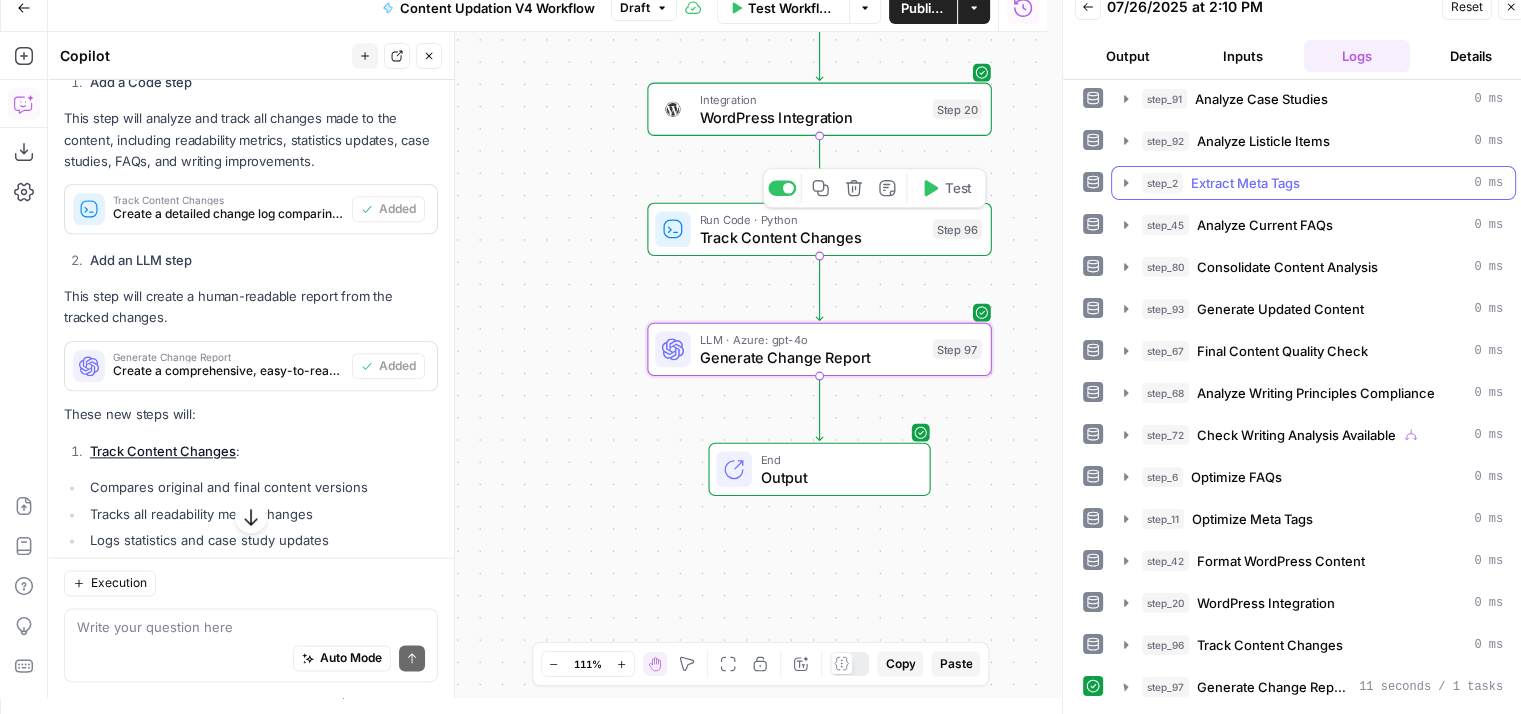 scroll, scrollTop: 376, scrollLeft: 0, axis: vertical 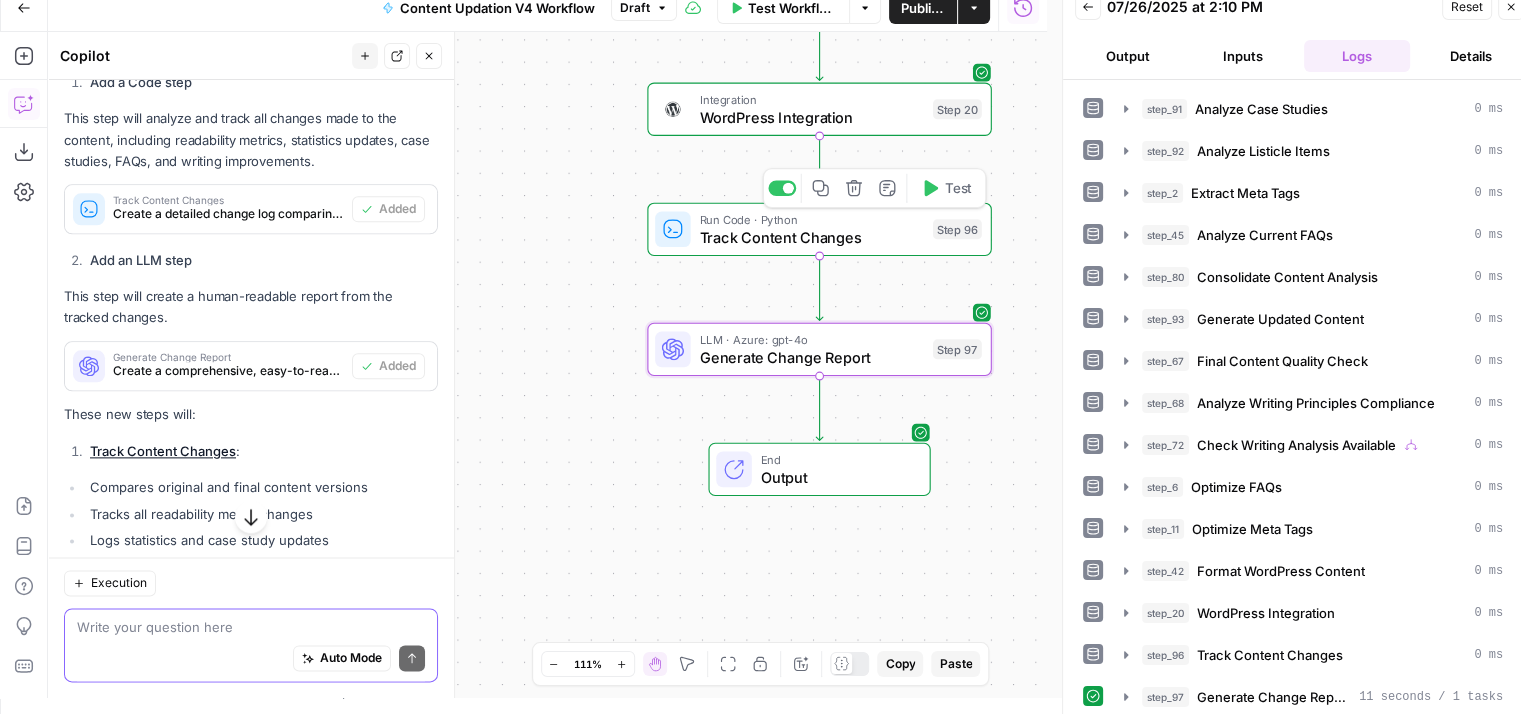 click at bounding box center (251, 627) 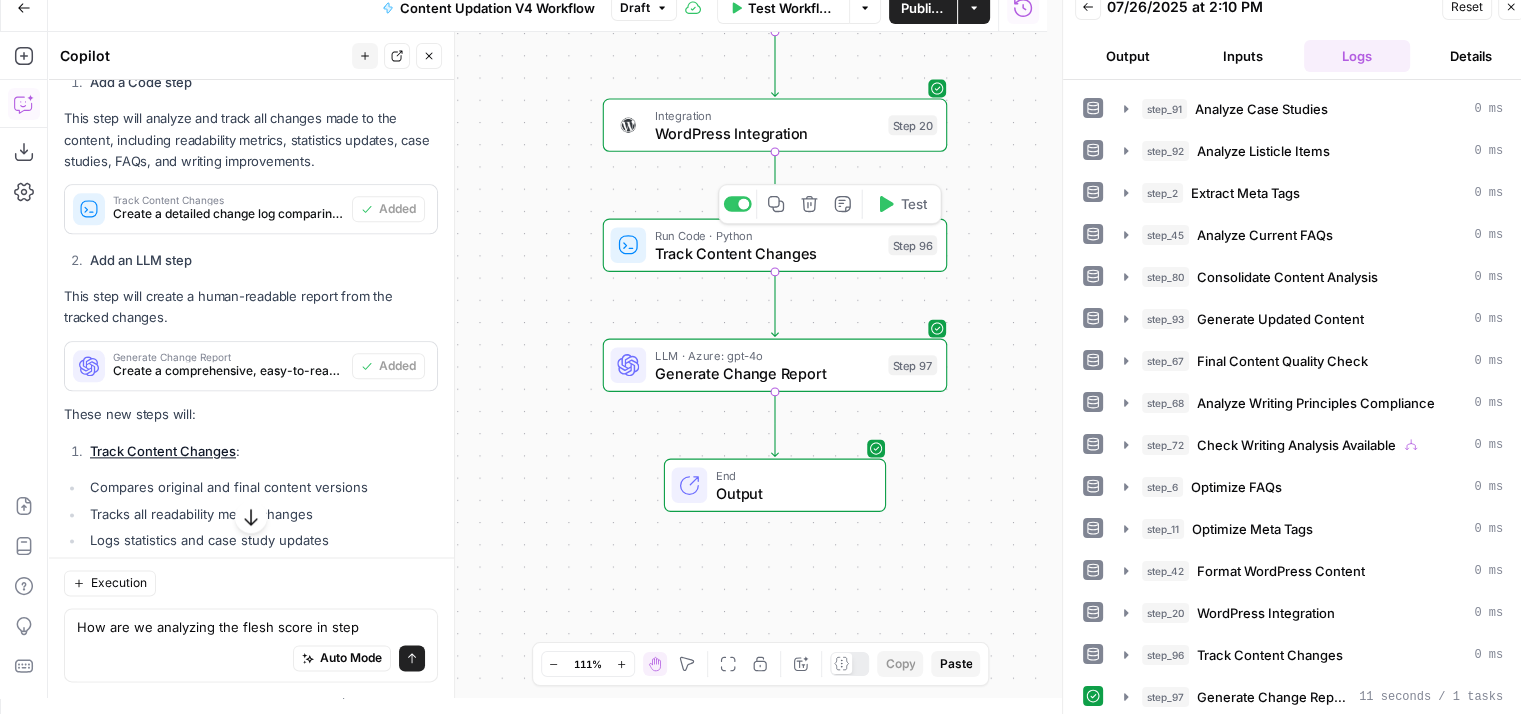 drag, startPoint x: 505, startPoint y: 219, endPoint x: 544, endPoint y: 624, distance: 406.87344 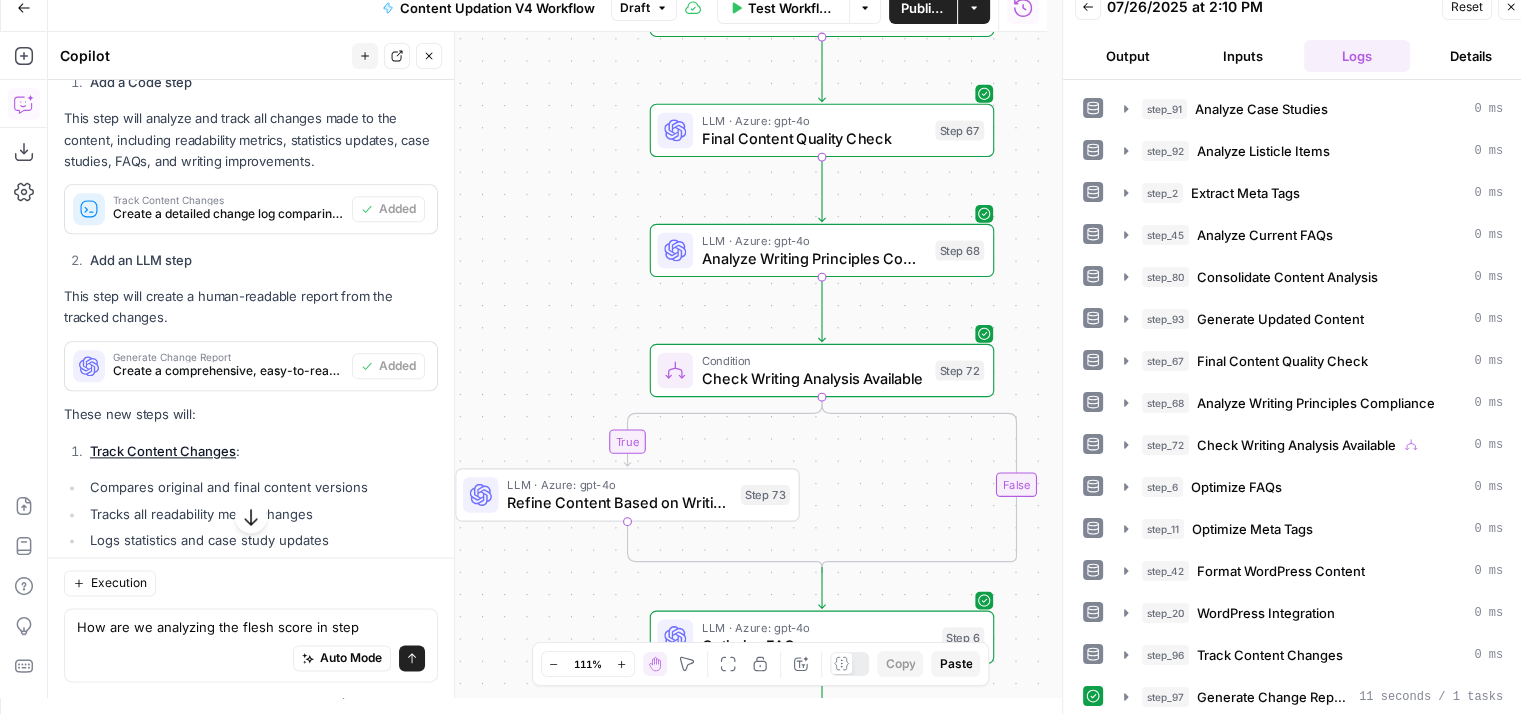 drag, startPoint x: 577, startPoint y: 137, endPoint x: 585, endPoint y: 611, distance: 474.0675 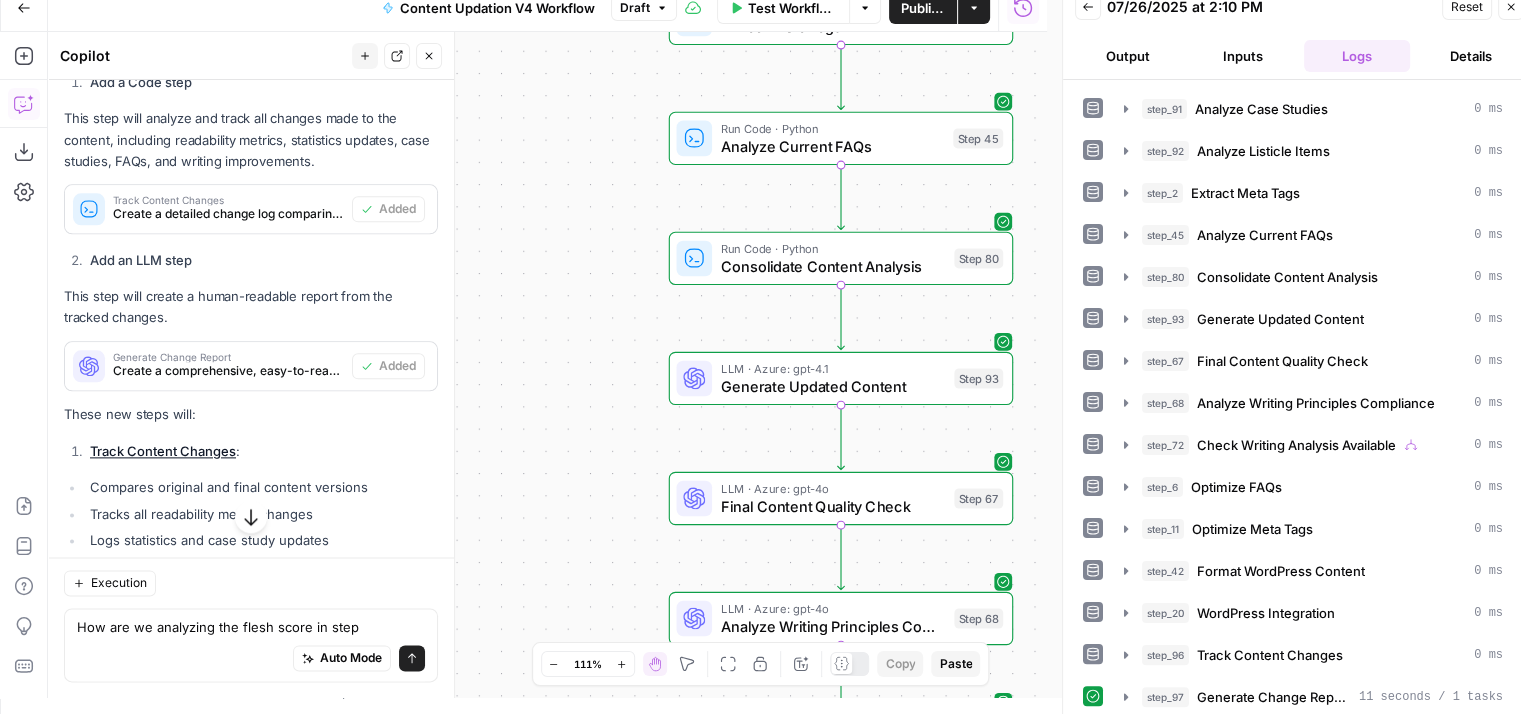 drag, startPoint x: 580, startPoint y: 110, endPoint x: 598, endPoint y: 637, distance: 527.3073 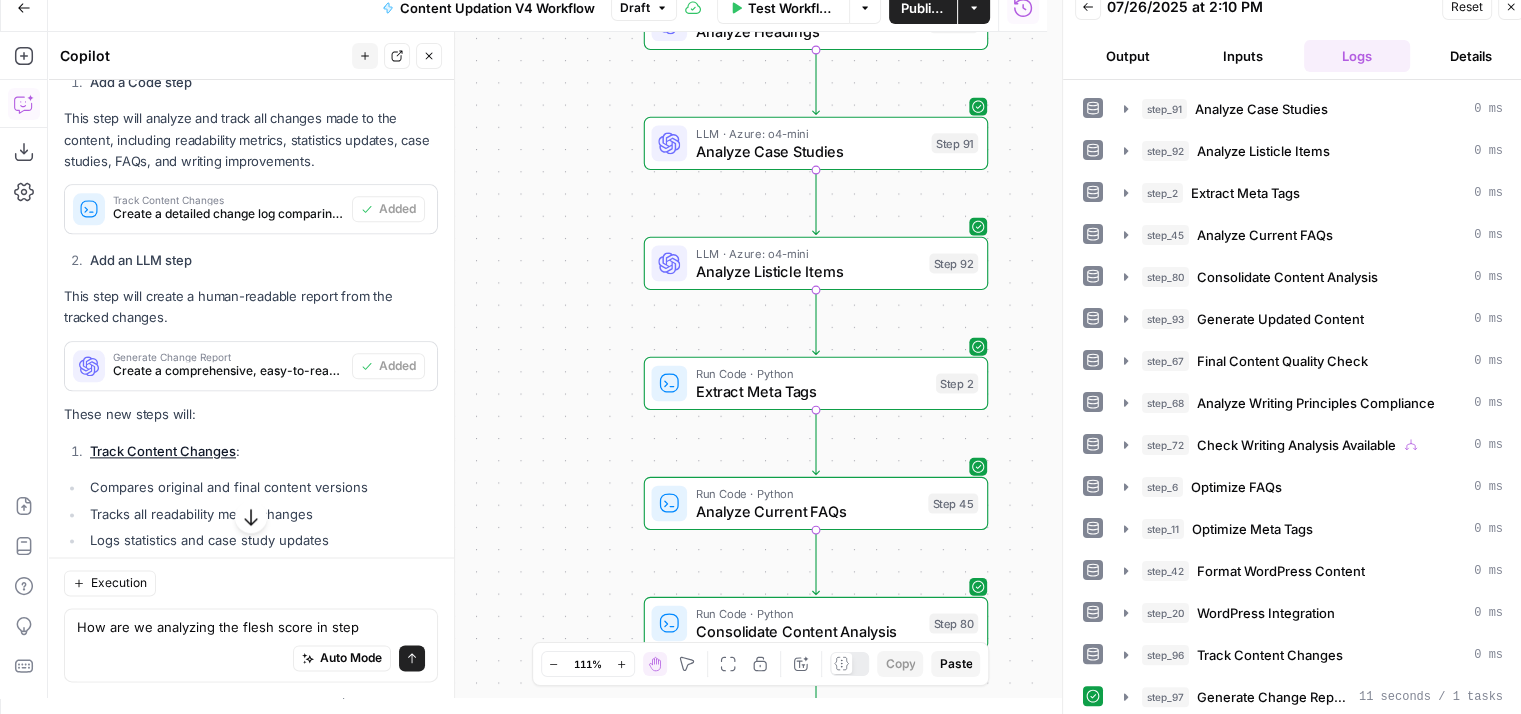 drag, startPoint x: 640, startPoint y: 127, endPoint x: 617, endPoint y: 625, distance: 498.53085 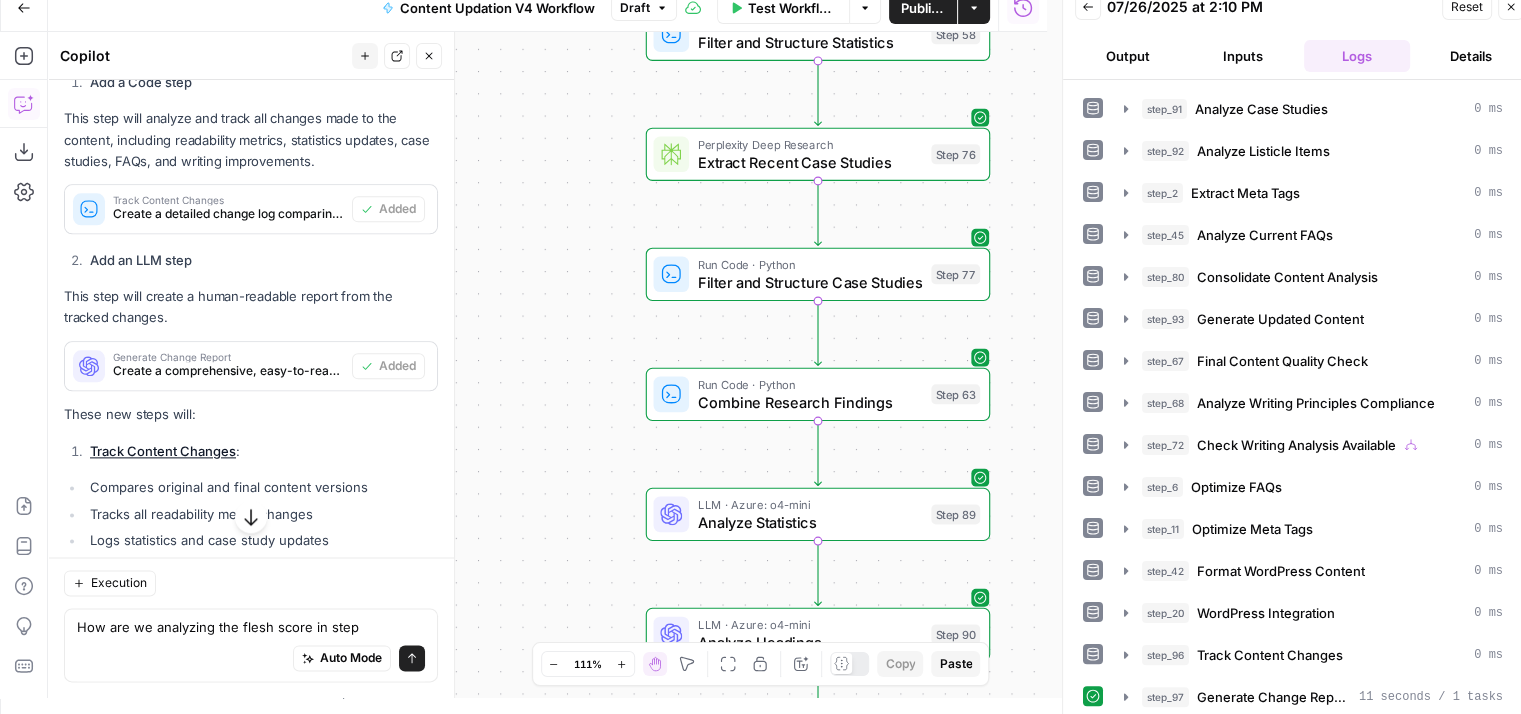 drag, startPoint x: 600, startPoint y: 229, endPoint x: 601, endPoint y: 541, distance: 312.00162 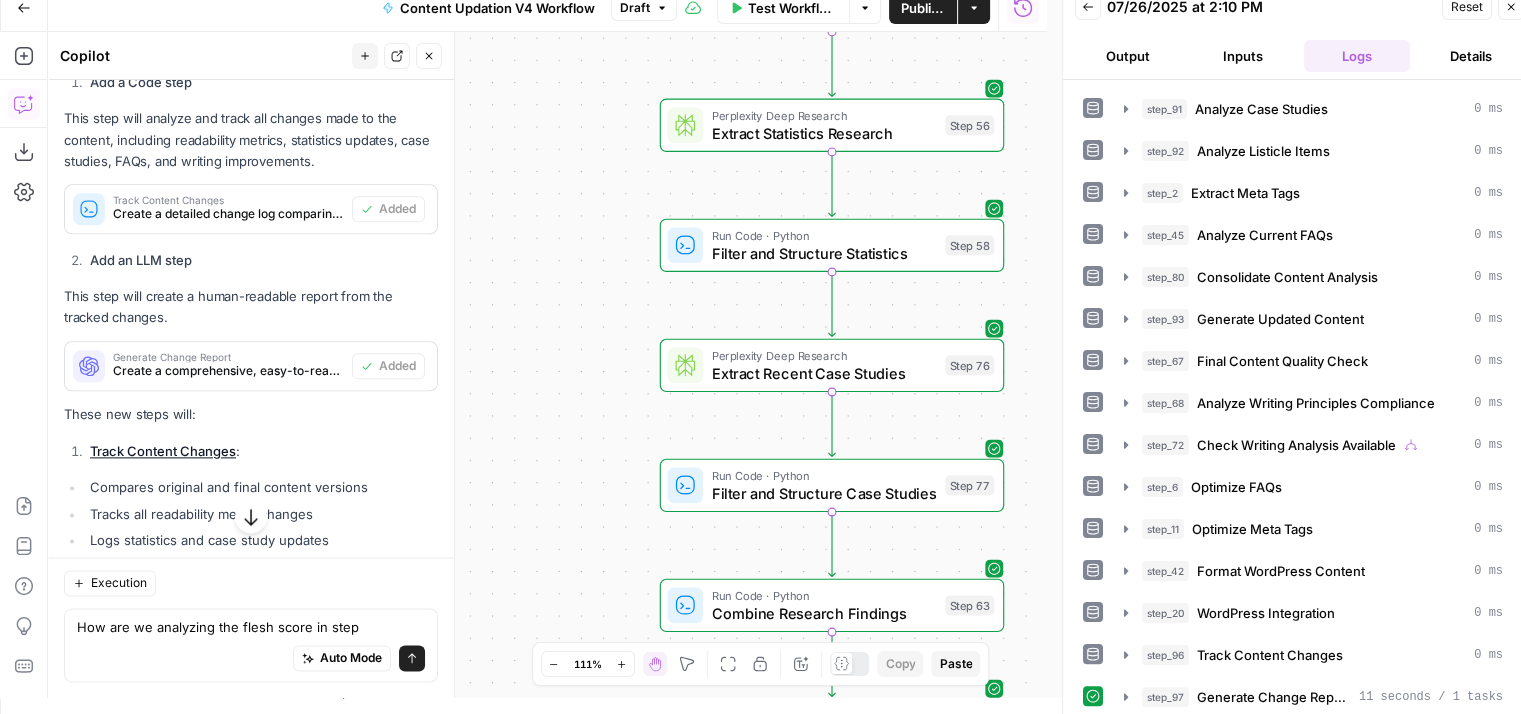 drag, startPoint x: 602, startPoint y: 390, endPoint x: 618, endPoint y: 625, distance: 235.54405 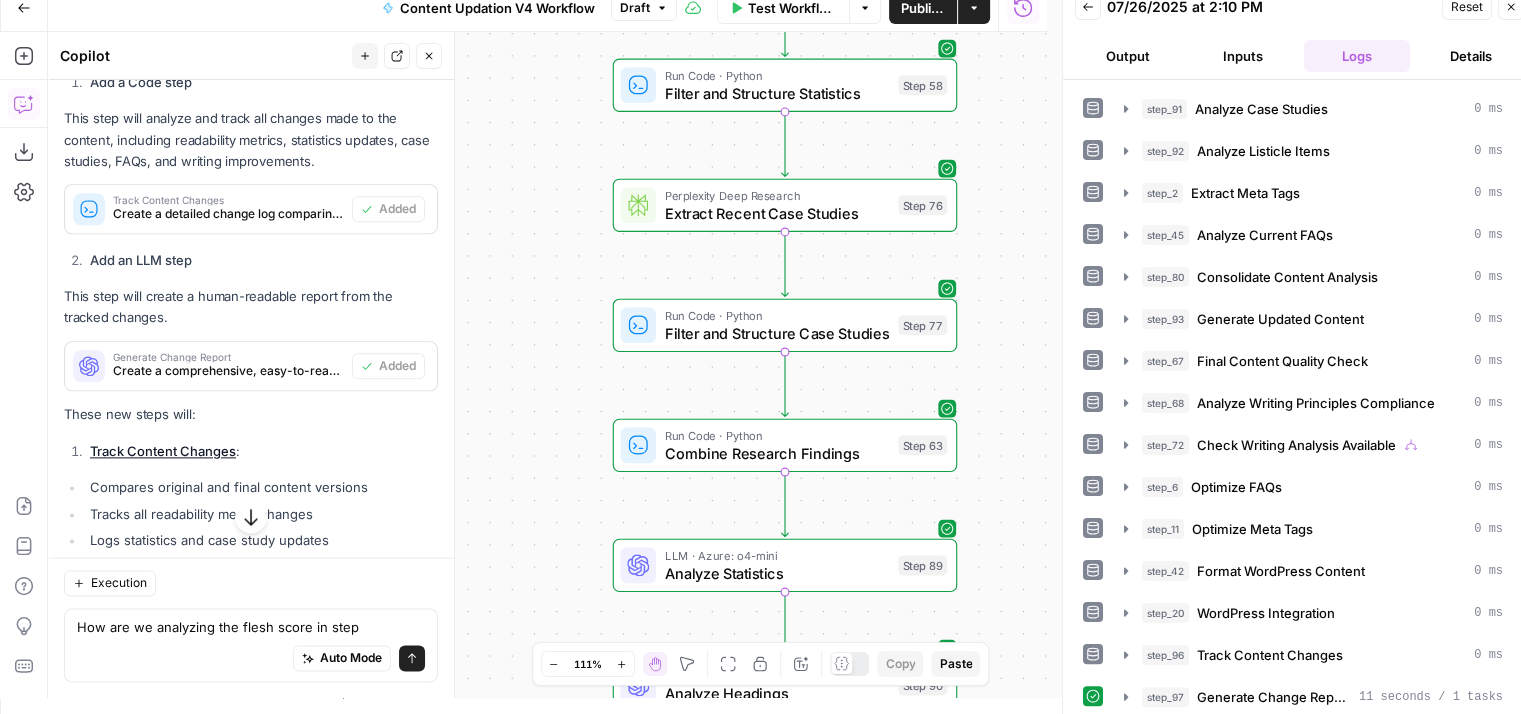 drag, startPoint x: 632, startPoint y: 221, endPoint x: 582, endPoint y: 24, distance: 203.24615 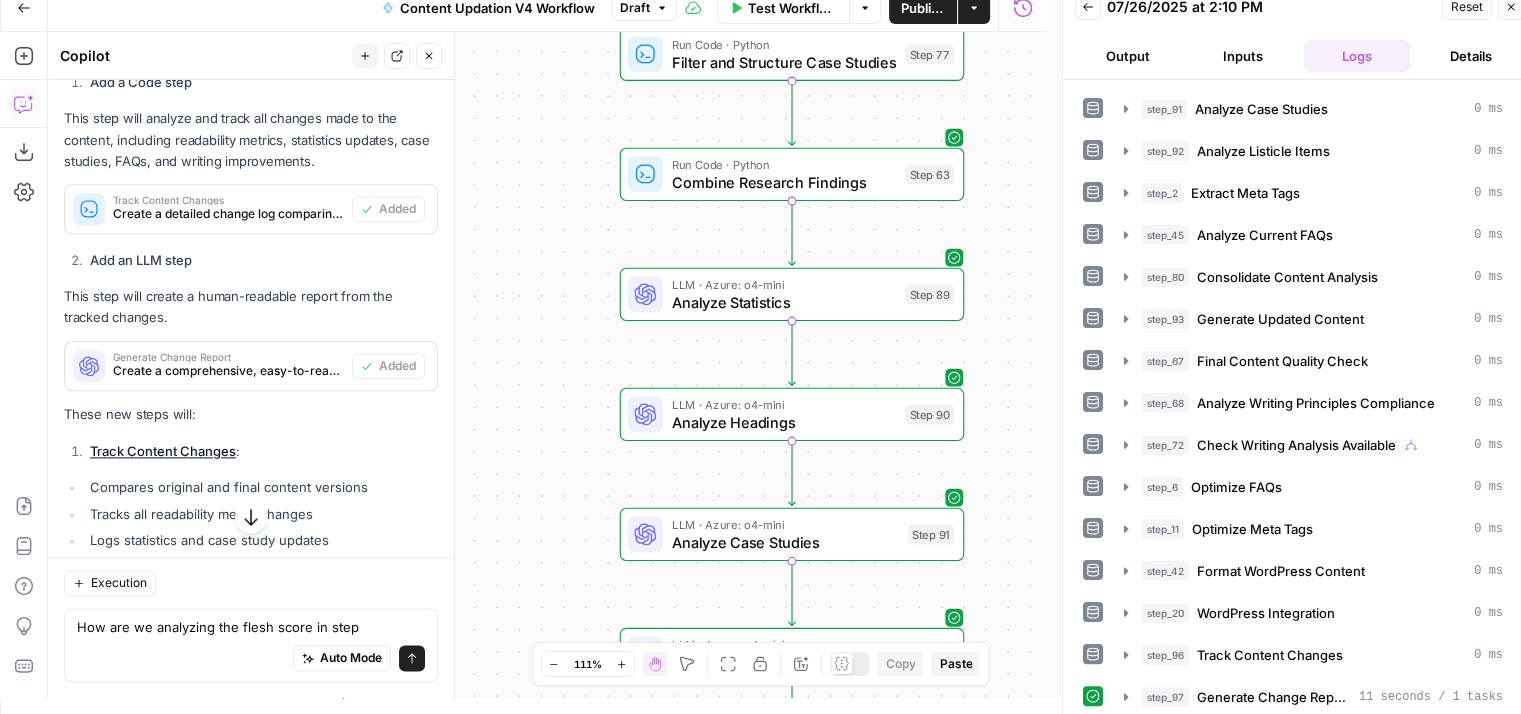 drag, startPoint x: 592, startPoint y: 402, endPoint x: 610, endPoint y: 113, distance: 289.56 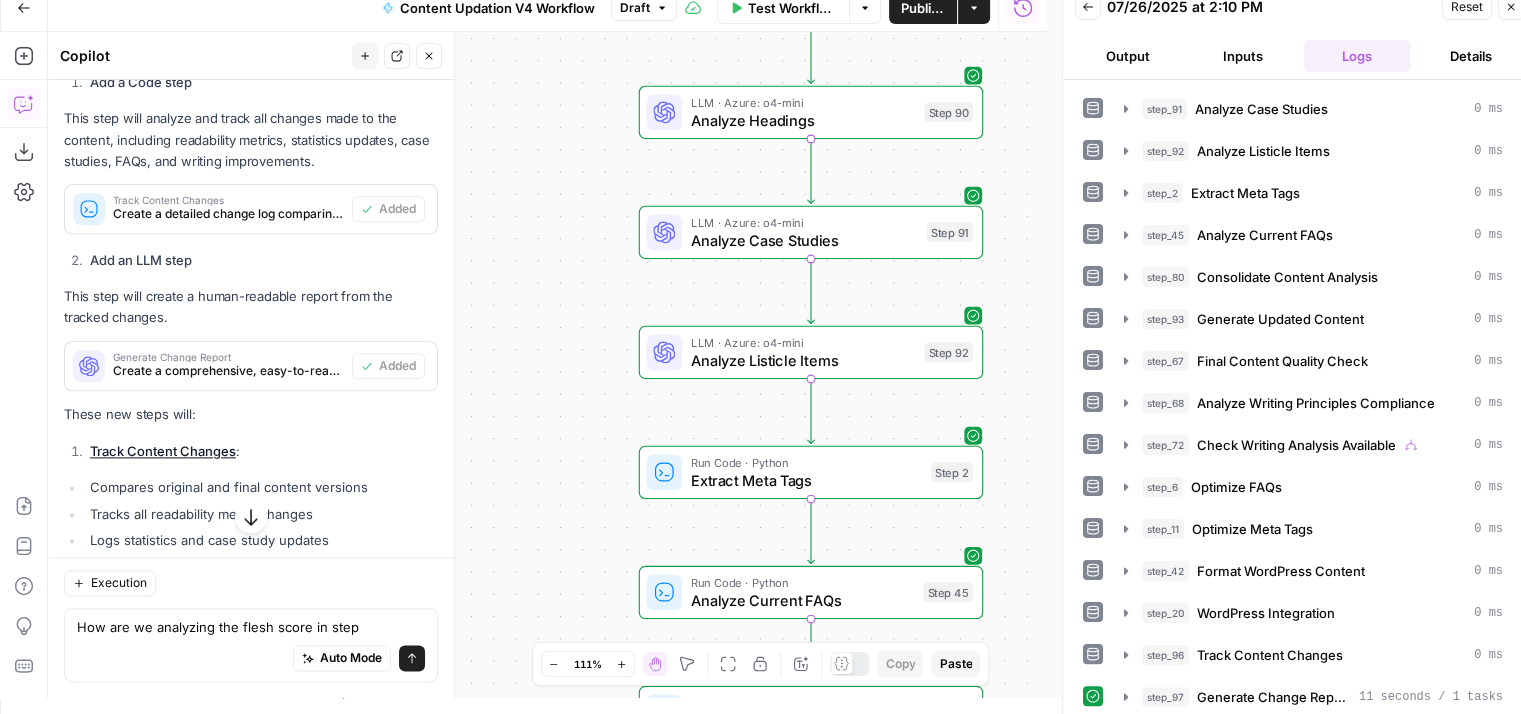 drag, startPoint x: 575, startPoint y: 488, endPoint x: 584, endPoint y: 217, distance: 271.1494 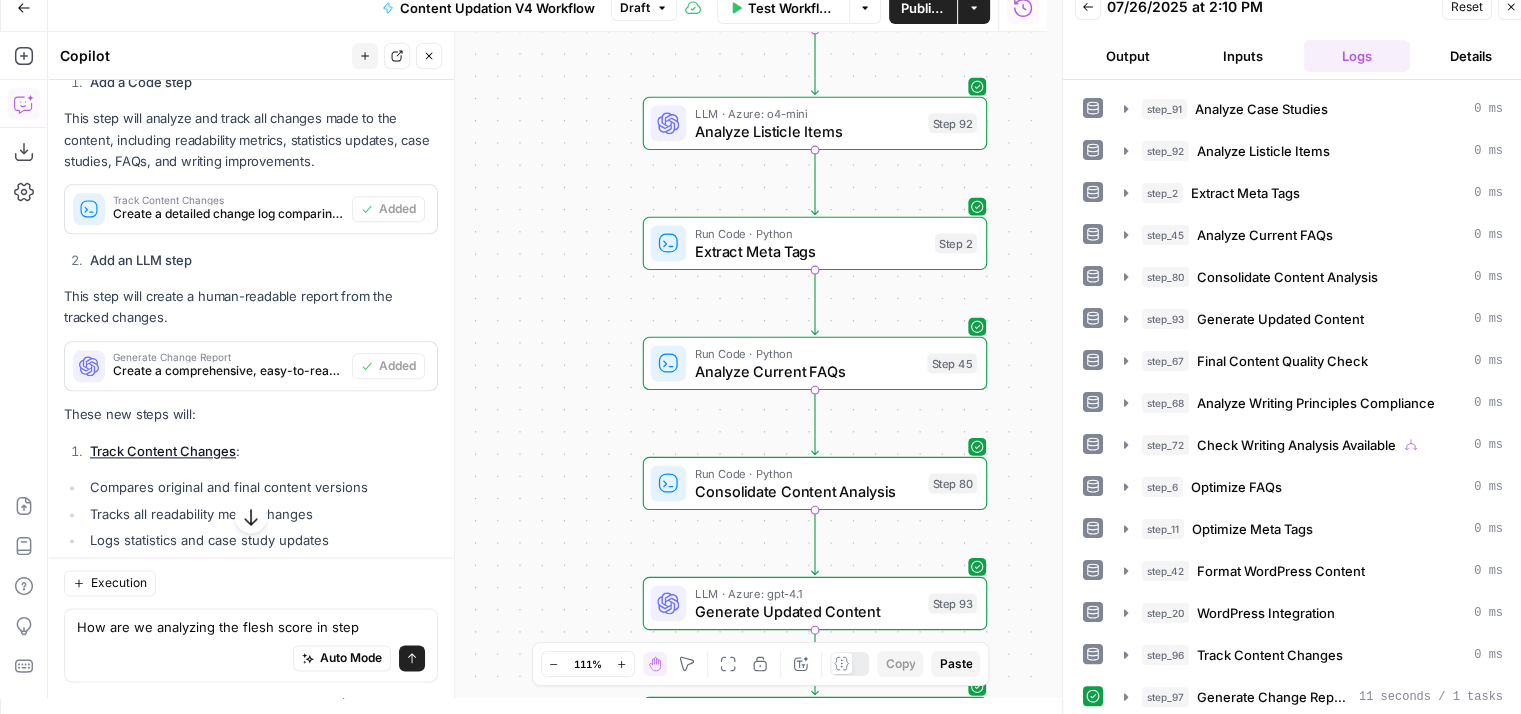 drag, startPoint x: 600, startPoint y: 509, endPoint x: 610, endPoint y: 225, distance: 284.176 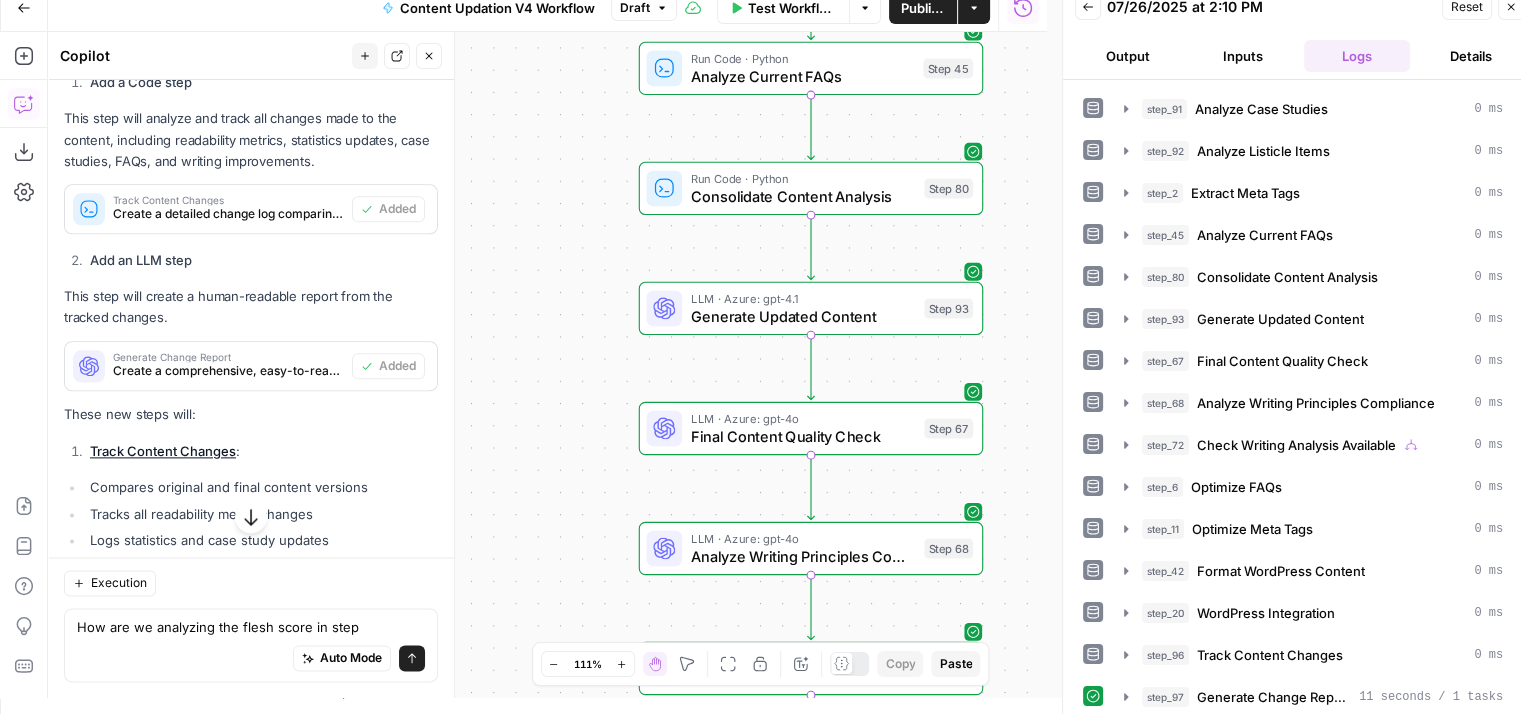 drag, startPoint x: 620, startPoint y: 483, endPoint x: 610, endPoint y: 243, distance: 240.20824 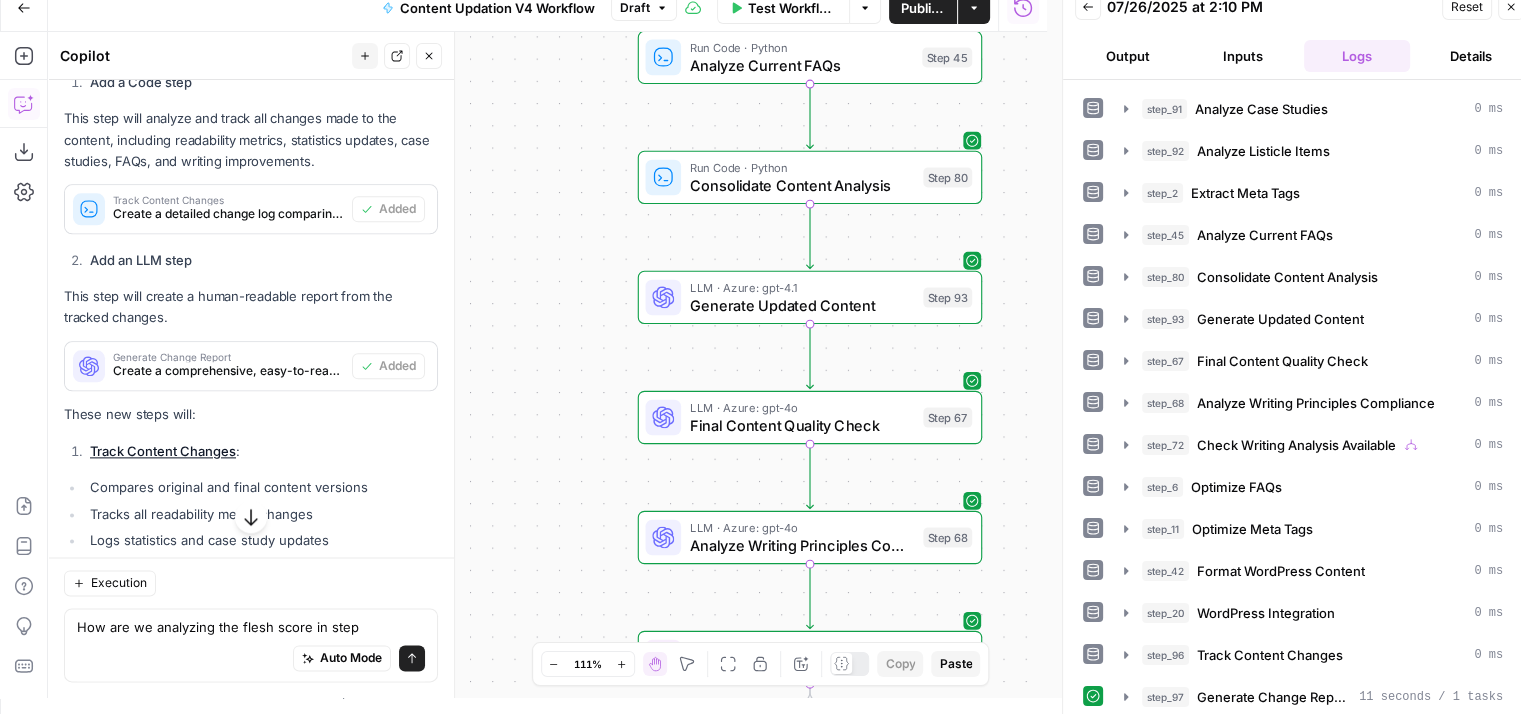drag, startPoint x: 611, startPoint y: 422, endPoint x: 651, endPoint y: 776, distance: 356.25272 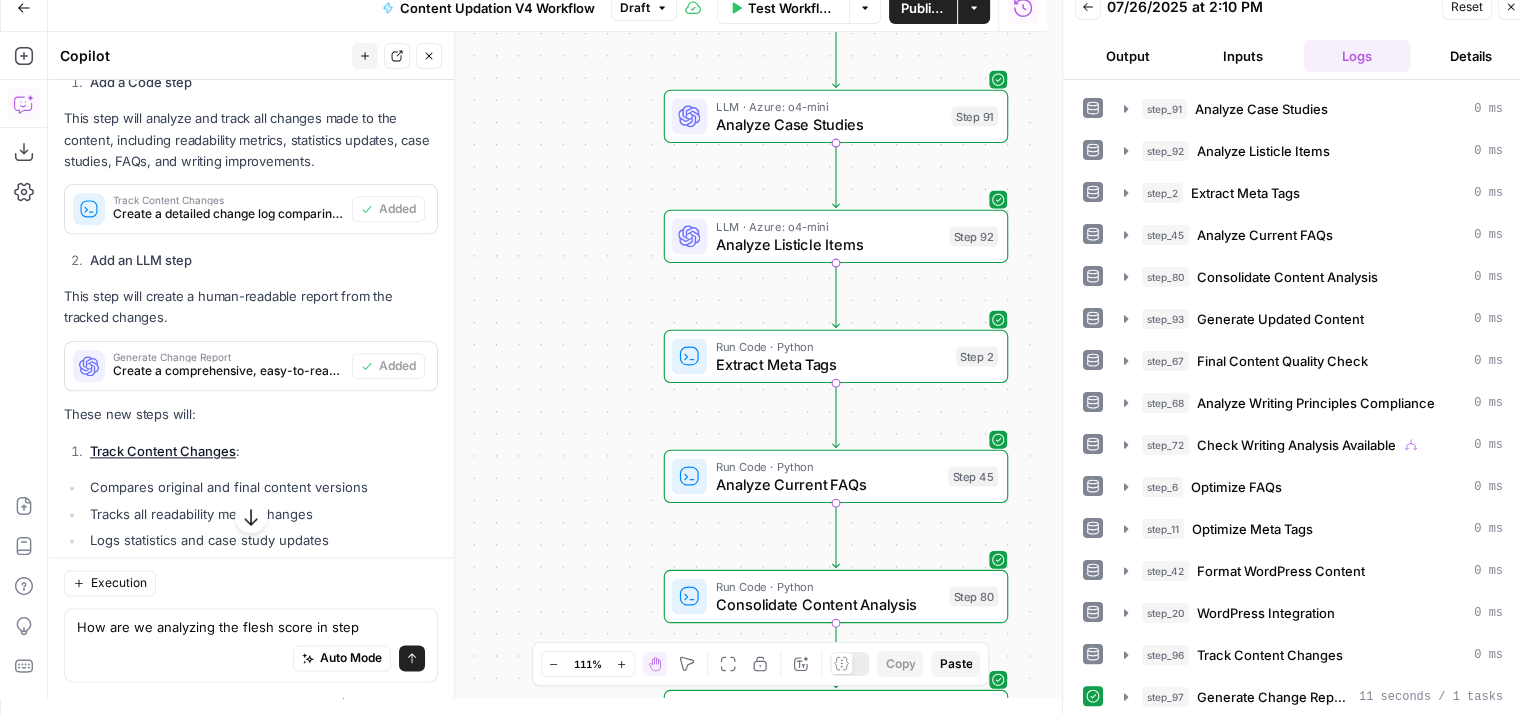 drag, startPoint x: 627, startPoint y: 437, endPoint x: 604, endPoint y: 567, distance: 132.01894 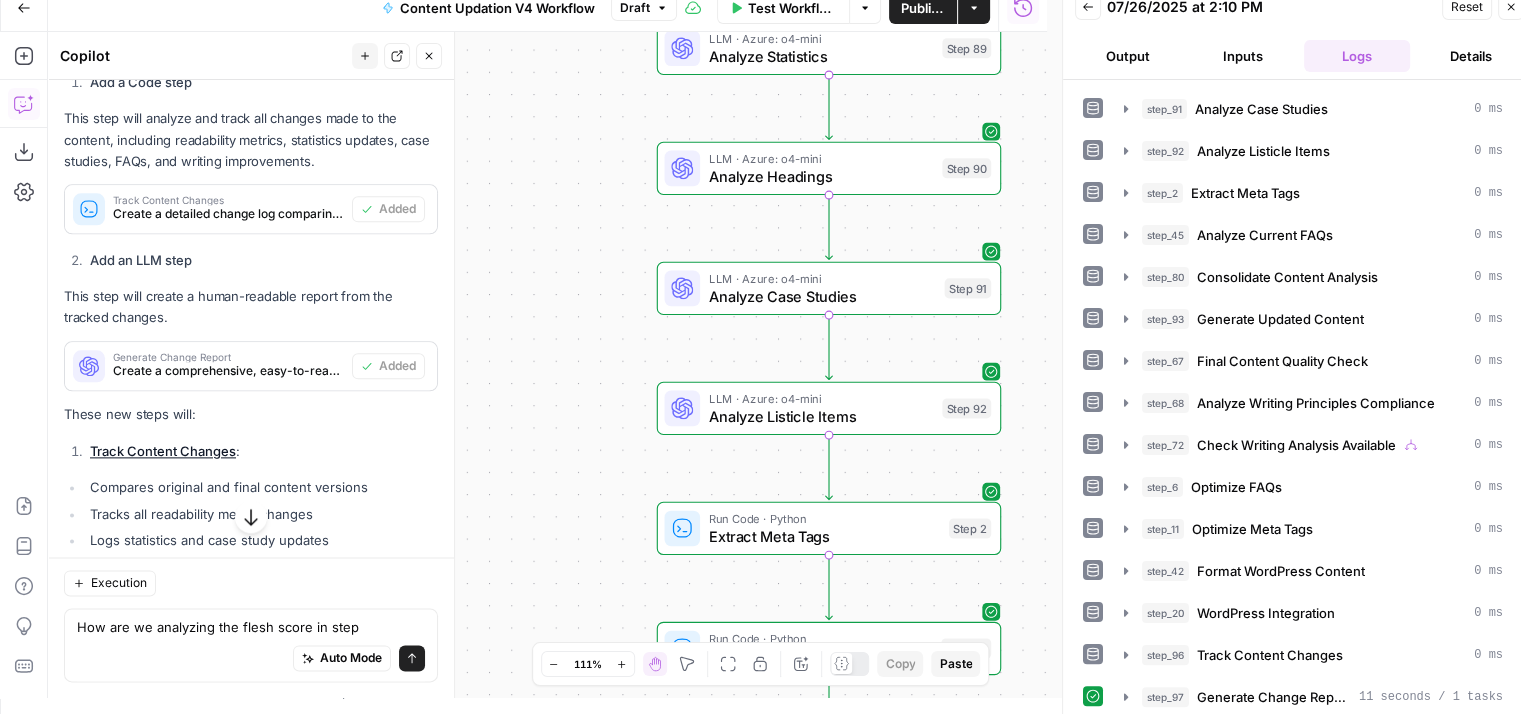 drag, startPoint x: 626, startPoint y: 387, endPoint x: 628, endPoint y: 550, distance: 163.01227 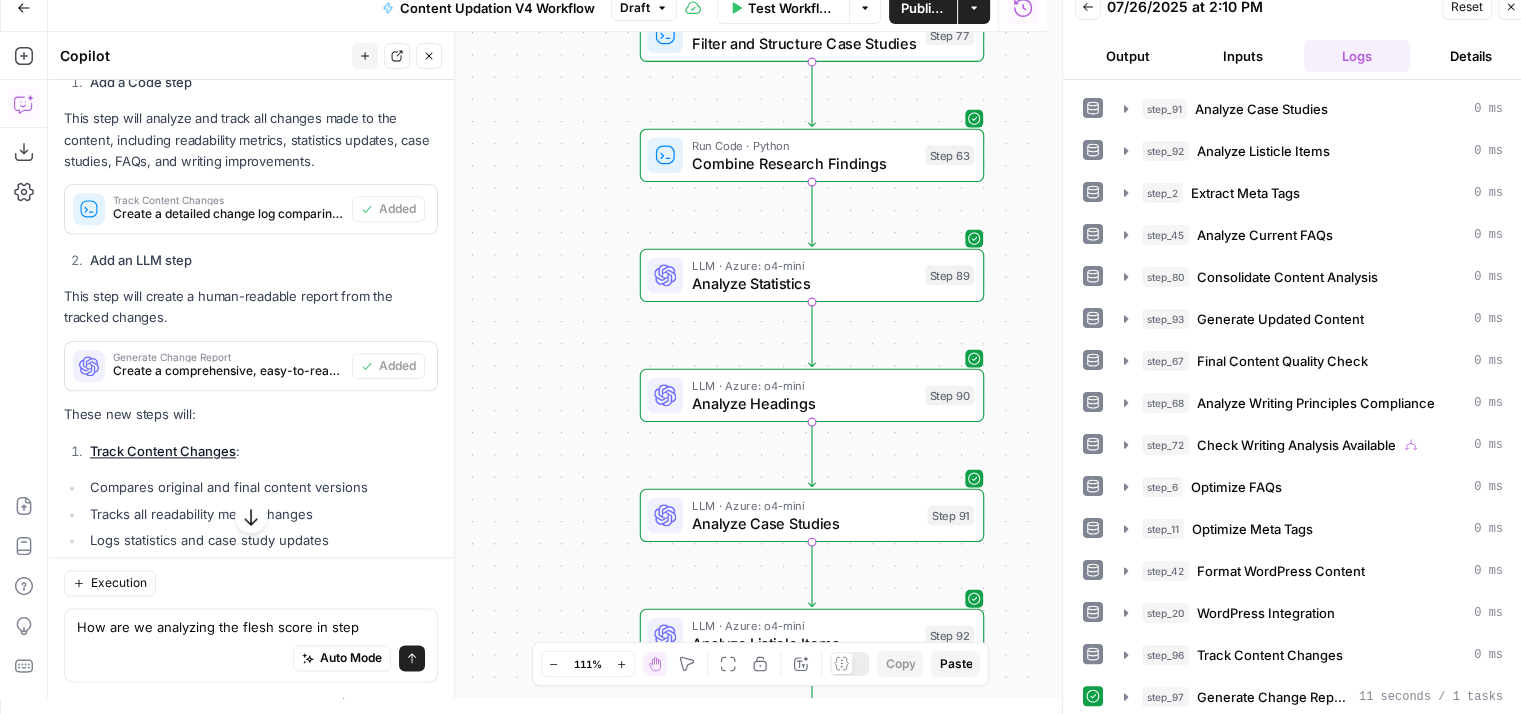 drag, startPoint x: 623, startPoint y: 370, endPoint x: 605, endPoint y: 530, distance: 161.00932 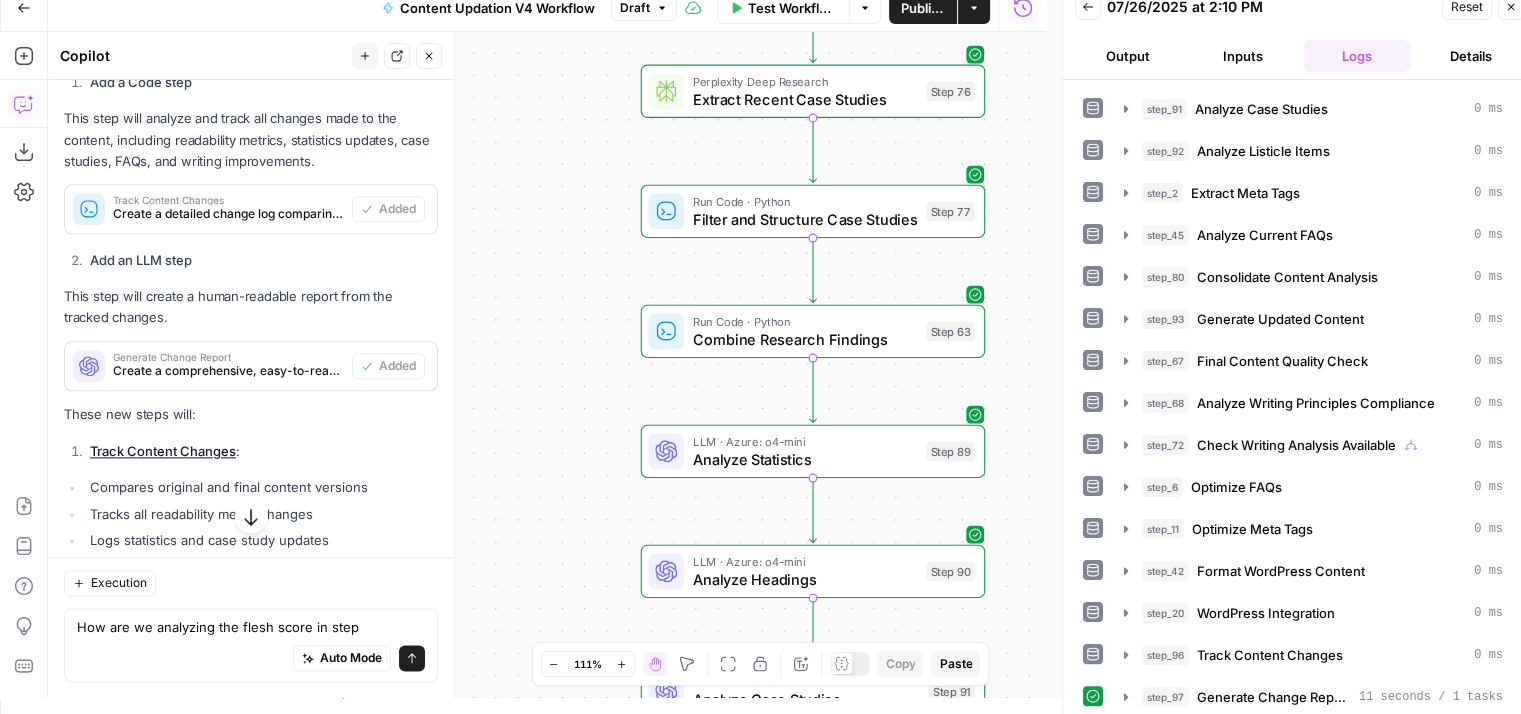 drag, startPoint x: 628, startPoint y: 324, endPoint x: 634, endPoint y: 540, distance: 216.08331 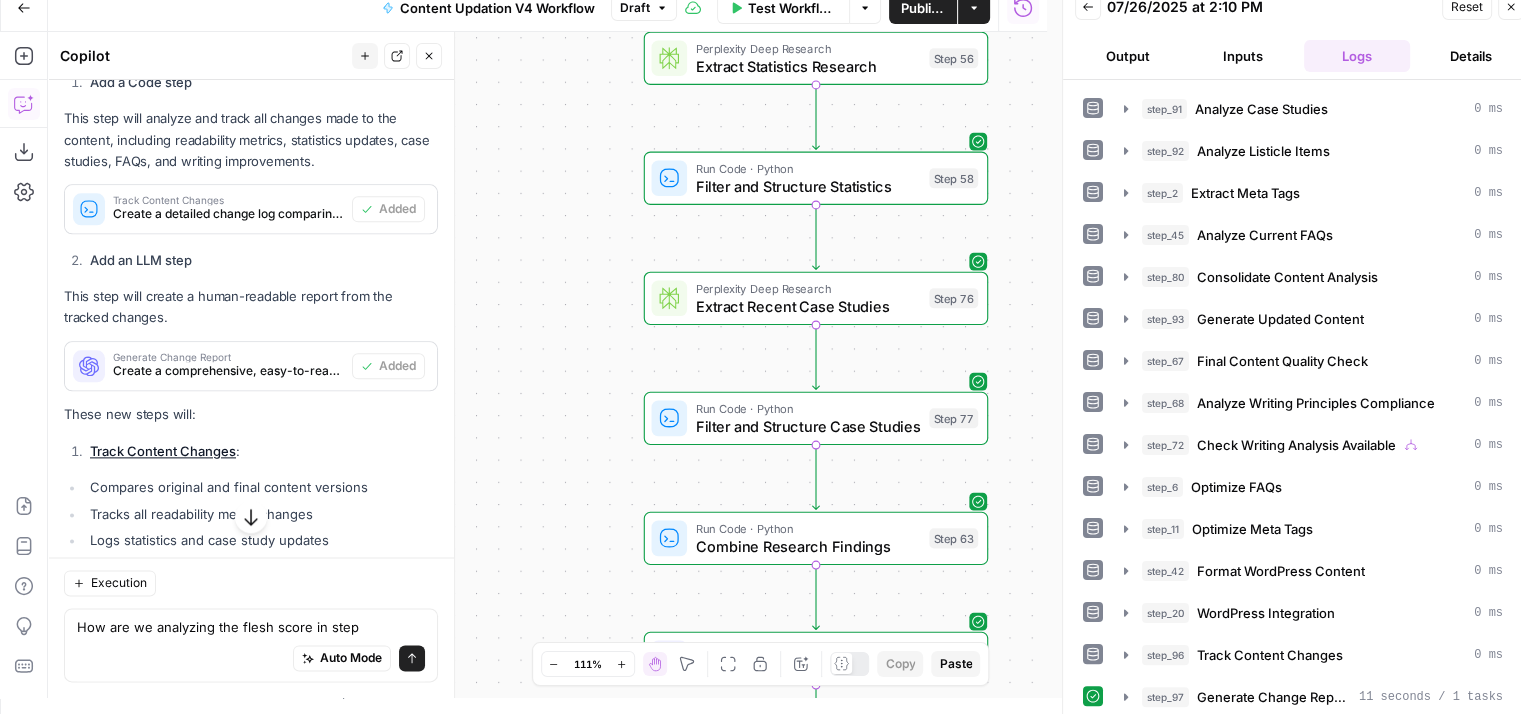 drag, startPoint x: 602, startPoint y: 333, endPoint x: 600, endPoint y: 511, distance: 178.01123 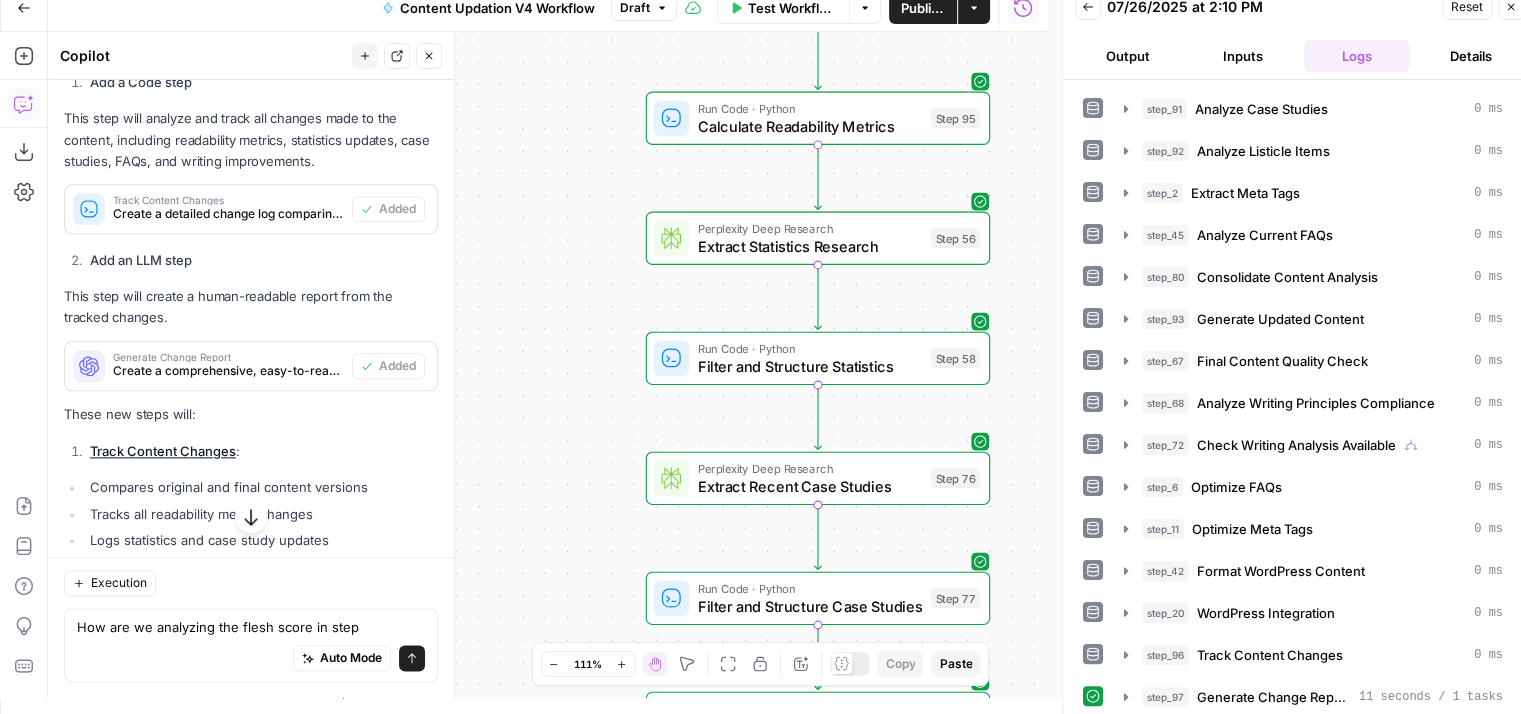 drag, startPoint x: 590, startPoint y: 253, endPoint x: 595, endPoint y: 468, distance: 215.05814 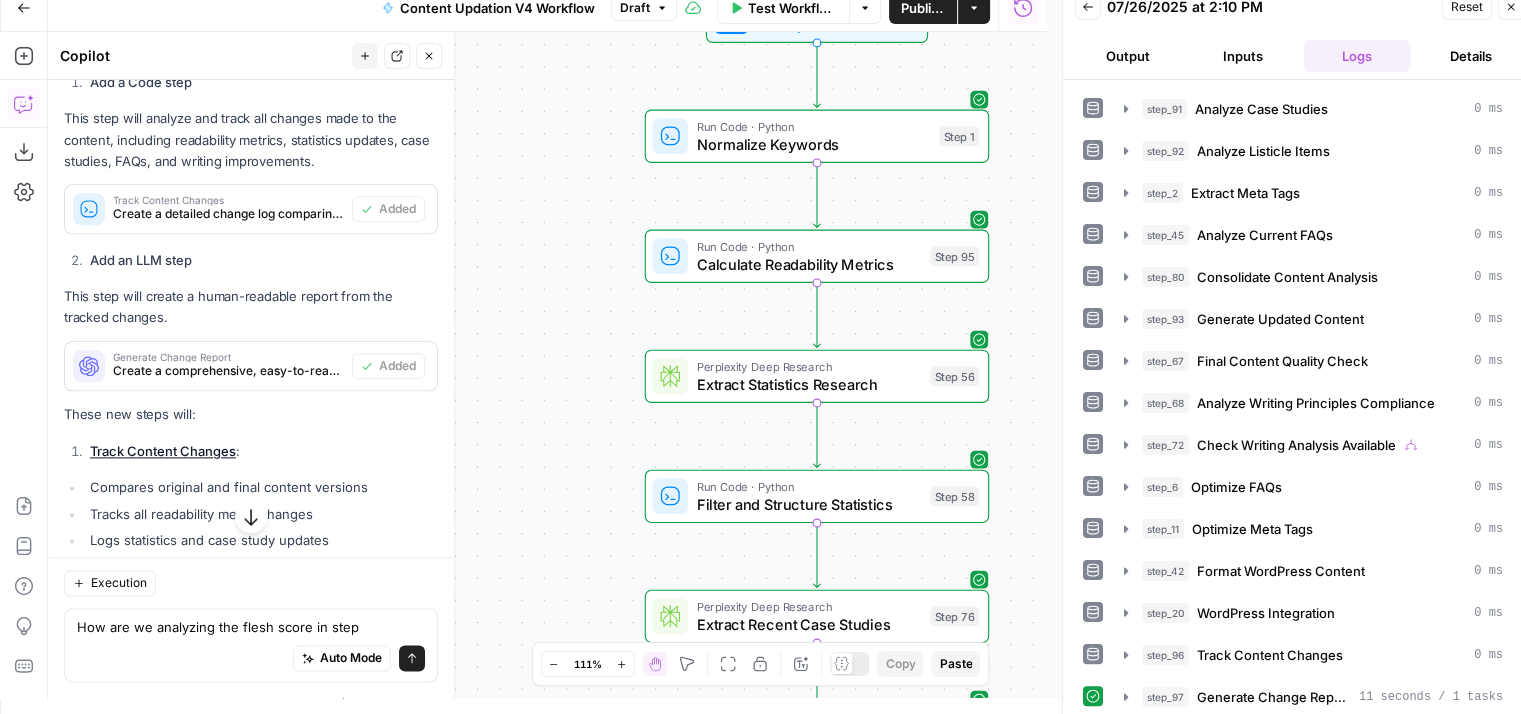 drag, startPoint x: 595, startPoint y: 205, endPoint x: 591, endPoint y: 297, distance: 92.086914 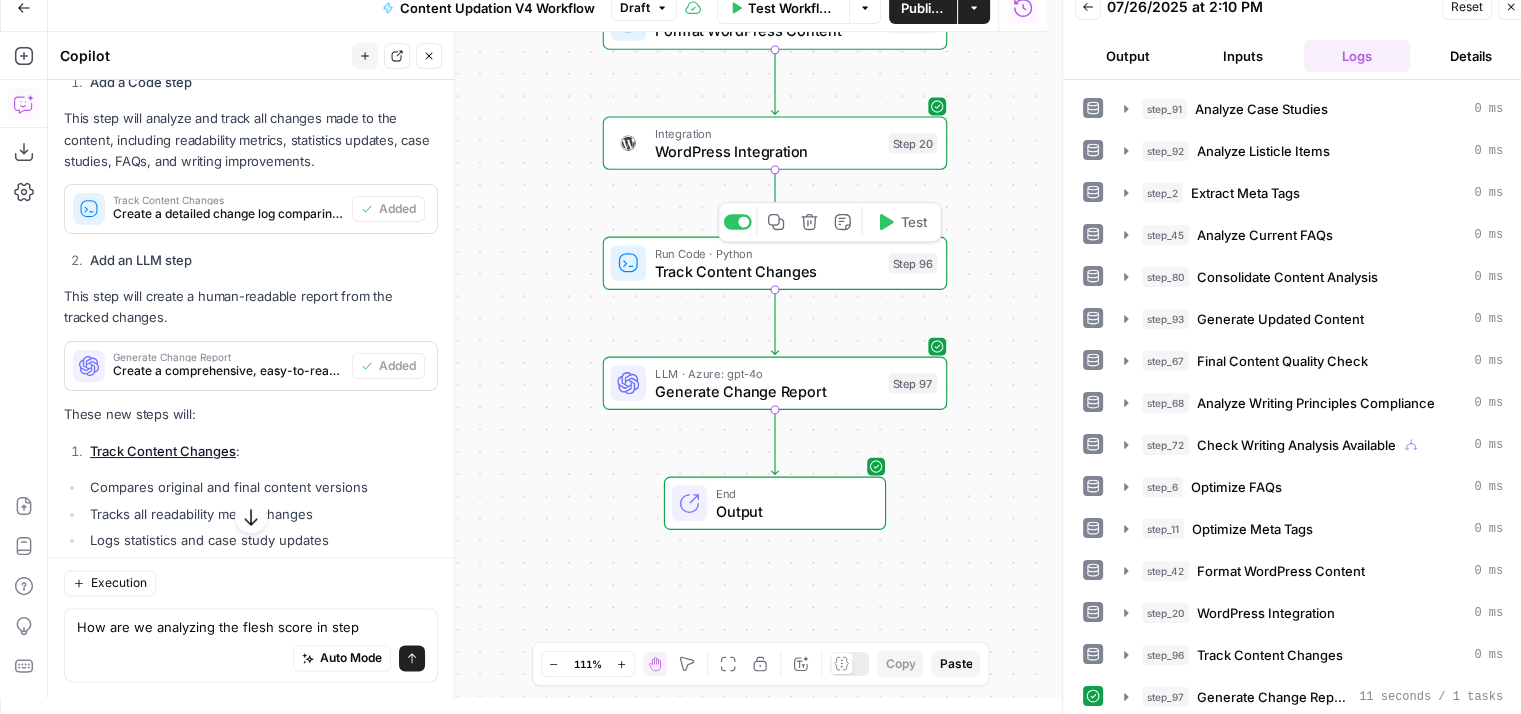drag, startPoint x: 556, startPoint y: 271, endPoint x: 564, endPoint y: 664, distance: 393.08142 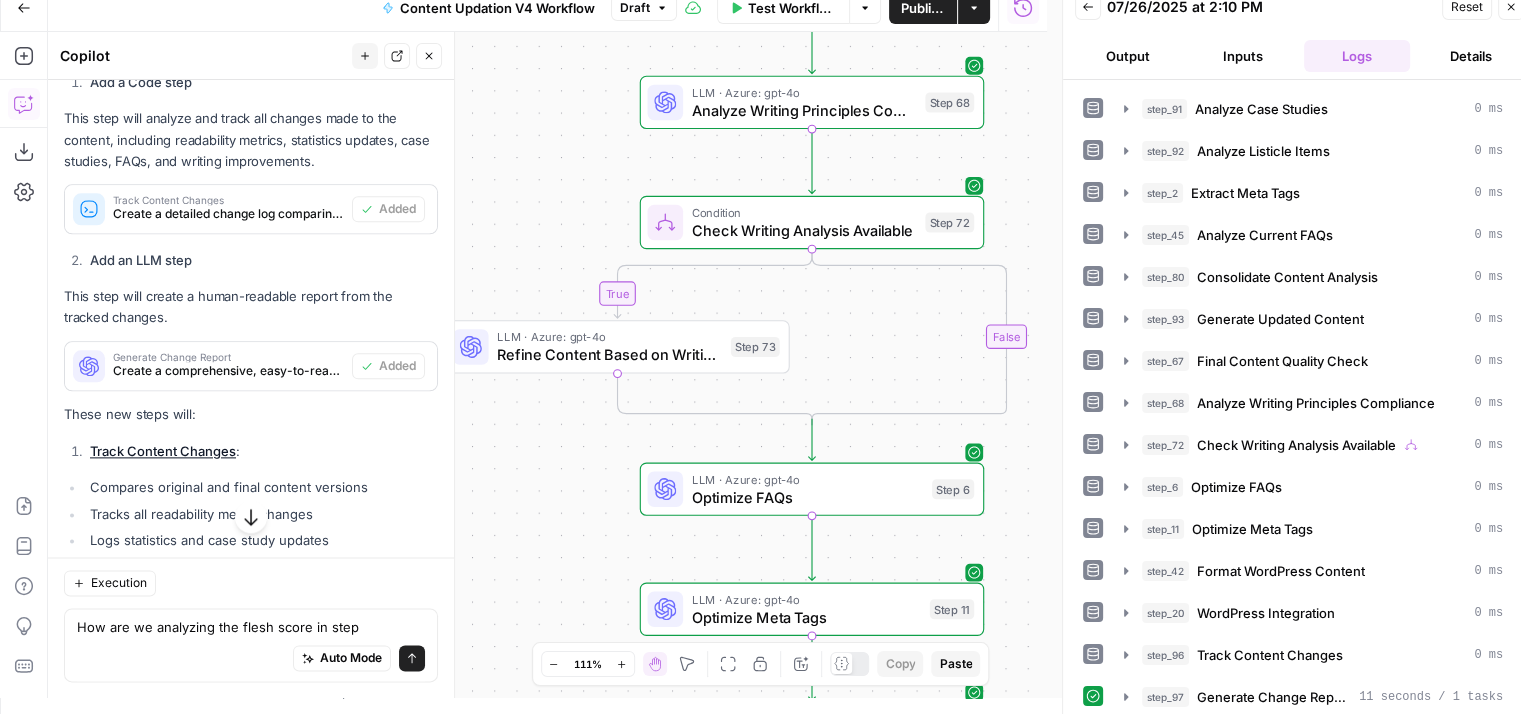 drag, startPoint x: 559, startPoint y: 232, endPoint x: 591, endPoint y: 603, distance: 372.3775 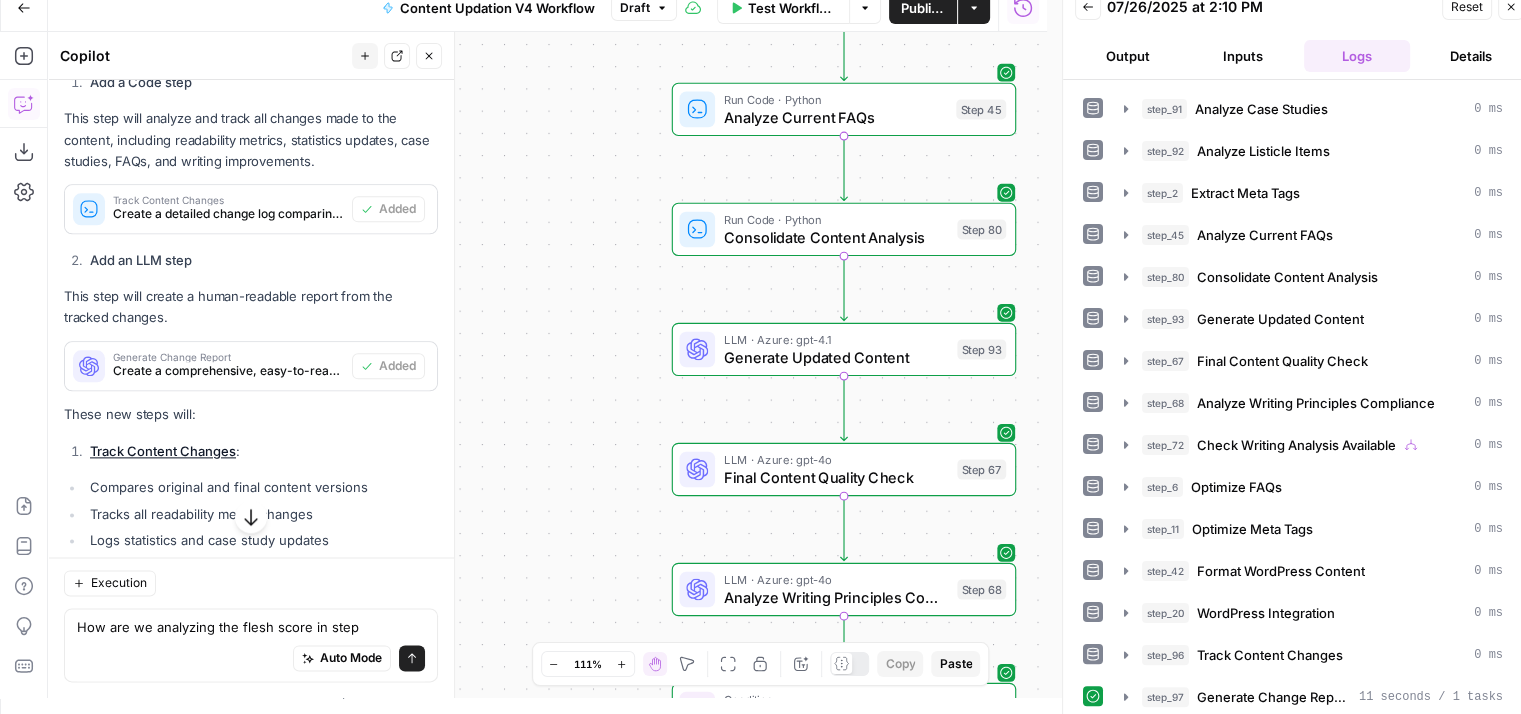 drag, startPoint x: 548, startPoint y: 174, endPoint x: 579, endPoint y: 683, distance: 509.94315 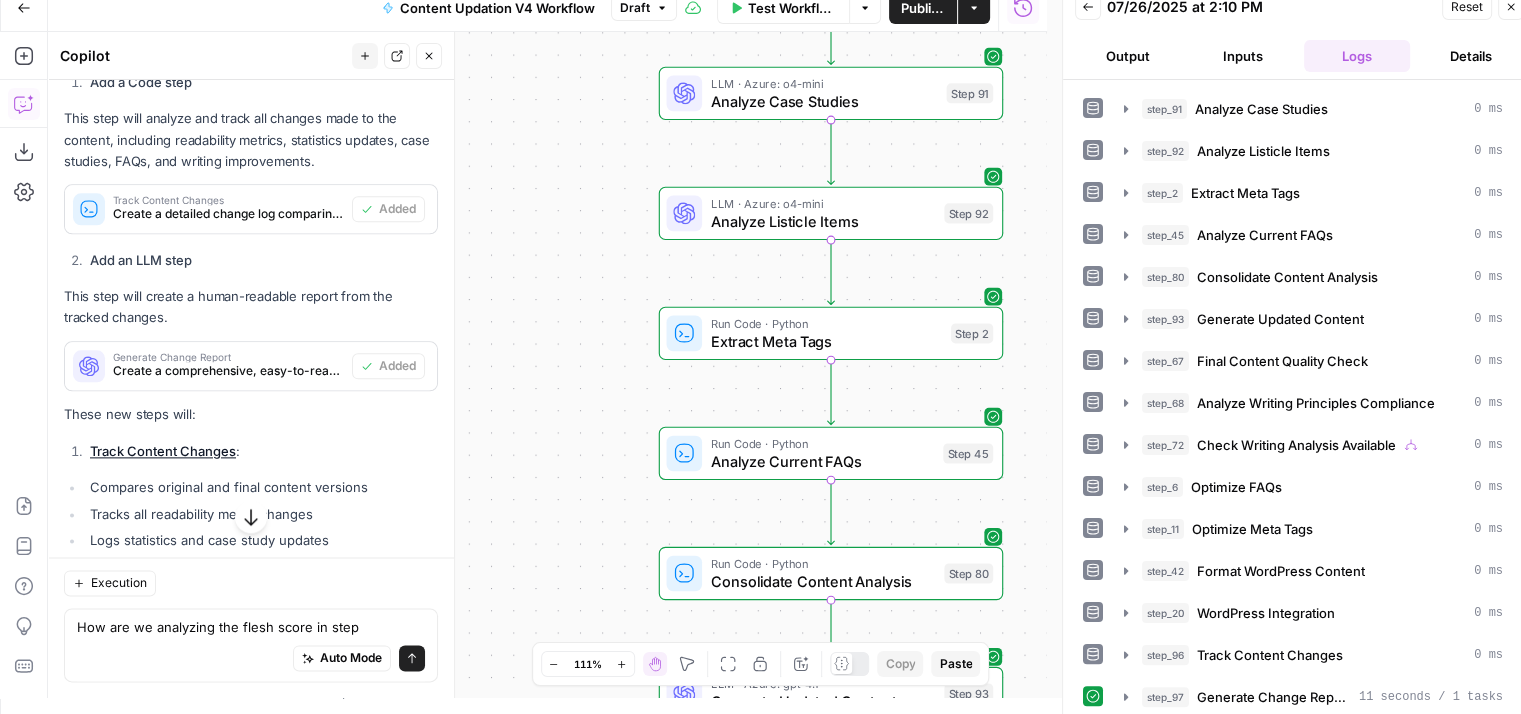 drag, startPoint x: 585, startPoint y: 215, endPoint x: 570, endPoint y: 498, distance: 283.39725 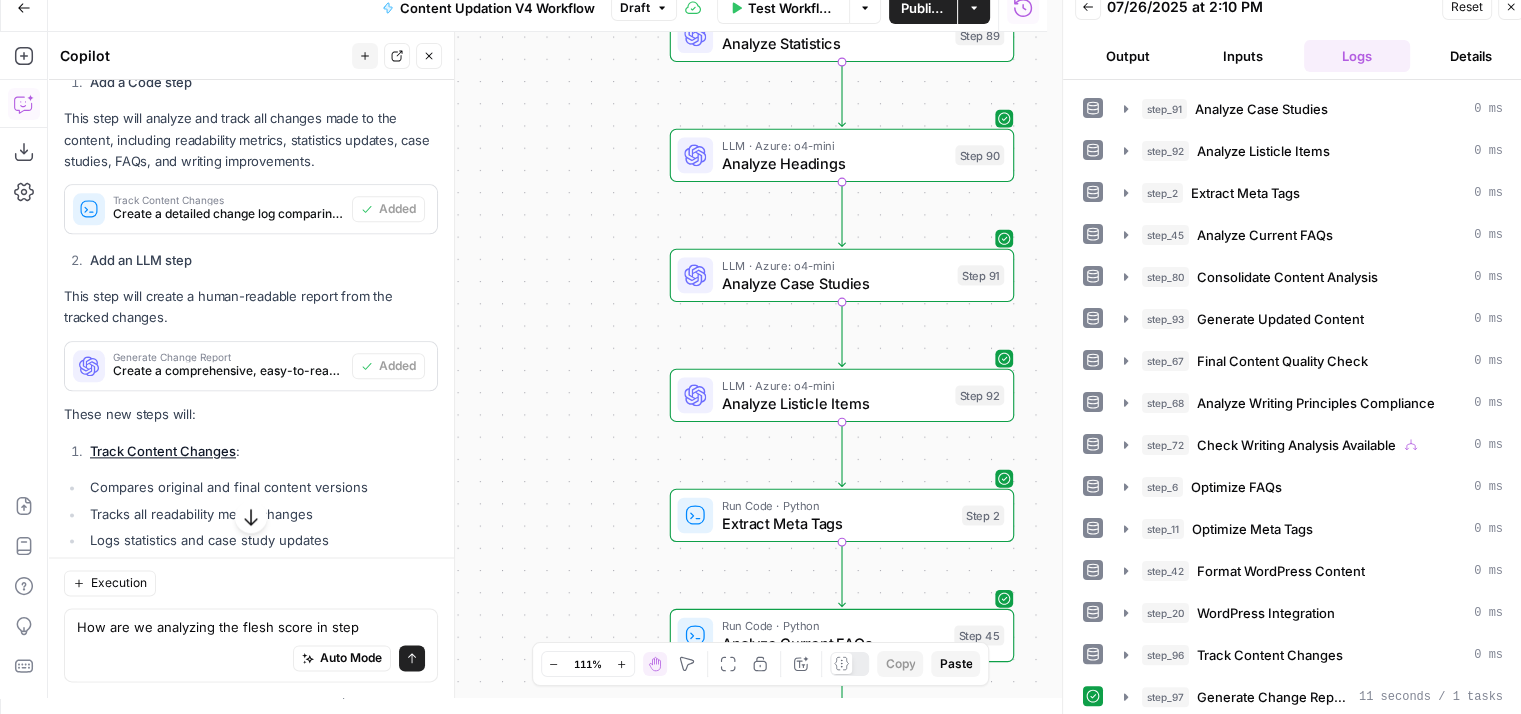 drag, startPoint x: 605, startPoint y: 93, endPoint x: 624, endPoint y: 380, distance: 287.62823 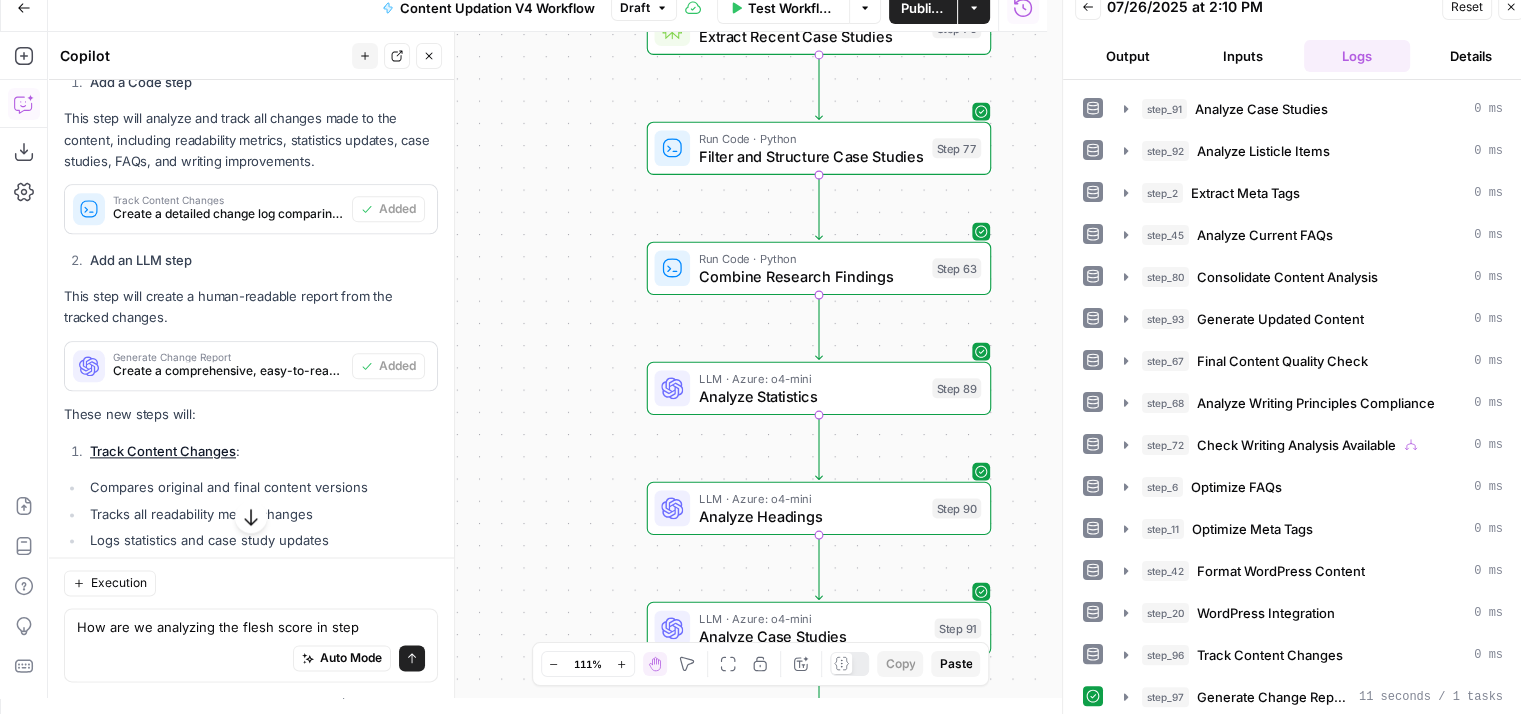 drag, startPoint x: 619, startPoint y: 217, endPoint x: 596, endPoint y: 586, distance: 369.7161 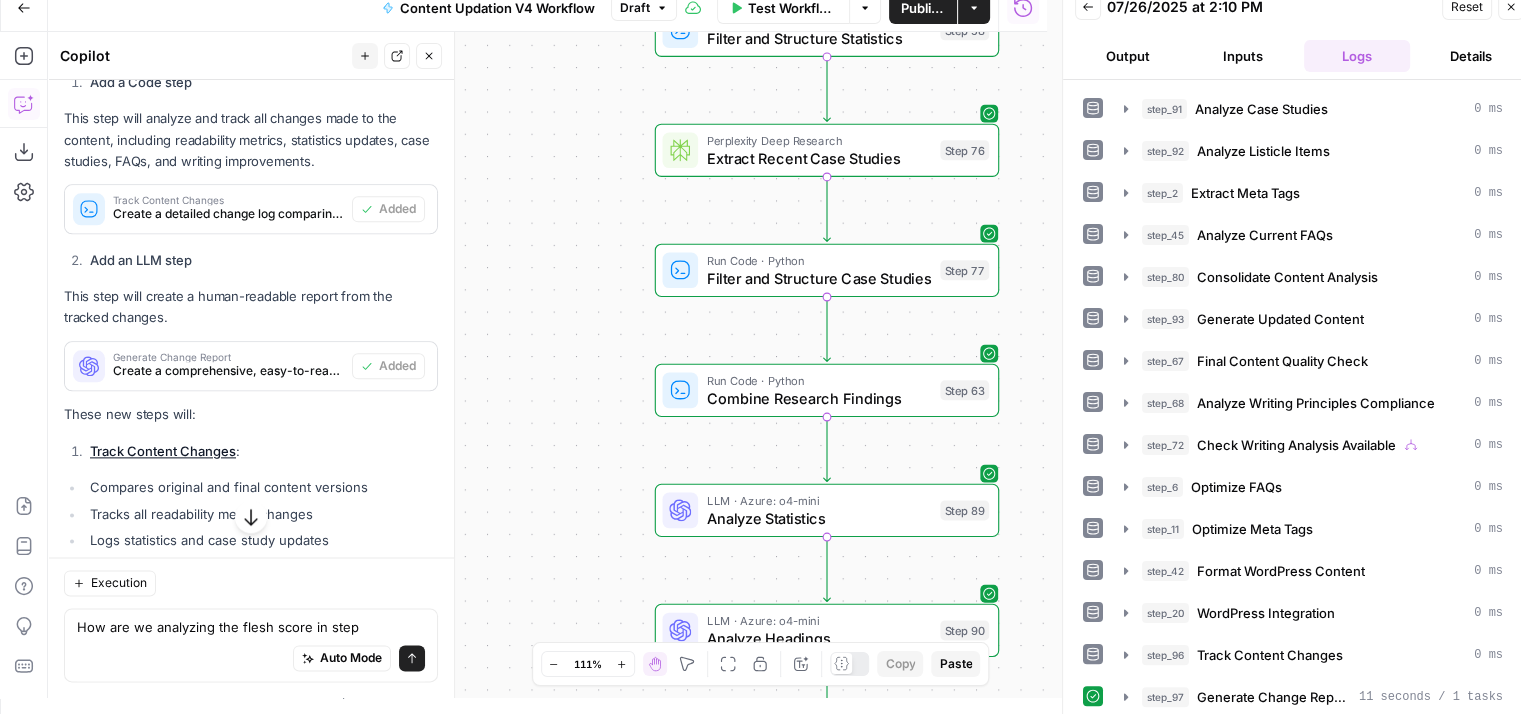 drag, startPoint x: 582, startPoint y: 295, endPoint x: 581, endPoint y: 608, distance: 313.0016 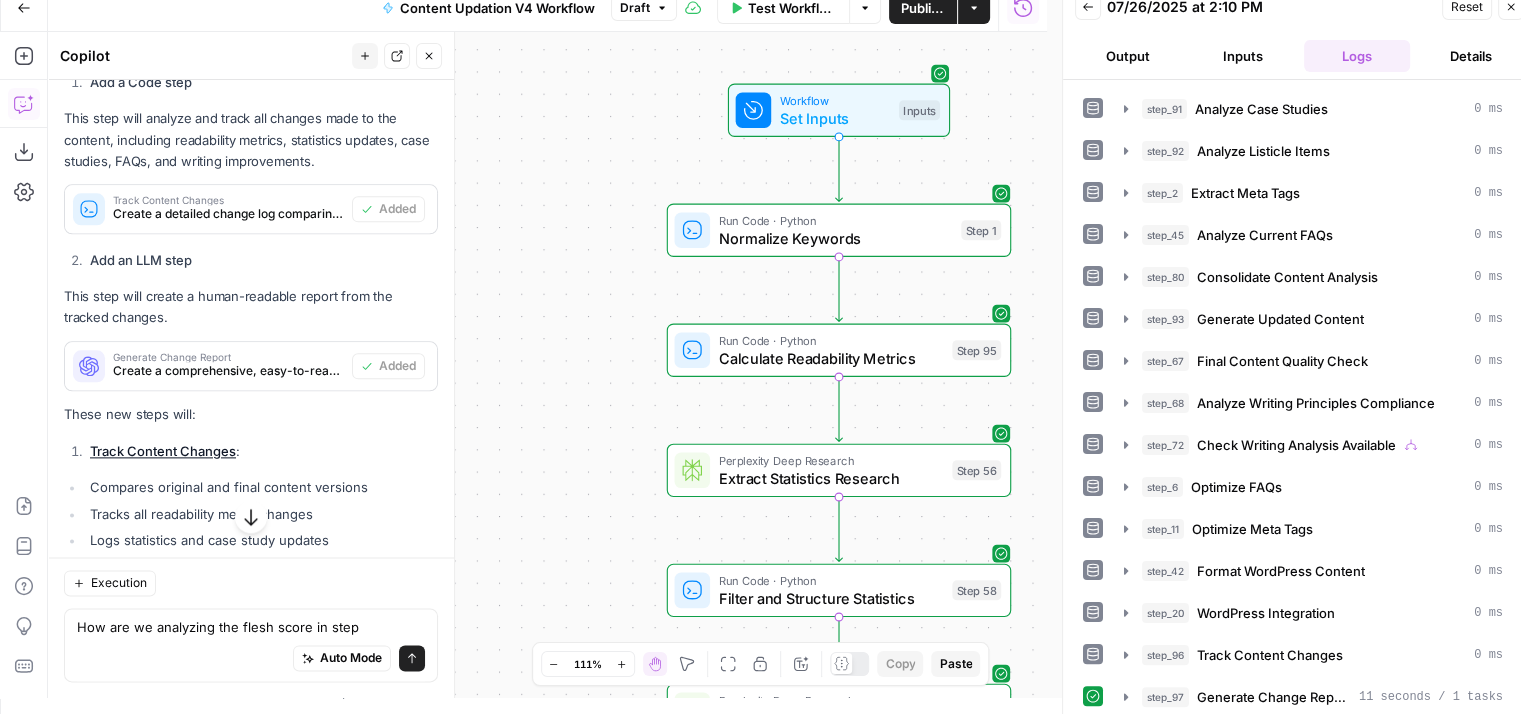 drag, startPoint x: 579, startPoint y: 214, endPoint x: 592, endPoint y: 464, distance: 250.33777 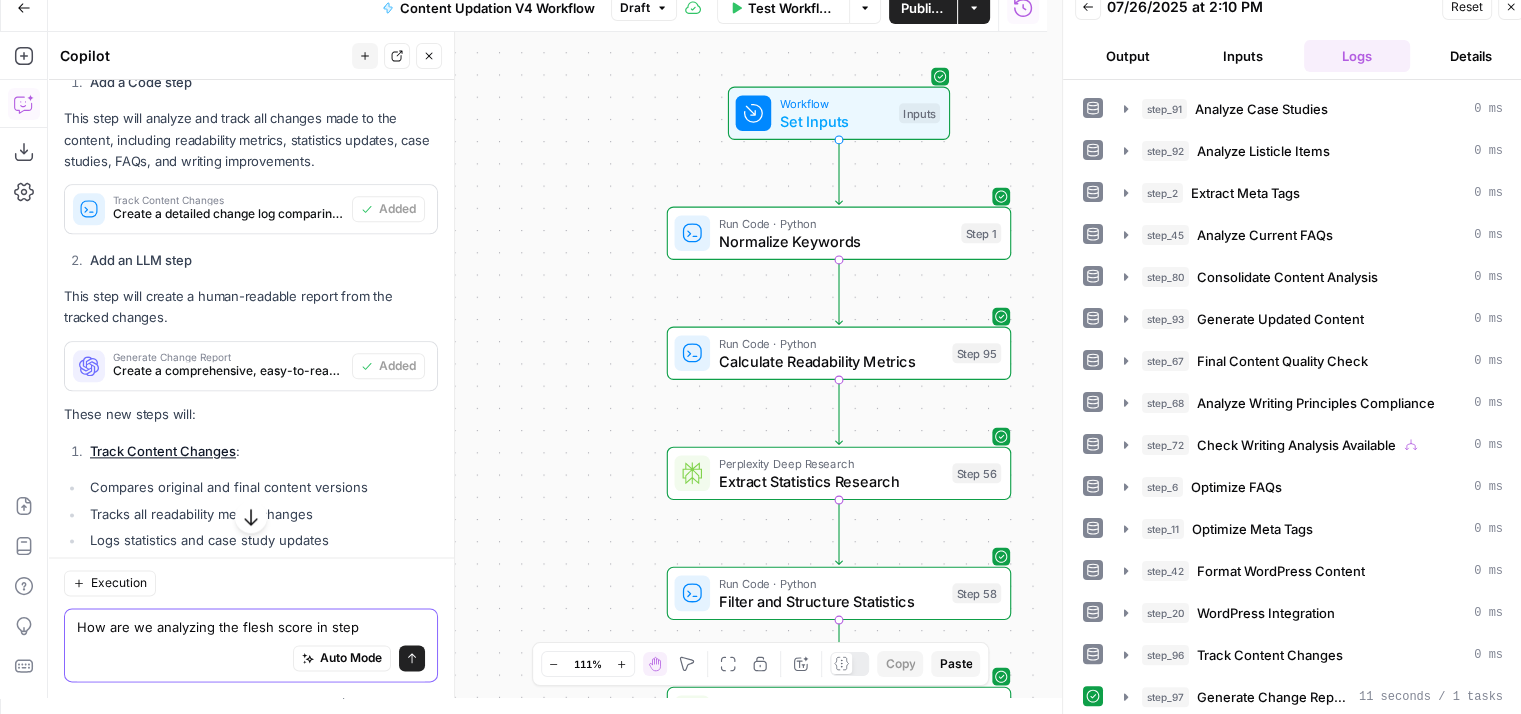 click on "How are we analyzing the flesh score in step" at bounding box center [251, 627] 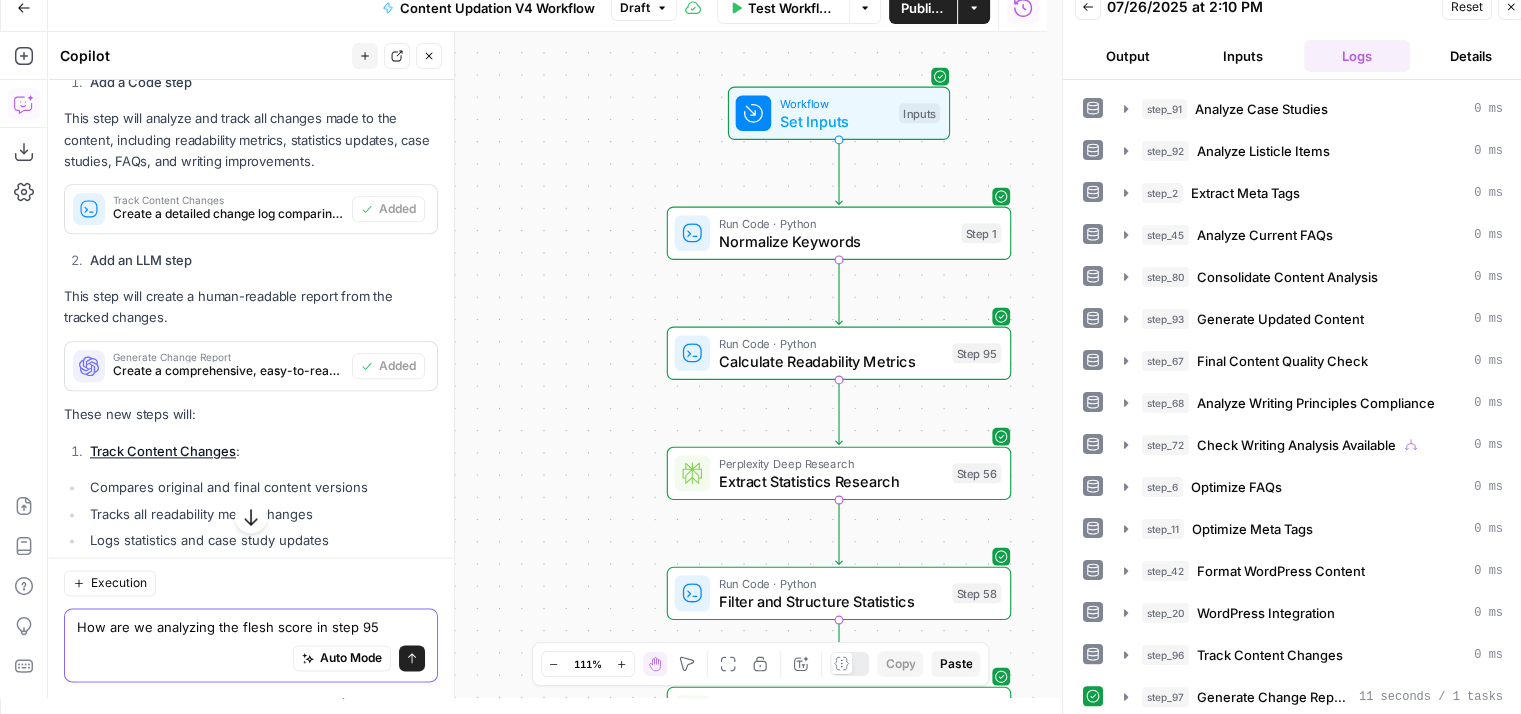 type on "How are we analyzing the flesh score in step 95?" 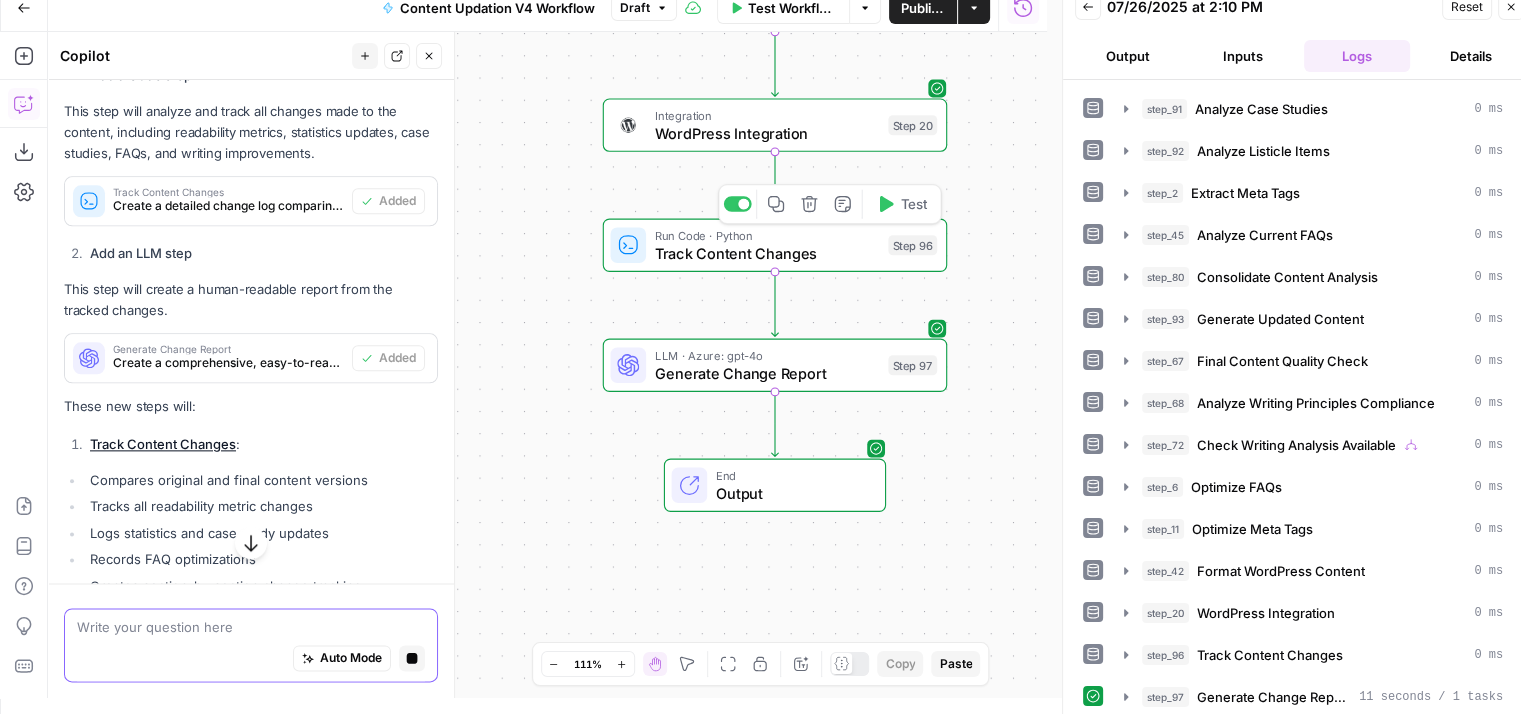scroll, scrollTop: 2964, scrollLeft: 0, axis: vertical 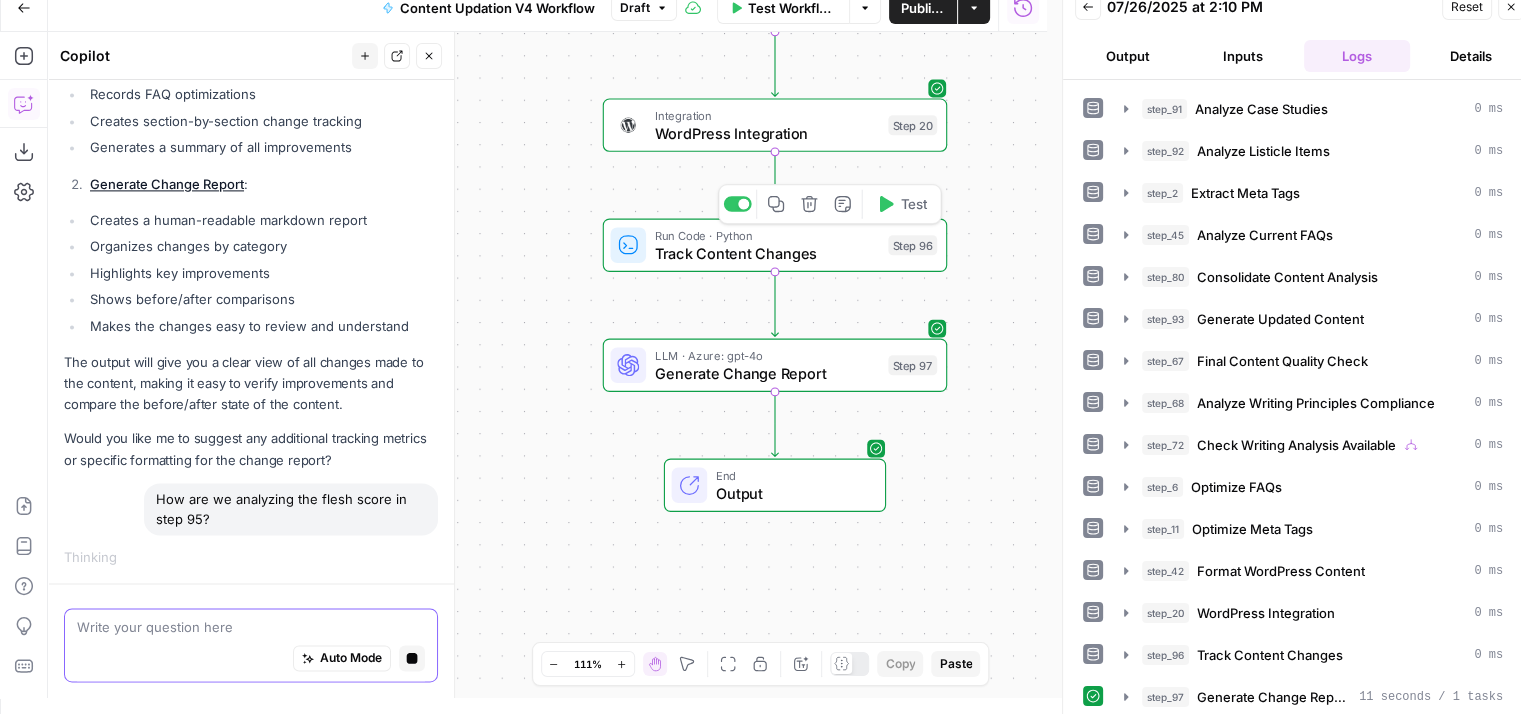 type 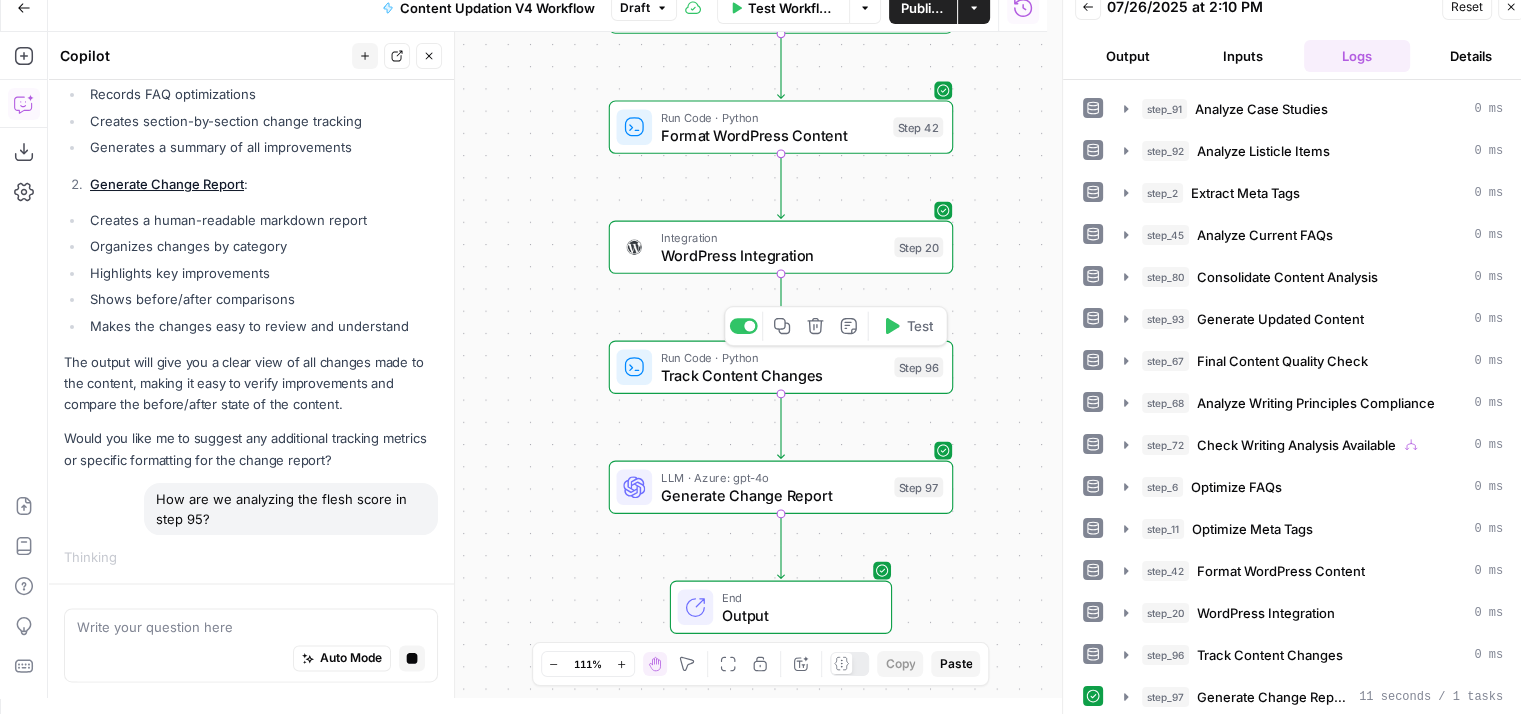 drag, startPoint x: 544, startPoint y: 244, endPoint x: 554, endPoint y: 401, distance: 157.31815 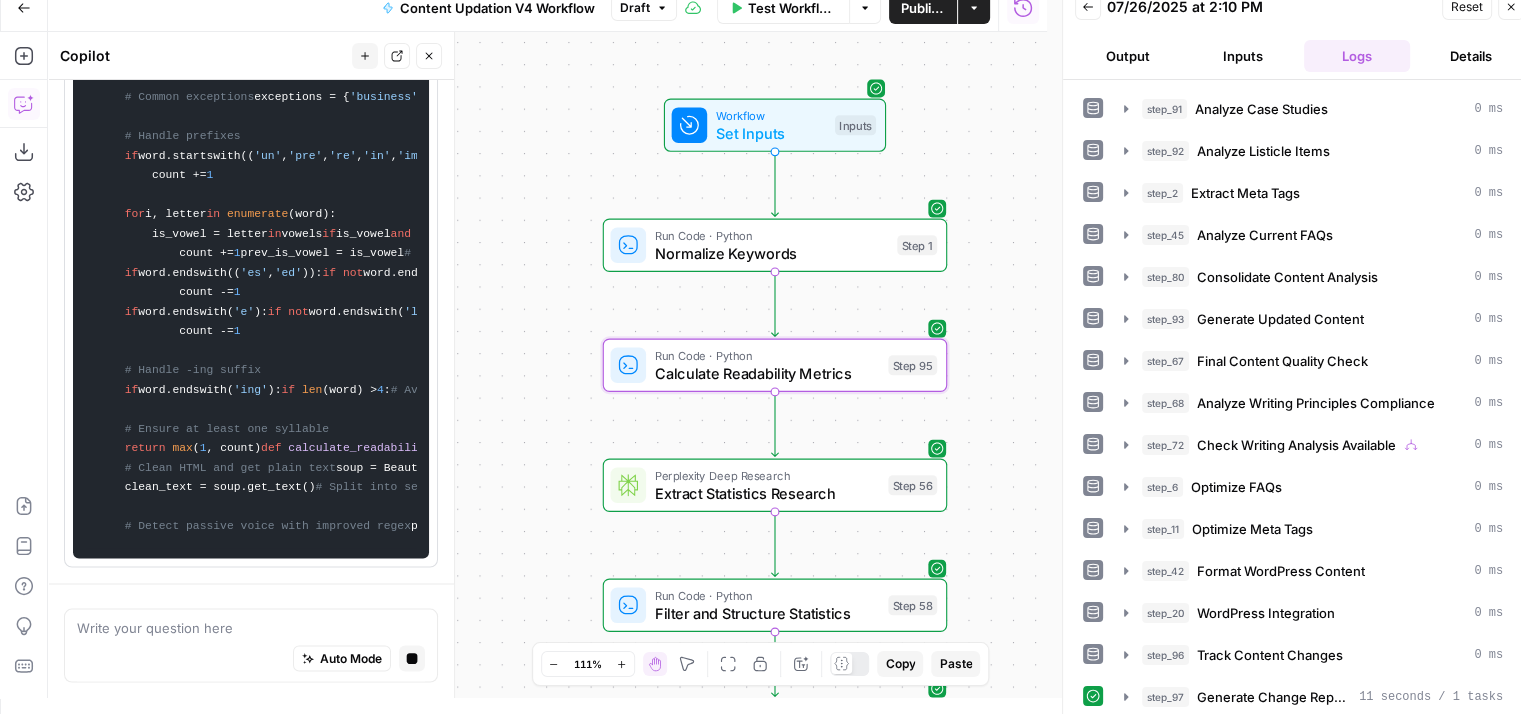 scroll, scrollTop: 4918, scrollLeft: 0, axis: vertical 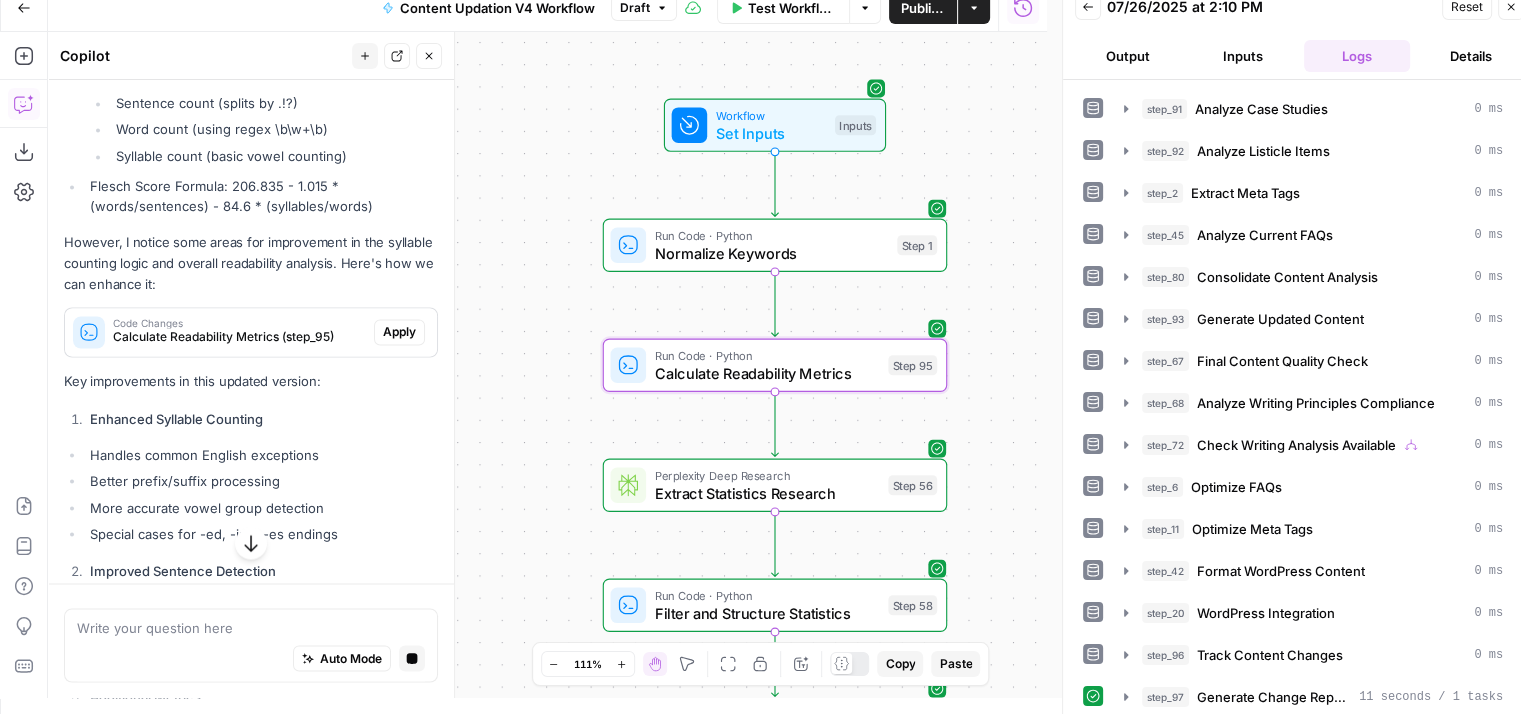 click on "Apply" at bounding box center [399, 332] 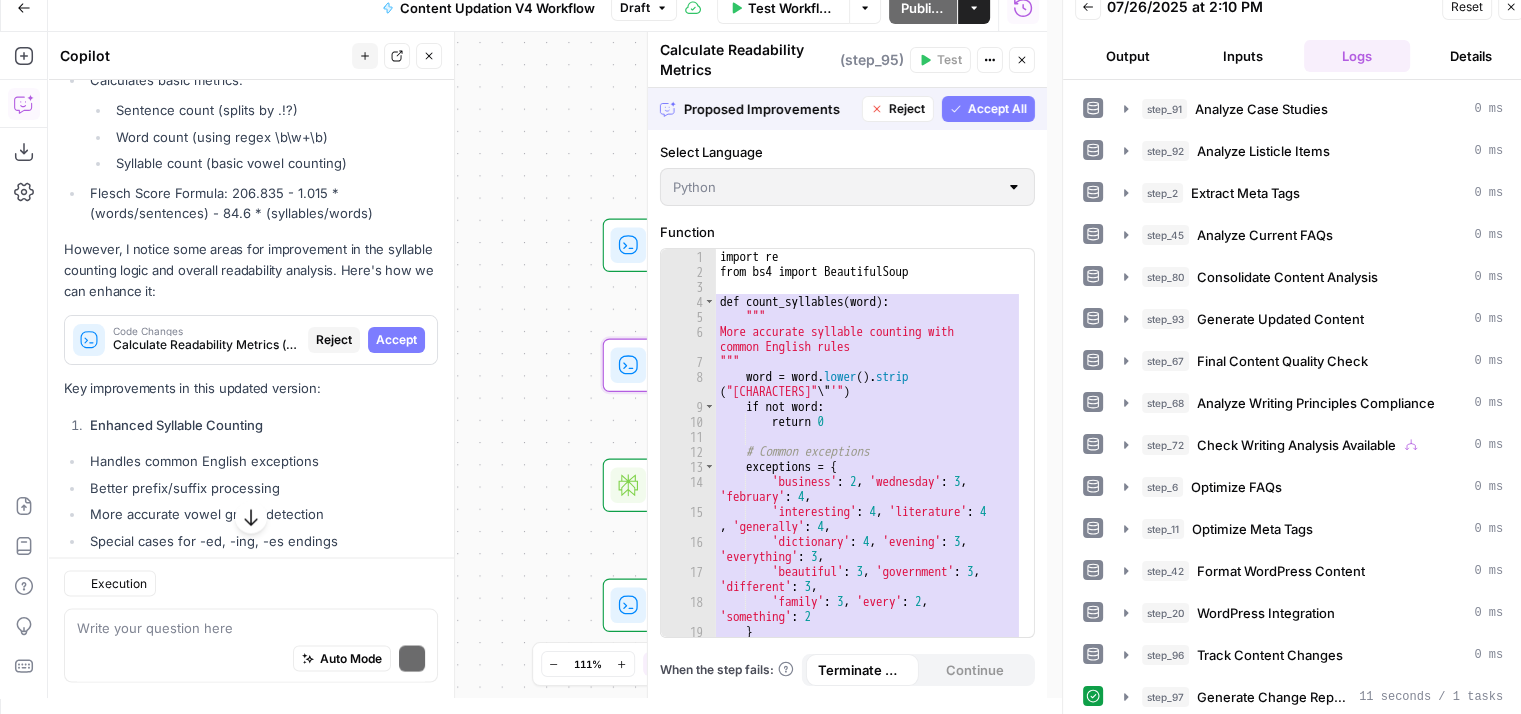 scroll, scrollTop: 3504, scrollLeft: 0, axis: vertical 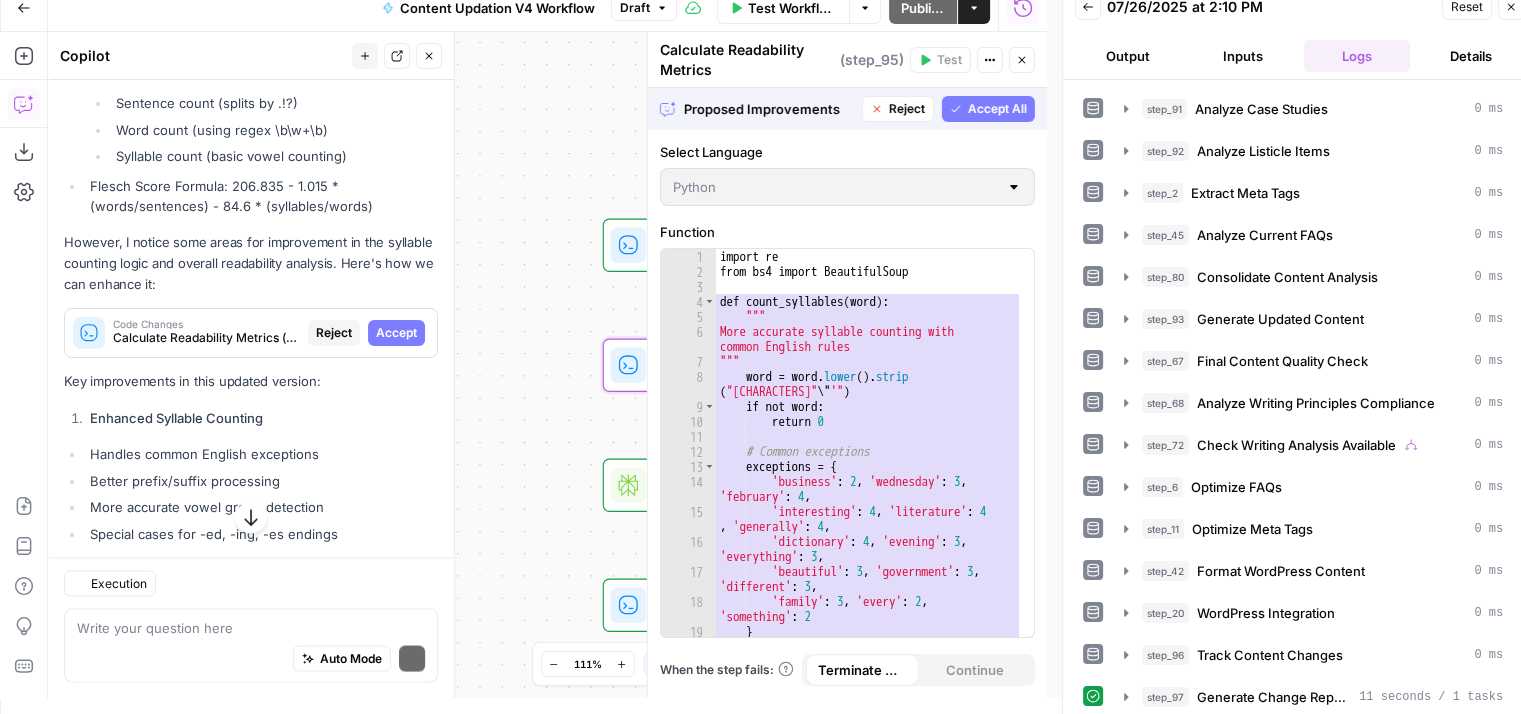 click on "Accept" at bounding box center [396, 333] 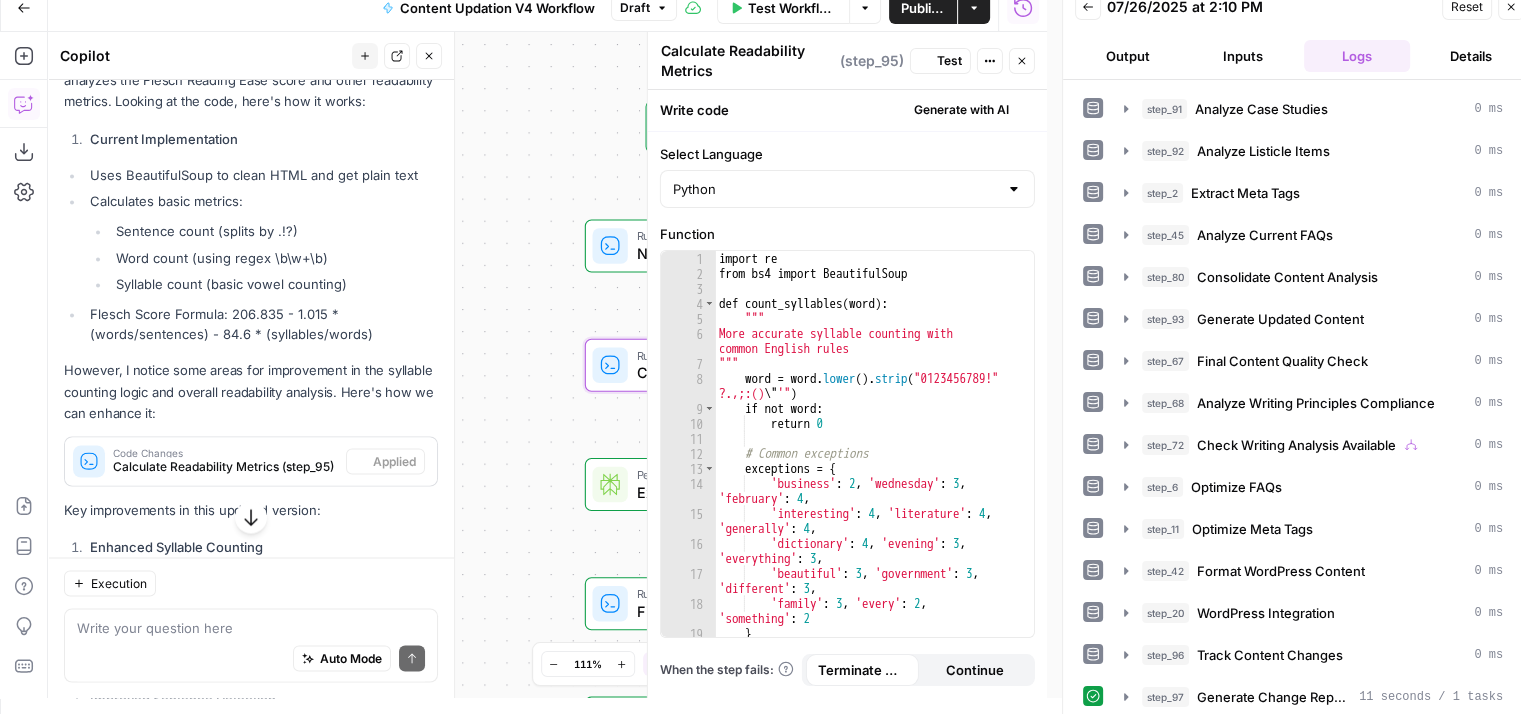 scroll, scrollTop: 3632, scrollLeft: 0, axis: vertical 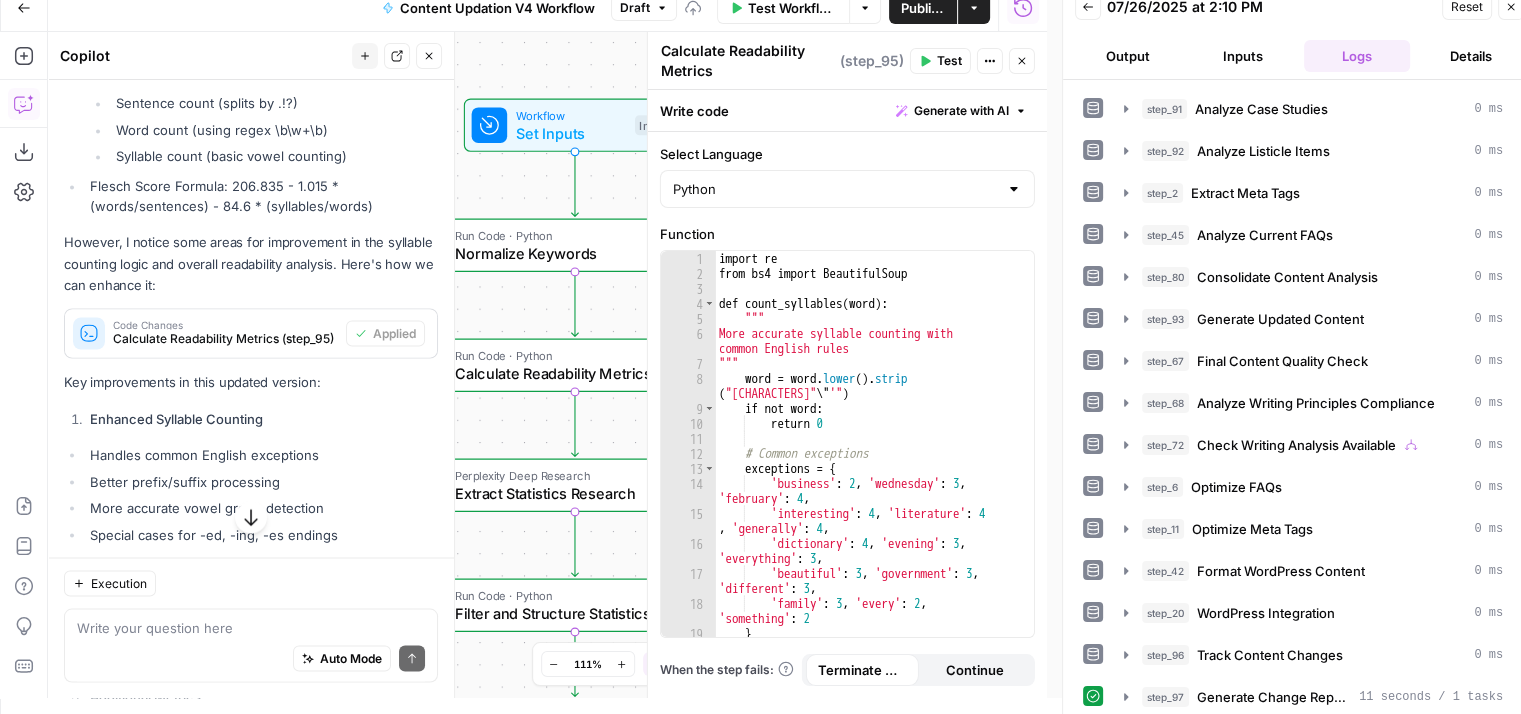 click on "Test" at bounding box center (940, 61) 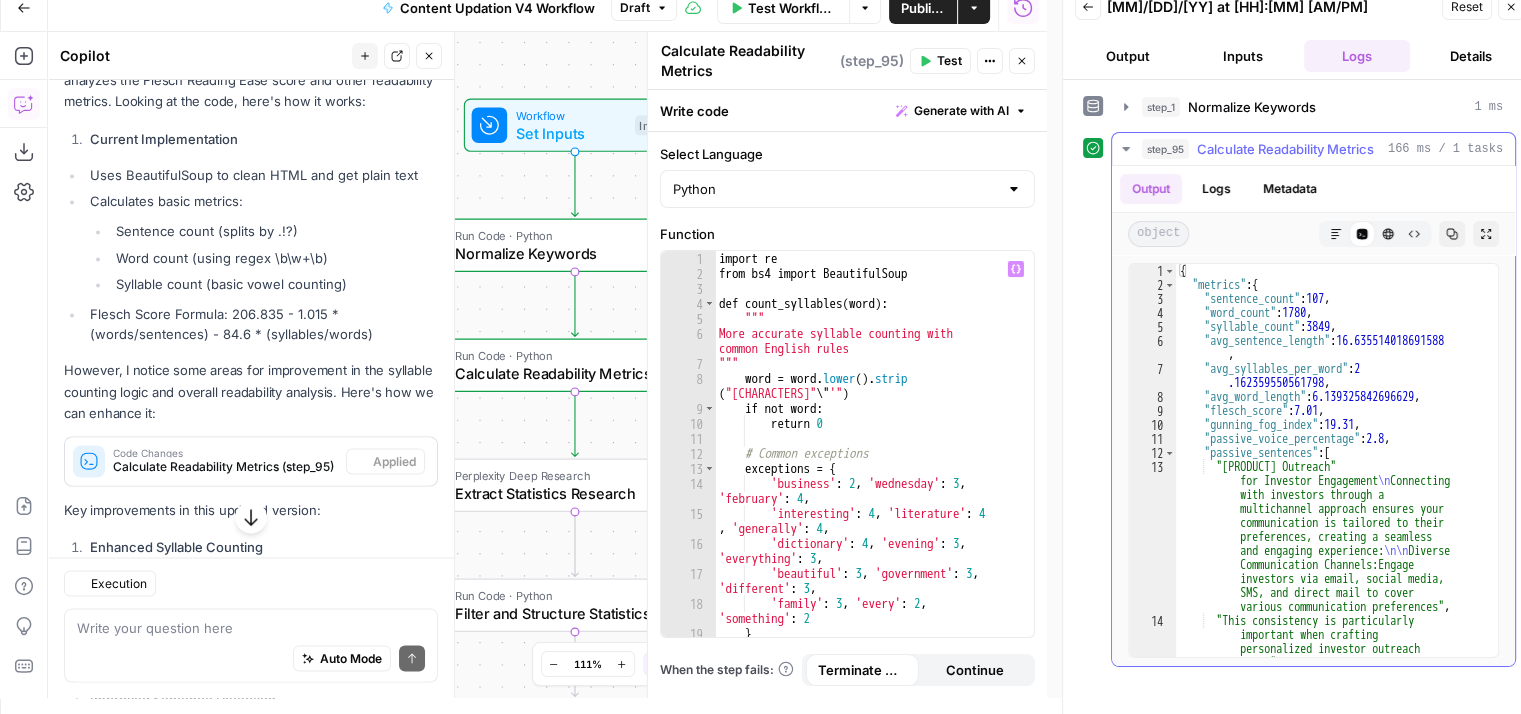 scroll, scrollTop: 3632, scrollLeft: 0, axis: vertical 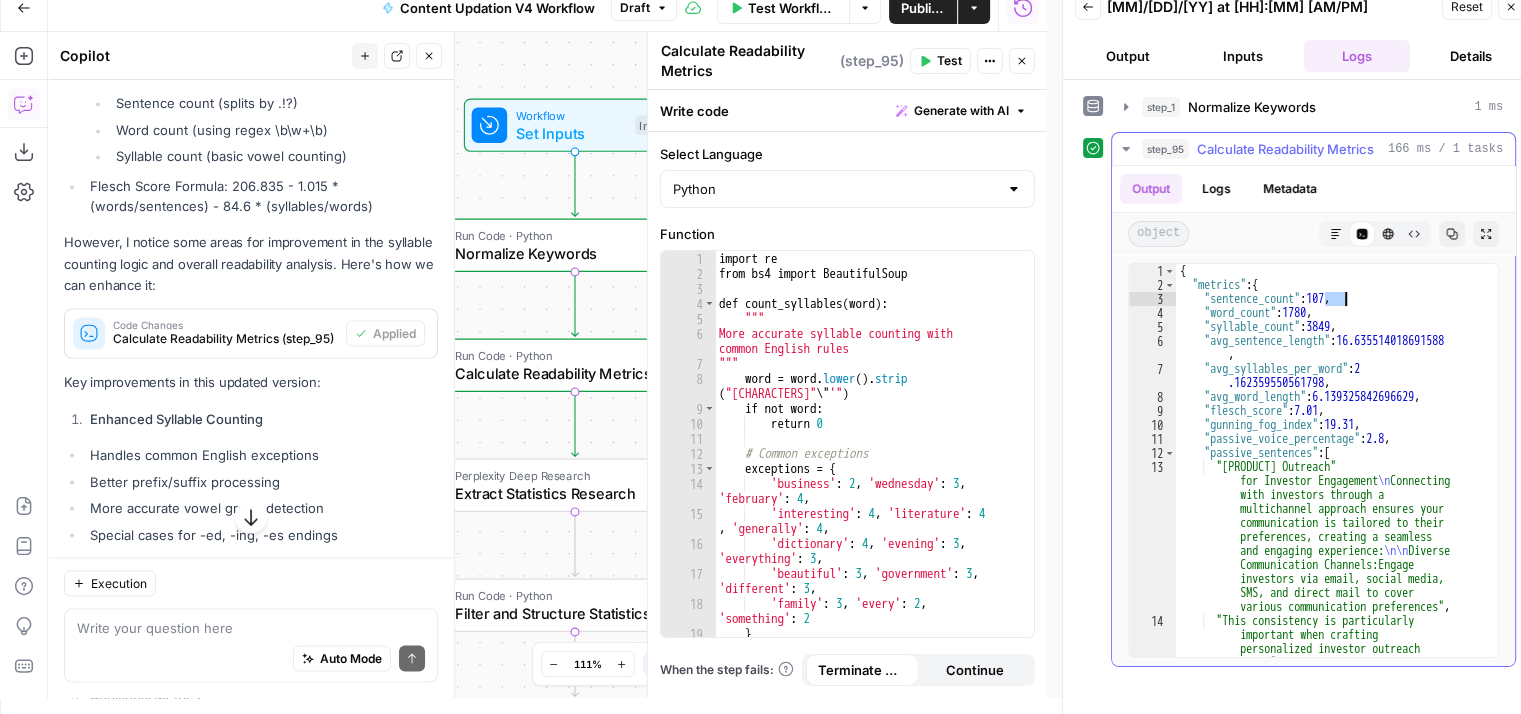 drag, startPoint x: 1326, startPoint y: 294, endPoint x: 1352, endPoint y: 300, distance: 26.683329 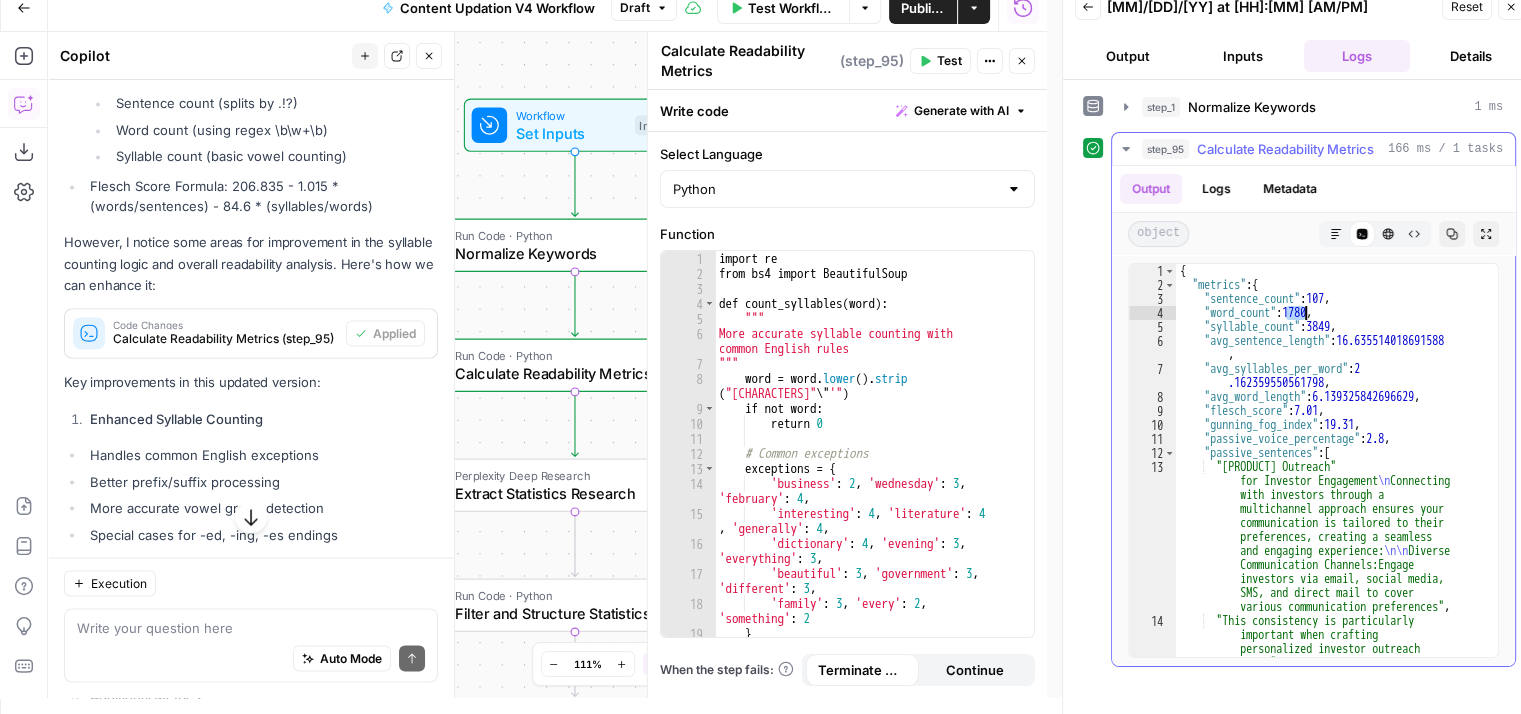 drag, startPoint x: 1284, startPoint y: 306, endPoint x: 1361, endPoint y: 316, distance: 77.64664 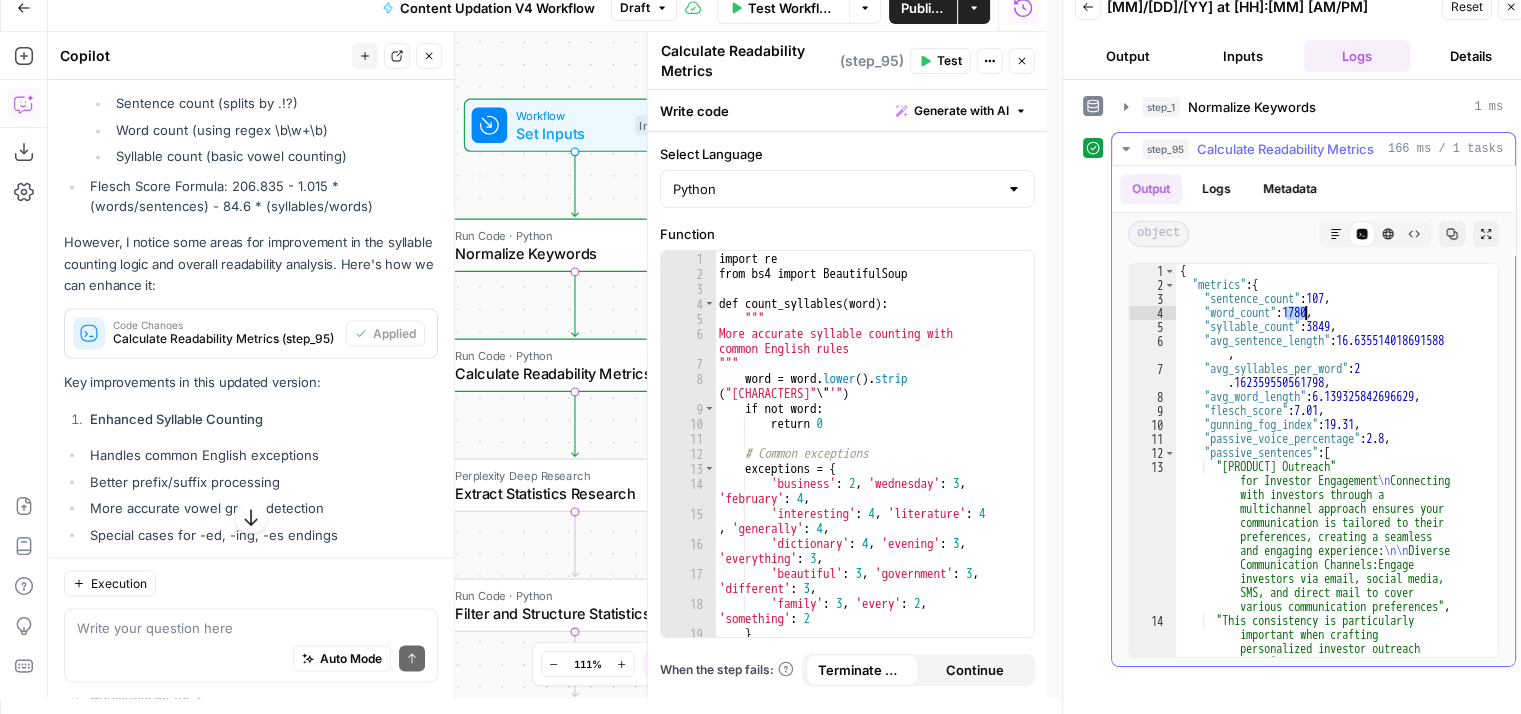 click on "{    "metrics" :  {      "sentence_count" :  107 ,      "word_count" :  1780 ,      "syllable_count" :  3849 ,      "avg_sentence_length" :  16.635514018691588          ,      "avg_syllables_per_word" :  2          .162359550561798 ,      "avg_word_length" :  6.139325842696629 ,      "flesch_score" :  7.01 ,      "gunning_fog_index" :  19.31 ,      "passive_voice_percentage" :  2.8 ,      "passive_sentences" :  [         "Understanding Multichannel Outreach             for Investor Engagement \n Connecting             with investors through a             multichannel approach ensures your             communication is tailored to their             preferences, creating a seamless             and engaging experience: \n\n Diverse             Communication Channels:Engage             investors via email, social media,             SMS, and direct mail to cover             ,         email"" at bounding box center [1330, 503] 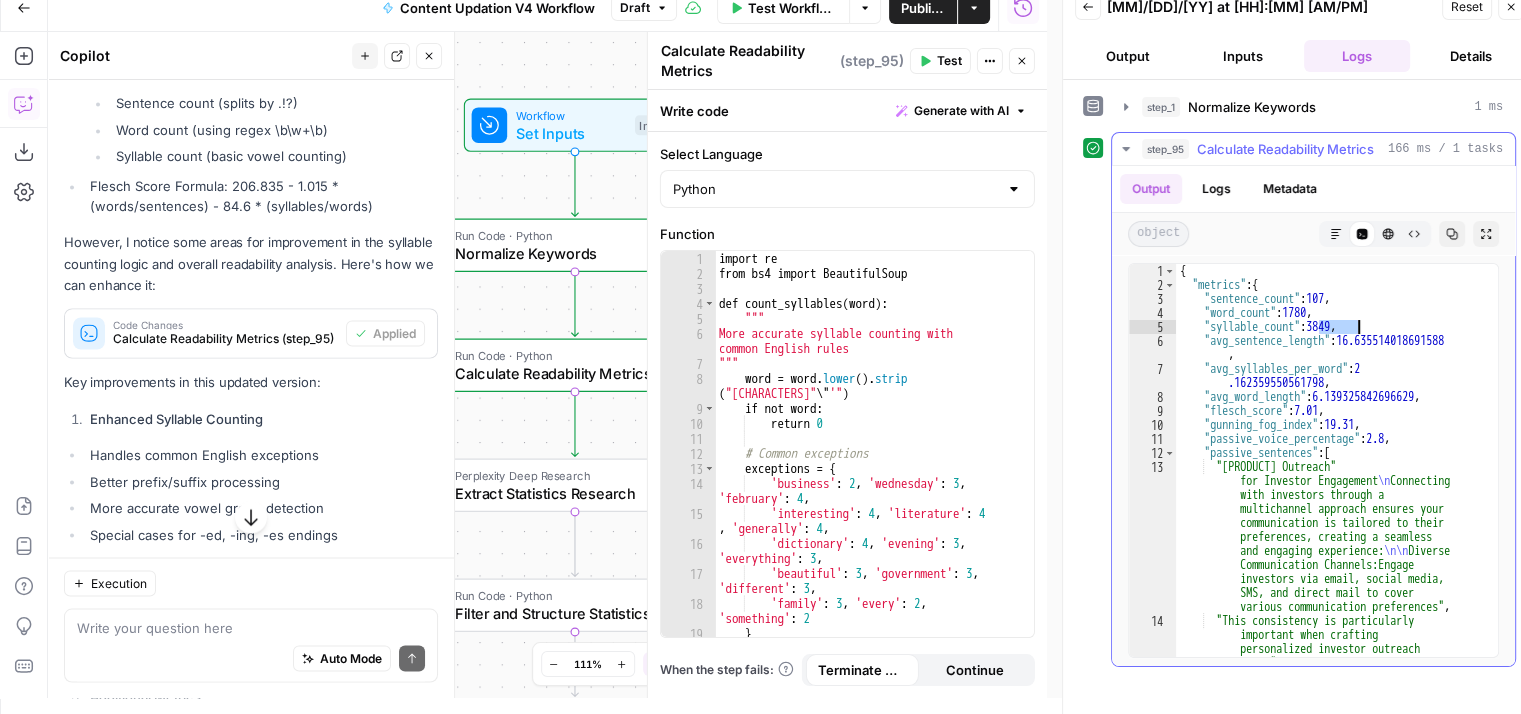 drag, startPoint x: 1320, startPoint y: 325, endPoint x: 1372, endPoint y: 326, distance: 52.009613 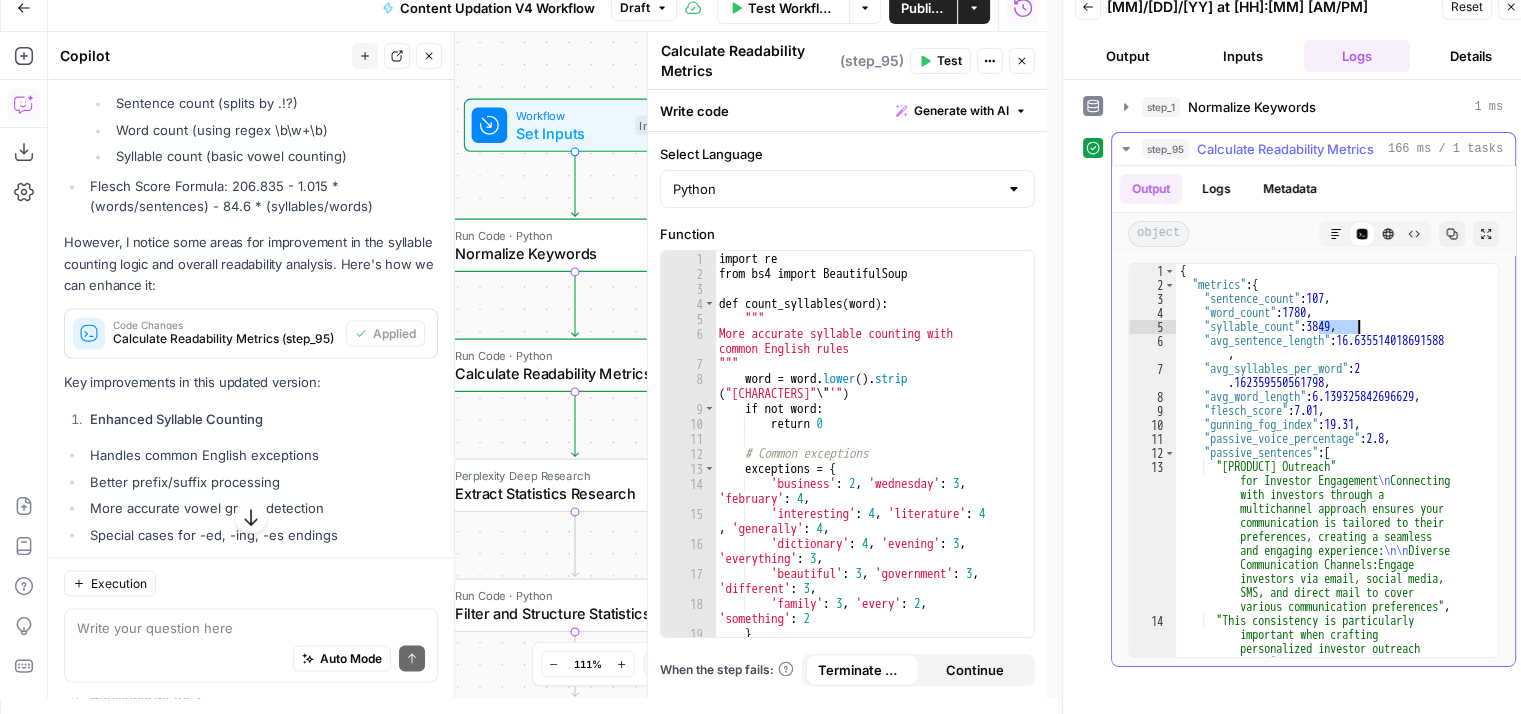 click on "{    "metrics" :  {      "sentence_count" :  107 ,      "word_count" :  1780 ,      "syllable_count" :  3849 ,      "avg_sentence_length" :  16.635514018691588          ,      "avg_syllables_per_word" :  2          .162359550561798 ,      "avg_word_length" :  6.139325842696629 ,      "flesch_score" :  7.01 ,      "gunning_fog_index" :  19.31 ,      "passive_voice_percentage" :  2.8 ,      "passive_sentences" :  [         "Understanding Multichannel Outreach             for Investor Engagement \n Connecting             with investors through a             multichannel approach ensures your             communication is tailored to their             preferences, creating a seamless             and engaging experience: \n\n Diverse             Communication Channels:Engage             investors via email, social media,             SMS, and direct mail to cover             ,         email"" at bounding box center [1330, 503] 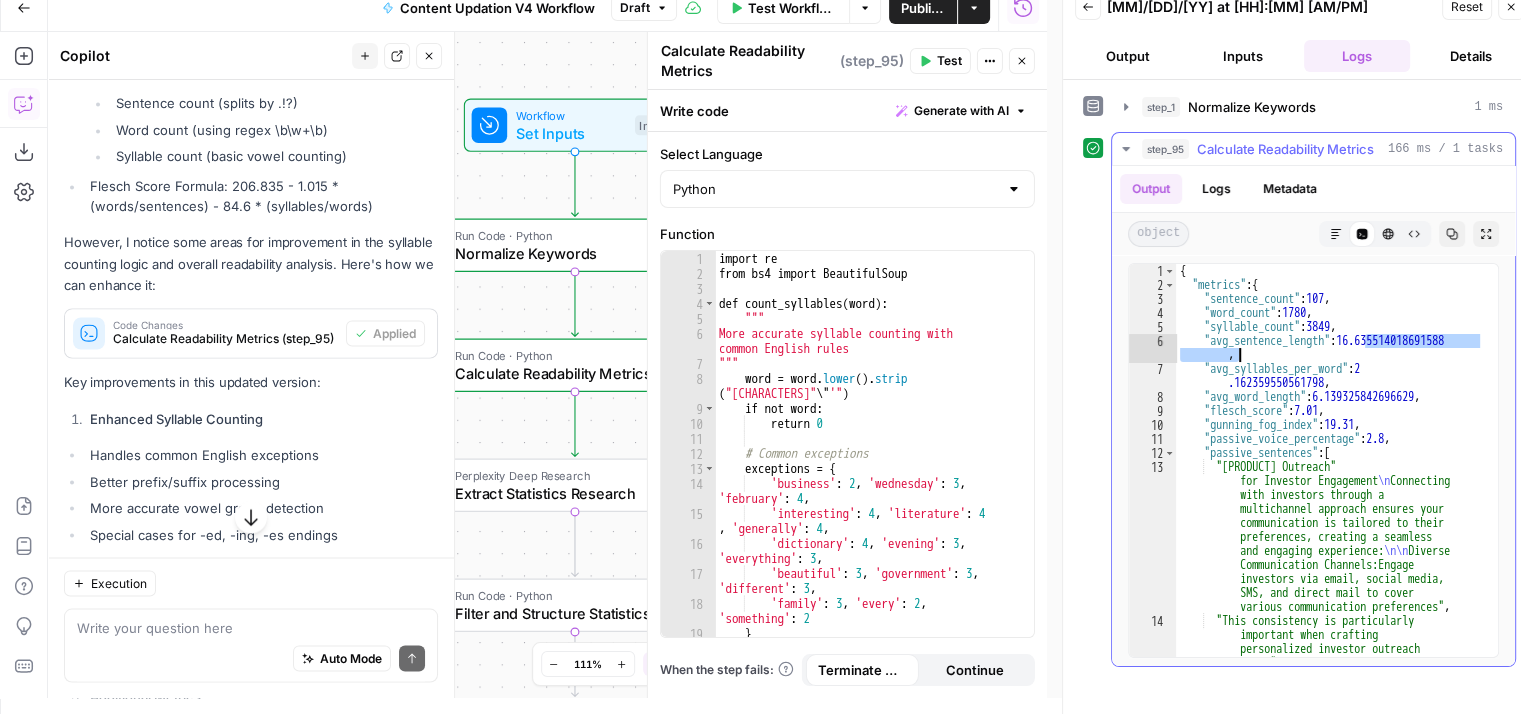 drag, startPoint x: 1361, startPoint y: 343, endPoint x: 1385, endPoint y: 355, distance: 26.832815 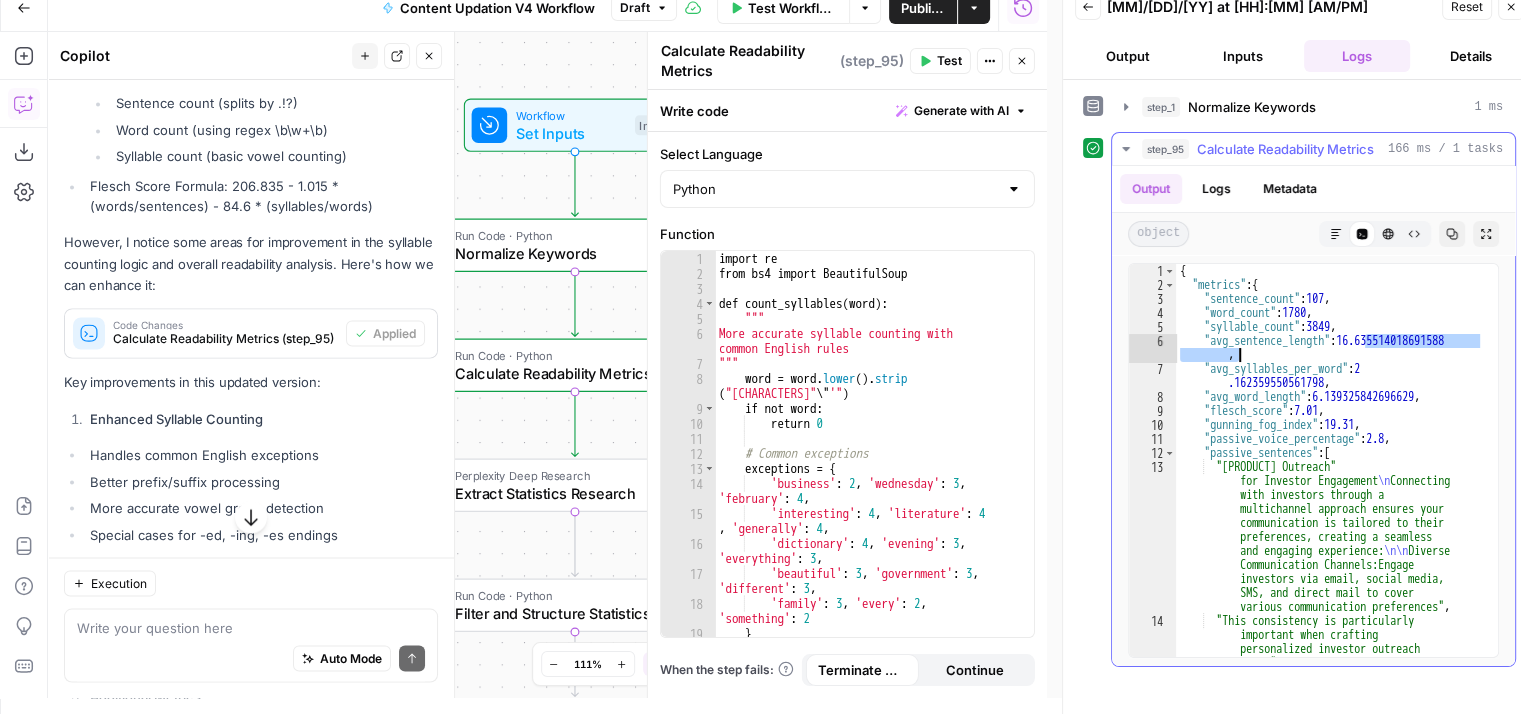click on "{    "metrics" :  {      "sentence_count" :  107 ,      "word_count" :  1780 ,      "syllable_count" :  3849 ,      "avg_sentence_length" :  16.635514018691588          ,      "avg_syllables_per_word" :  2          .162359550561798 ,      "avg_word_length" :  6.139325842696629 ,      "flesch_score" :  7.01 ,      "gunning_fog_index" :  19.31 ,      "passive_voice_percentage" :  2.8 ,      "passive_sentences" :  [         "Understanding Multichannel Outreach             for Investor Engagement \n Connecting             with investors through a             multichannel approach ensures your             communication is tailored to their             preferences, creating a seamless             and engaging experience: \n\n Diverse             Communication Channels:Engage             investors via email, social media,             SMS, and direct mail to cover             ,         email"" at bounding box center (1330, 503) 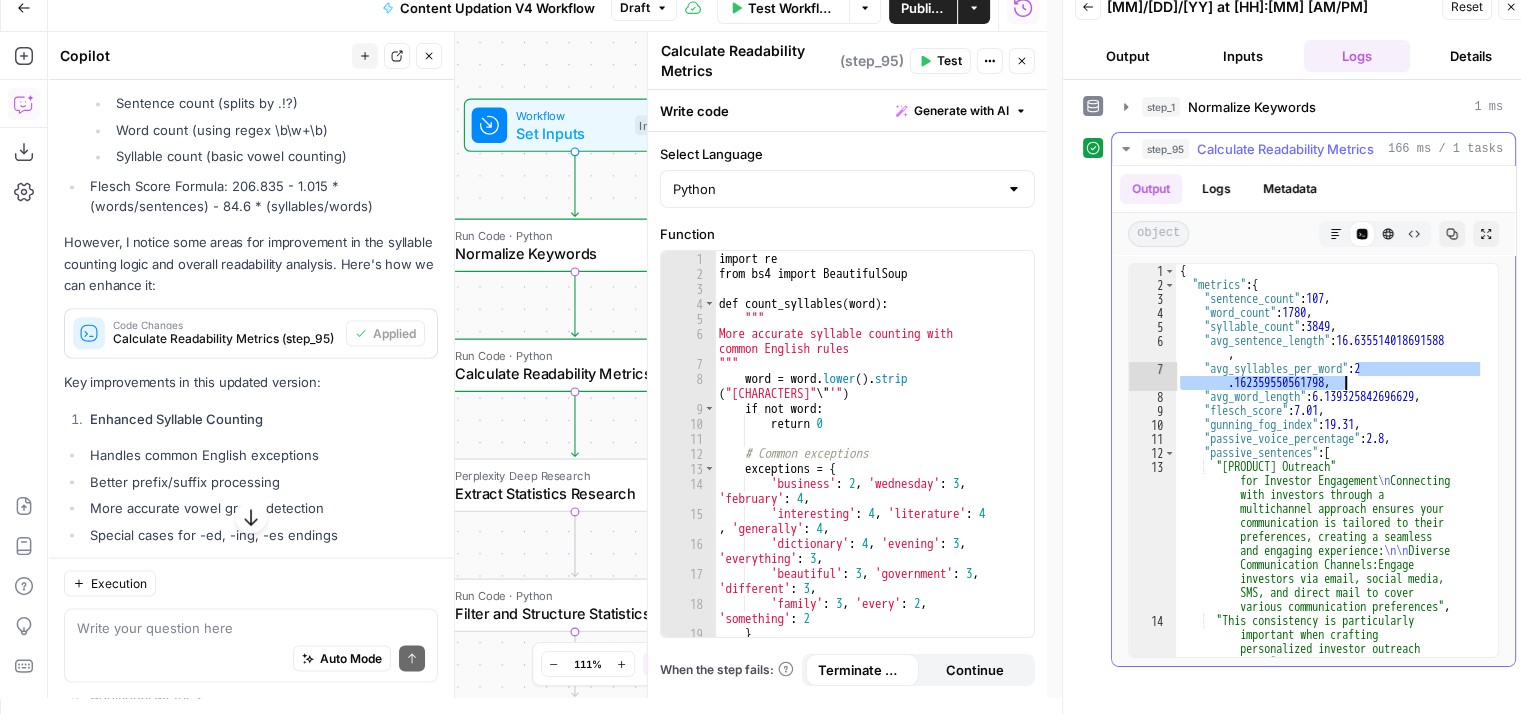 drag, startPoint x: 1356, startPoint y: 369, endPoint x: 1368, endPoint y: 376, distance: 13.892444 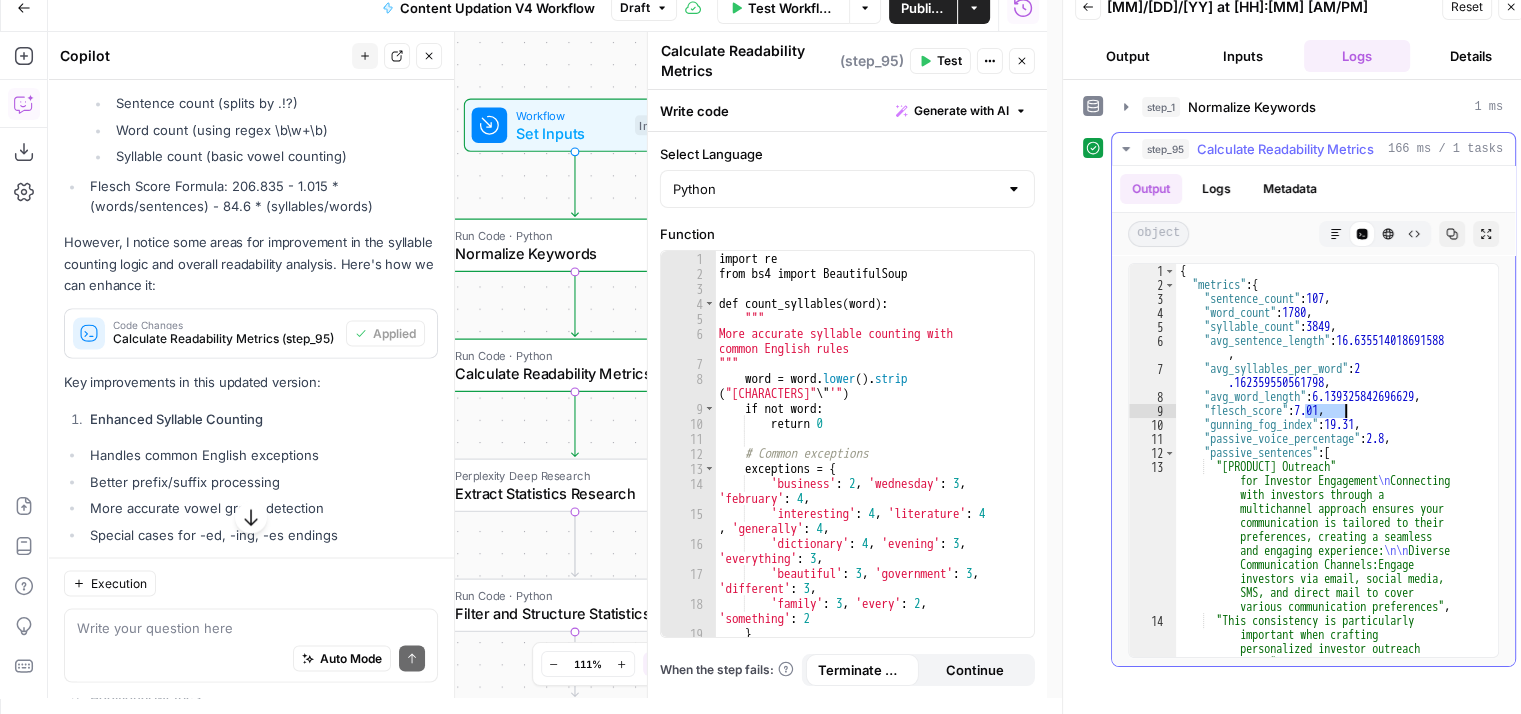 drag, startPoint x: 1303, startPoint y: 409, endPoint x: 1368, endPoint y: 415, distance: 65.27634 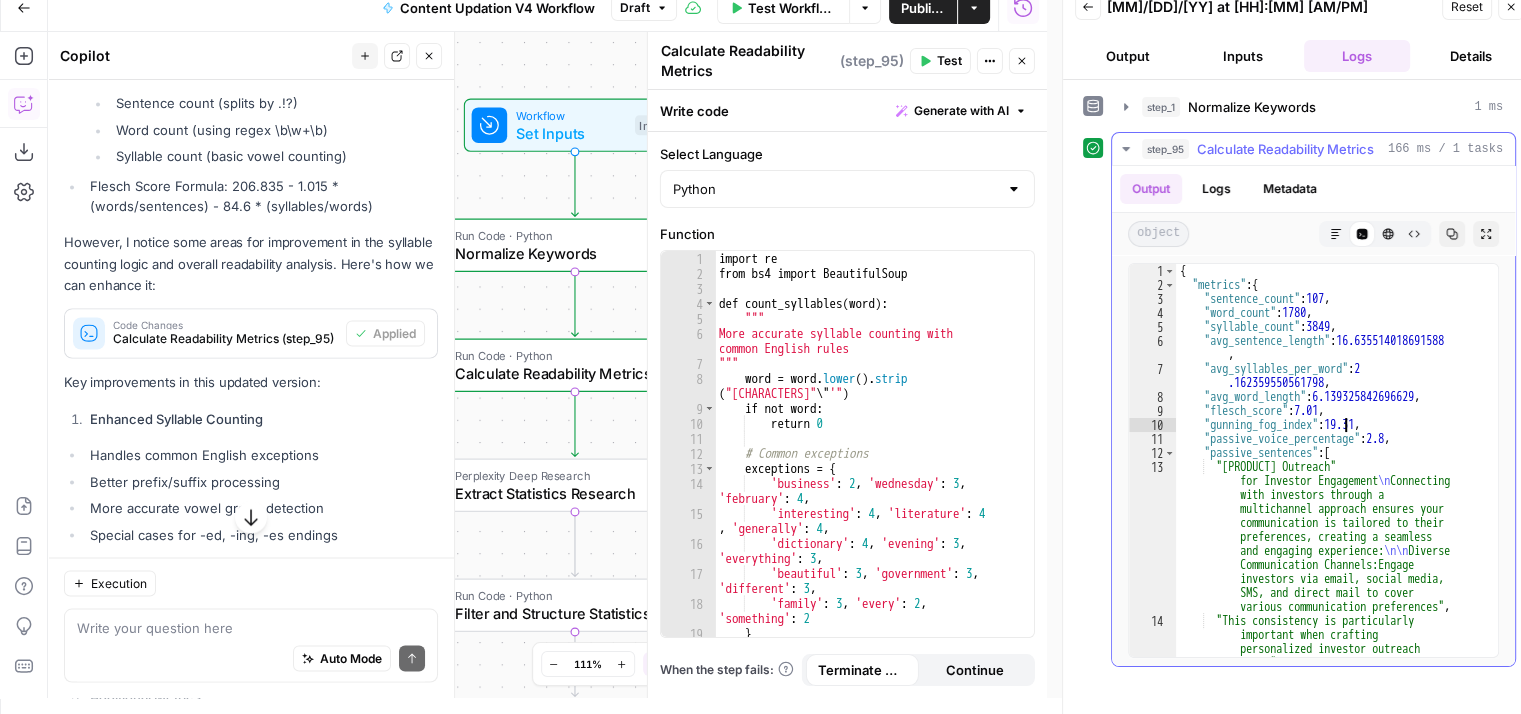 click on "{    "metrics" :  {      "sentence_count" :  107 ,      "word_count" :  1780 ,      "syllable_count" :  3849 ,      "avg_sentence_length" :  16.635514018691588          ,      "avg_syllables_per_word" :  2          .162359550561798 ,      "avg_word_length" :  6.139325842696629 ,      "flesch_score" :  7.01 ,      "gunning_fog_index" :  19.31 ,      "passive_voice_percentage" :  2.8 ,      "passive_sentences" :  [         "Understanding Multichannel Outreach             for Investor Engagement \n Connecting             with investors through a             multichannel approach ensures your             communication is tailored to their             preferences, creating a seamless             and engaging experience: \n\n Diverse             Communication Channels:Engage             investors via email, social media,             SMS, and direct mail to cover             ,         email"" at bounding box center [1330, 503] 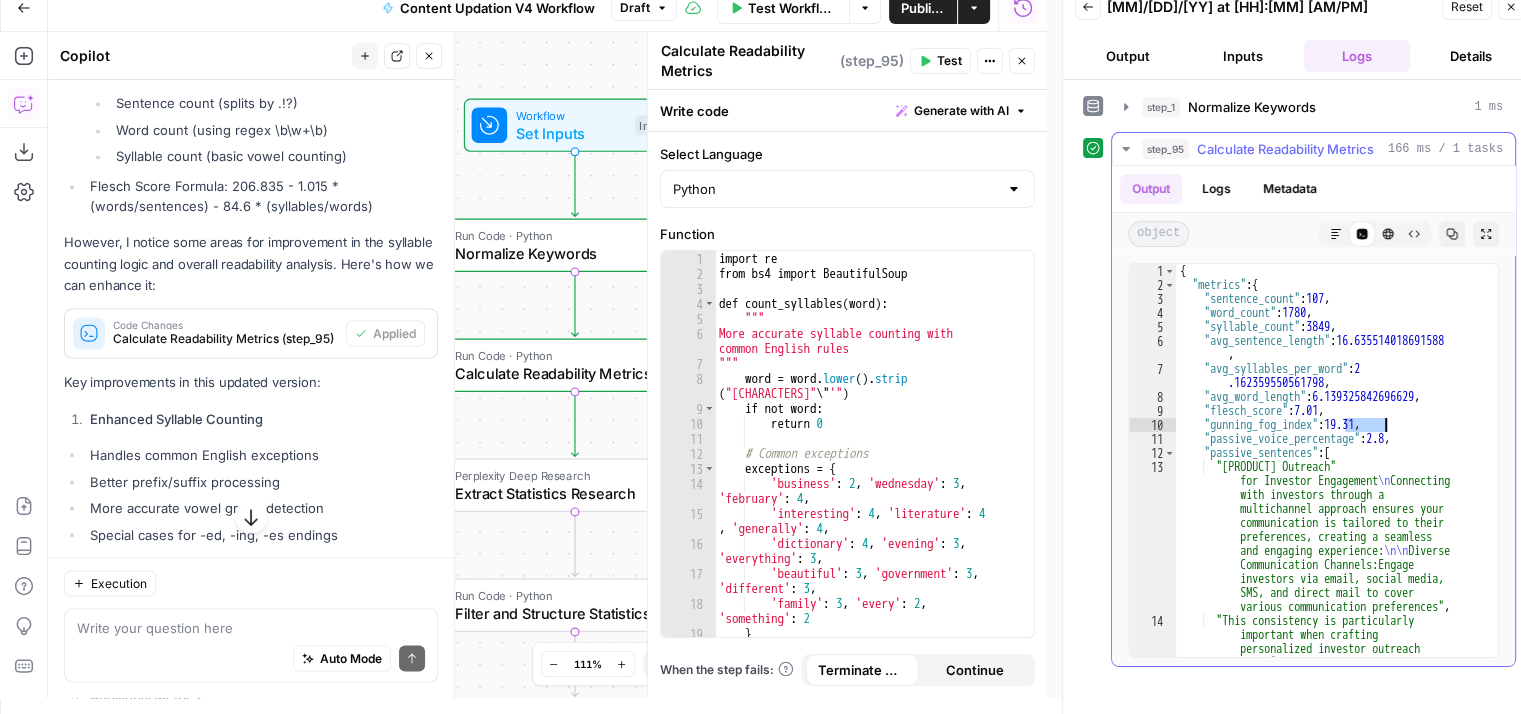 drag, startPoint x: 1342, startPoint y: 427, endPoint x: 1384, endPoint y: 425, distance: 42.047592 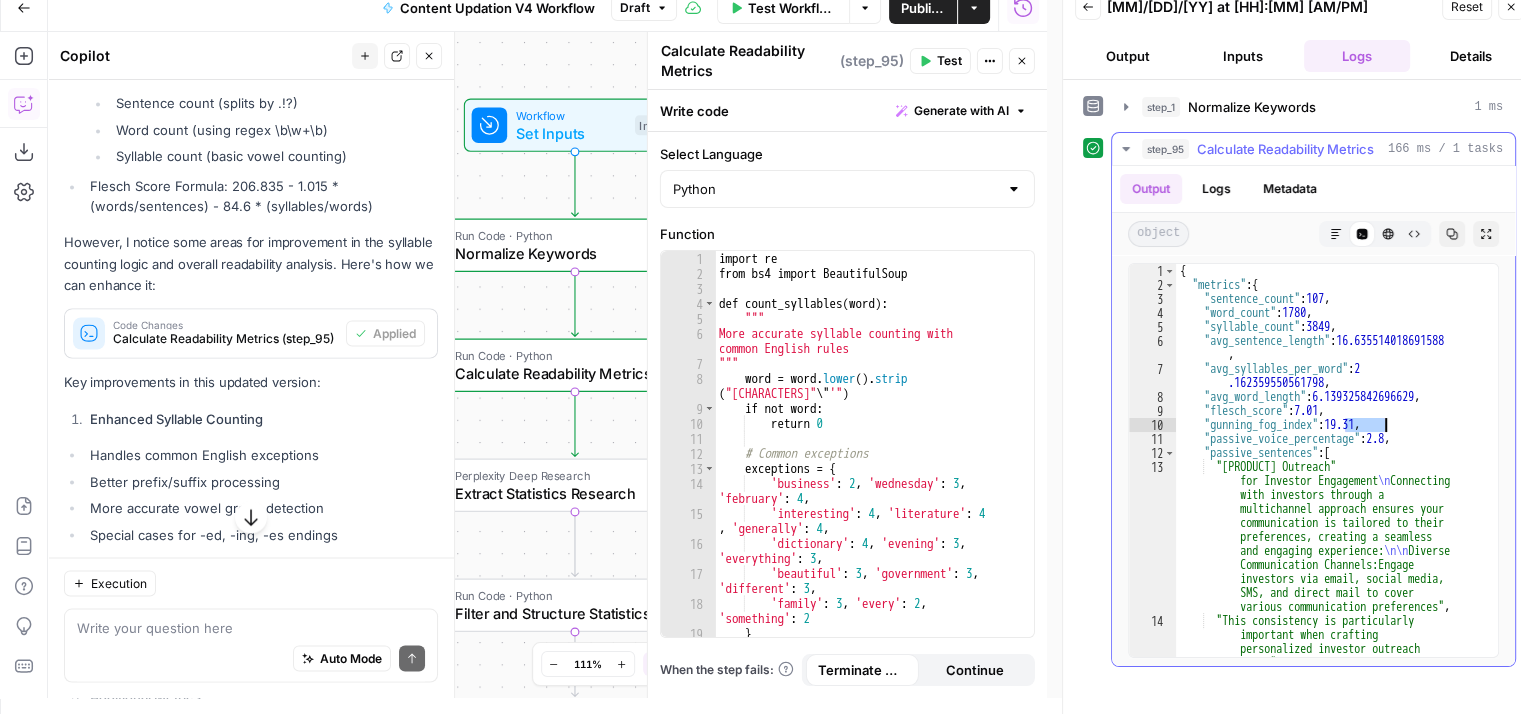 click on "{    "metrics" :  {      "sentence_count" :  107 ,      "word_count" :  1780 ,      "syllable_count" :  3849 ,      "avg_sentence_length" :  16.635514018691588          ,      "avg_syllables_per_word" :  2          .162359550561798 ,      "avg_word_length" :  6.139325842696629 ,      "flesch_score" :  7.01 ,      "gunning_fog_index" :  19.31 ,      "passive_voice_percentage" :  2.8 ,      "passive_sentences" :  [         "Understanding Multichannel Outreach             for Investor Engagement \n Connecting             with investors through a             multichannel approach ensures your             communication is tailored to their             preferences, creating a seamless             and engaging experience: \n\n Diverse             Communication Channels:Engage             investors via email, social media,             SMS, and direct mail to cover             ,         email"" at bounding box center (1330, 503) 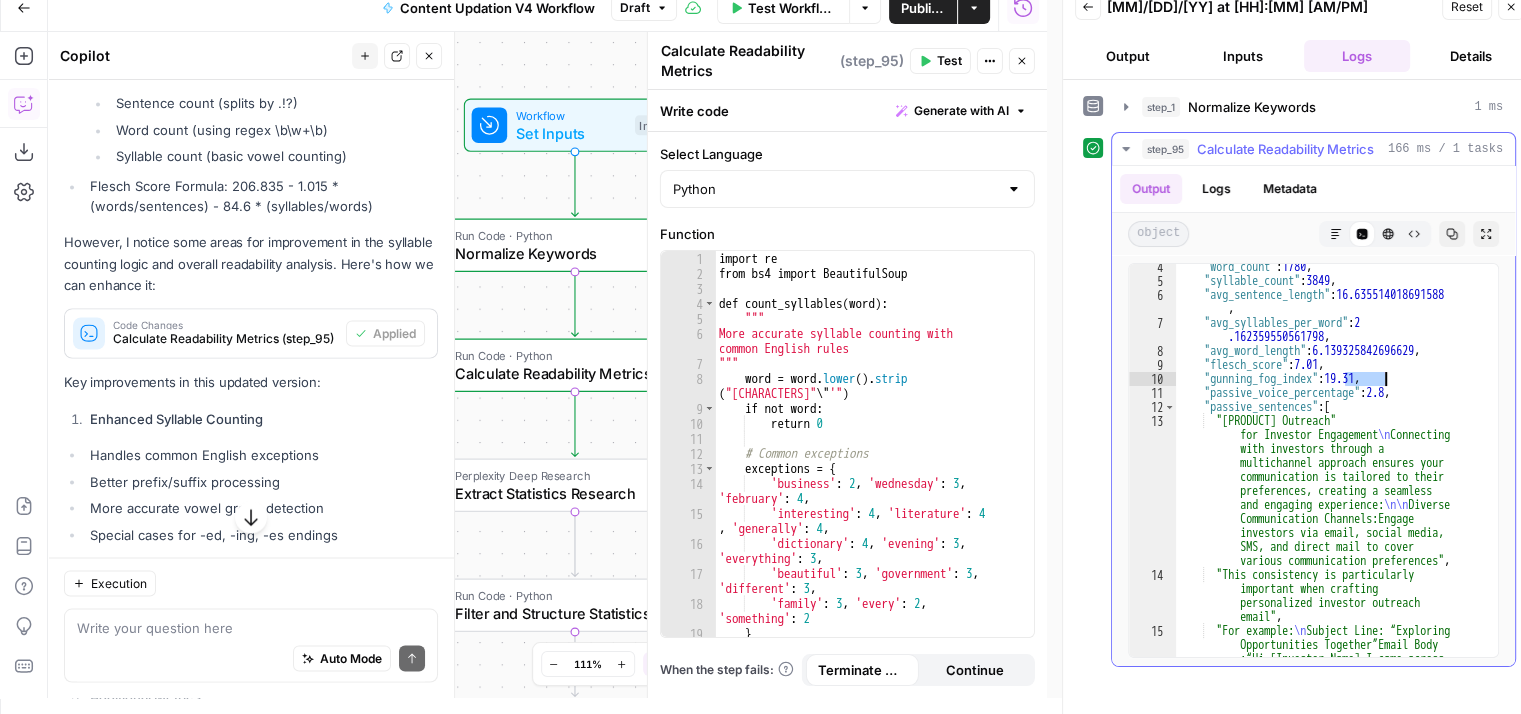scroll, scrollTop: 59, scrollLeft: 0, axis: vertical 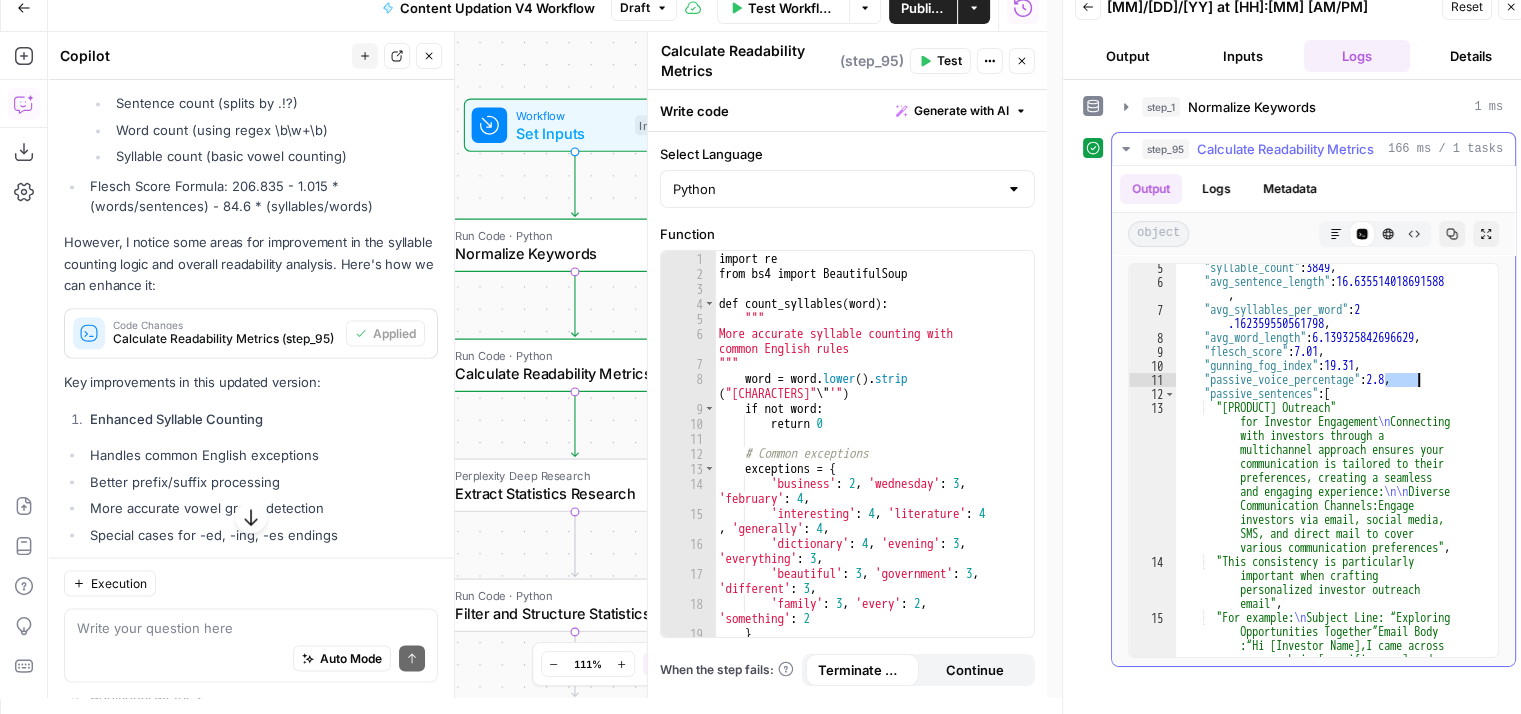 drag, startPoint x: 1385, startPoint y: 380, endPoint x: 1422, endPoint y: 381, distance: 37.01351 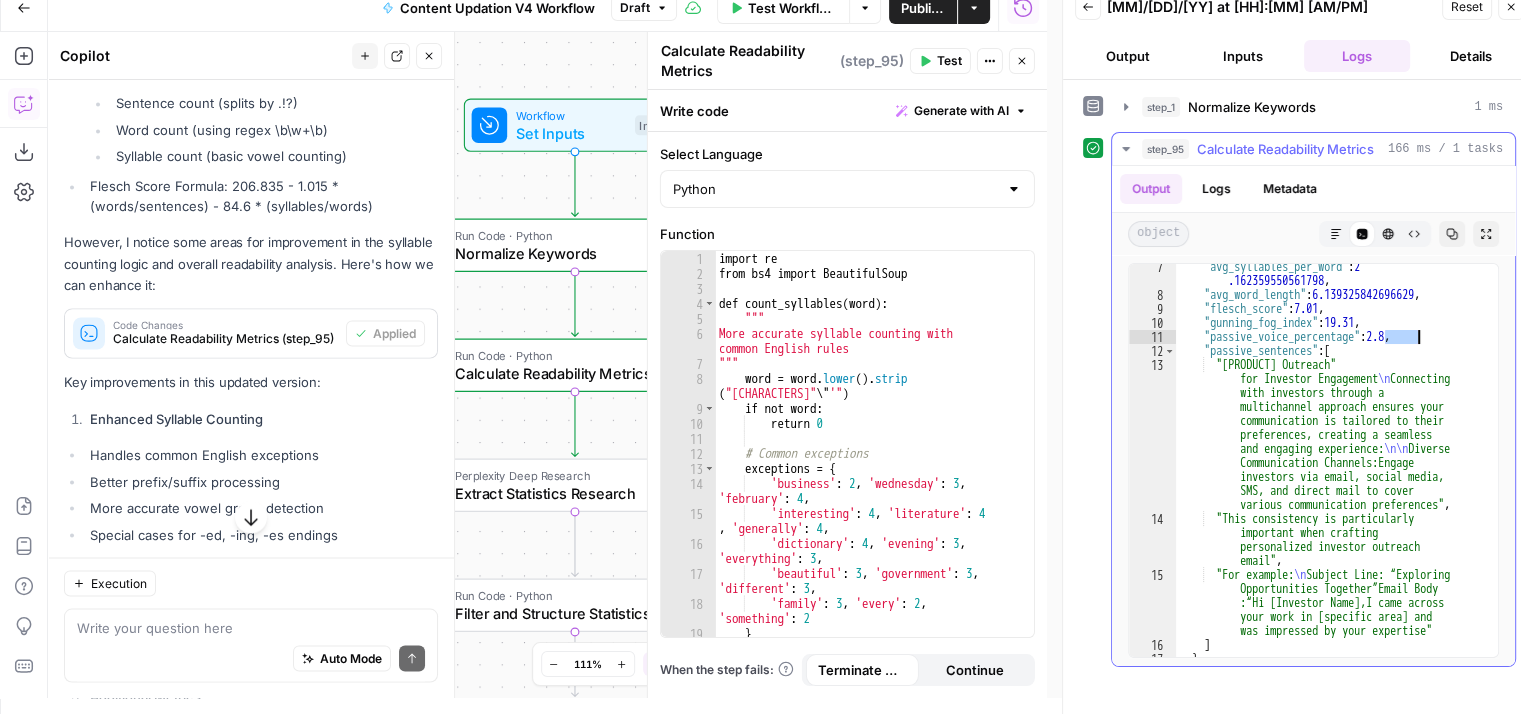 scroll, scrollTop: 102, scrollLeft: 0, axis: vertical 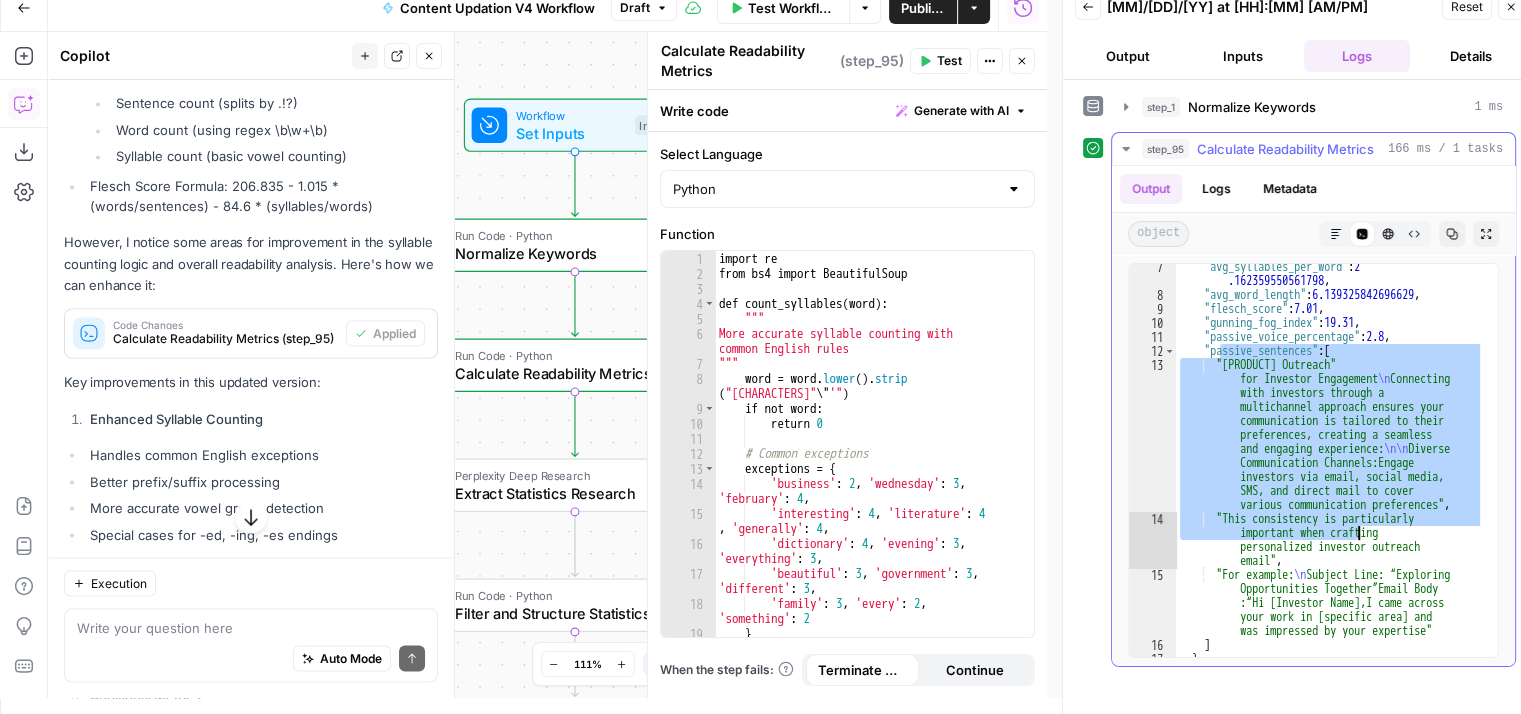 drag, startPoint x: 1216, startPoint y: 356, endPoint x: 1355, endPoint y: 537, distance: 228.21481 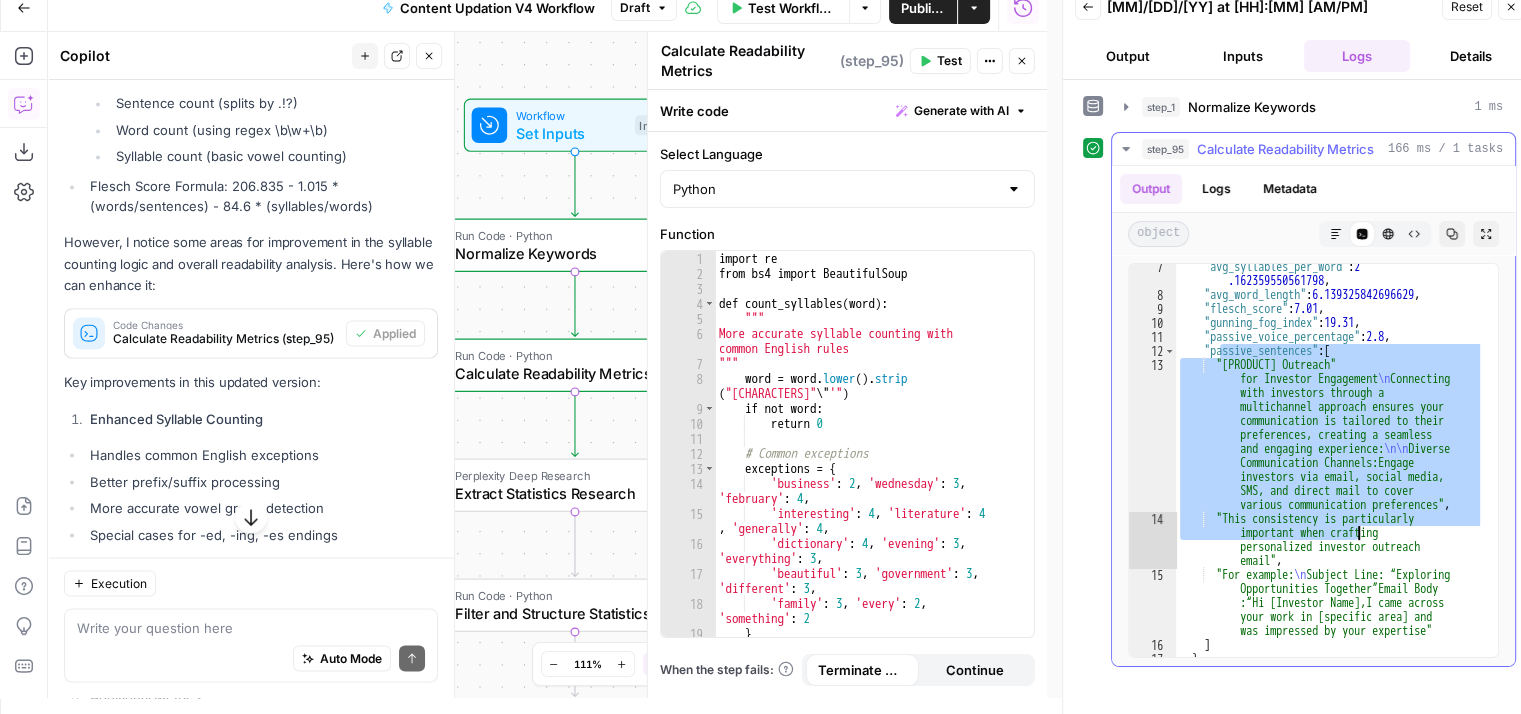 click on "This consistency is particularly             important when crafting             personalized investor outreach             email" at bounding box center (1330, 485) 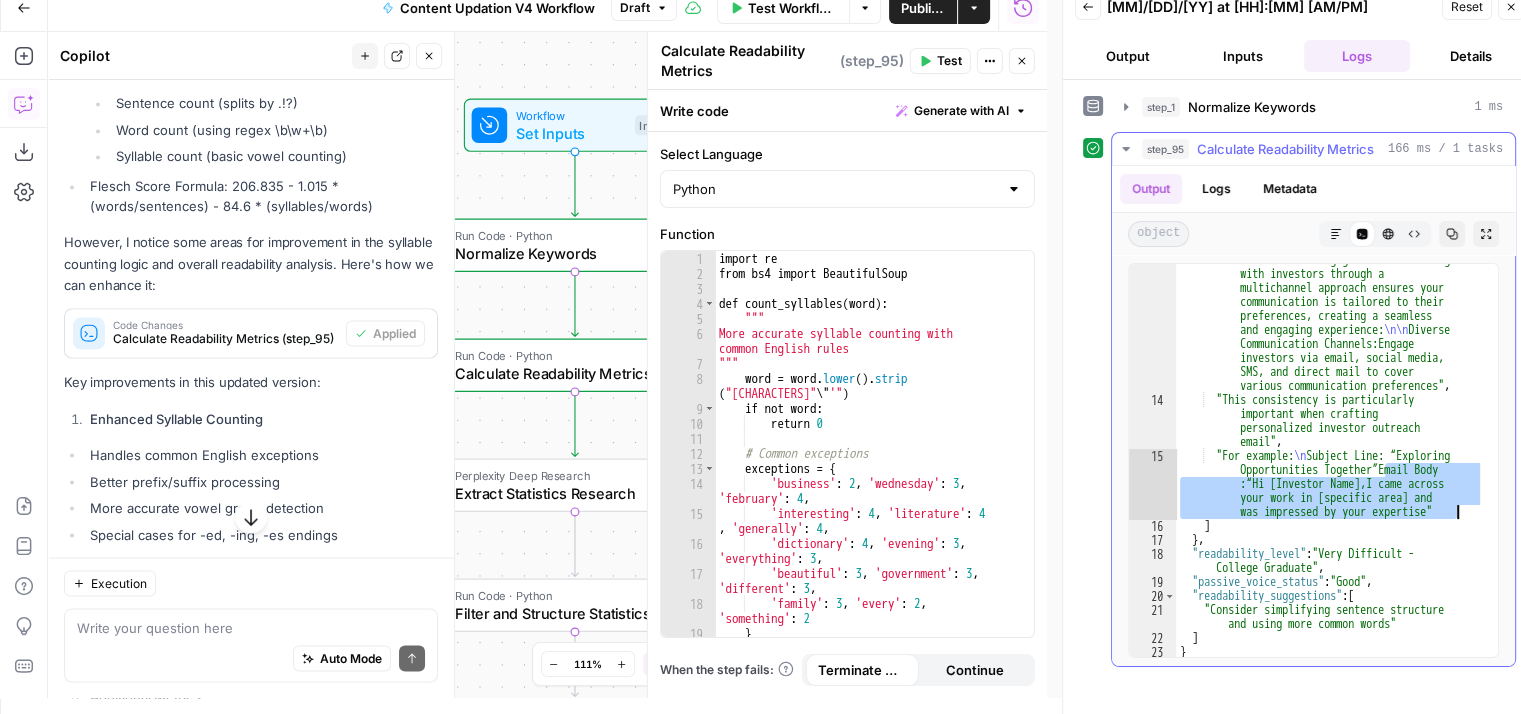 drag, startPoint x: 1385, startPoint y: 465, endPoint x: 1460, endPoint y: 512, distance: 88.50989 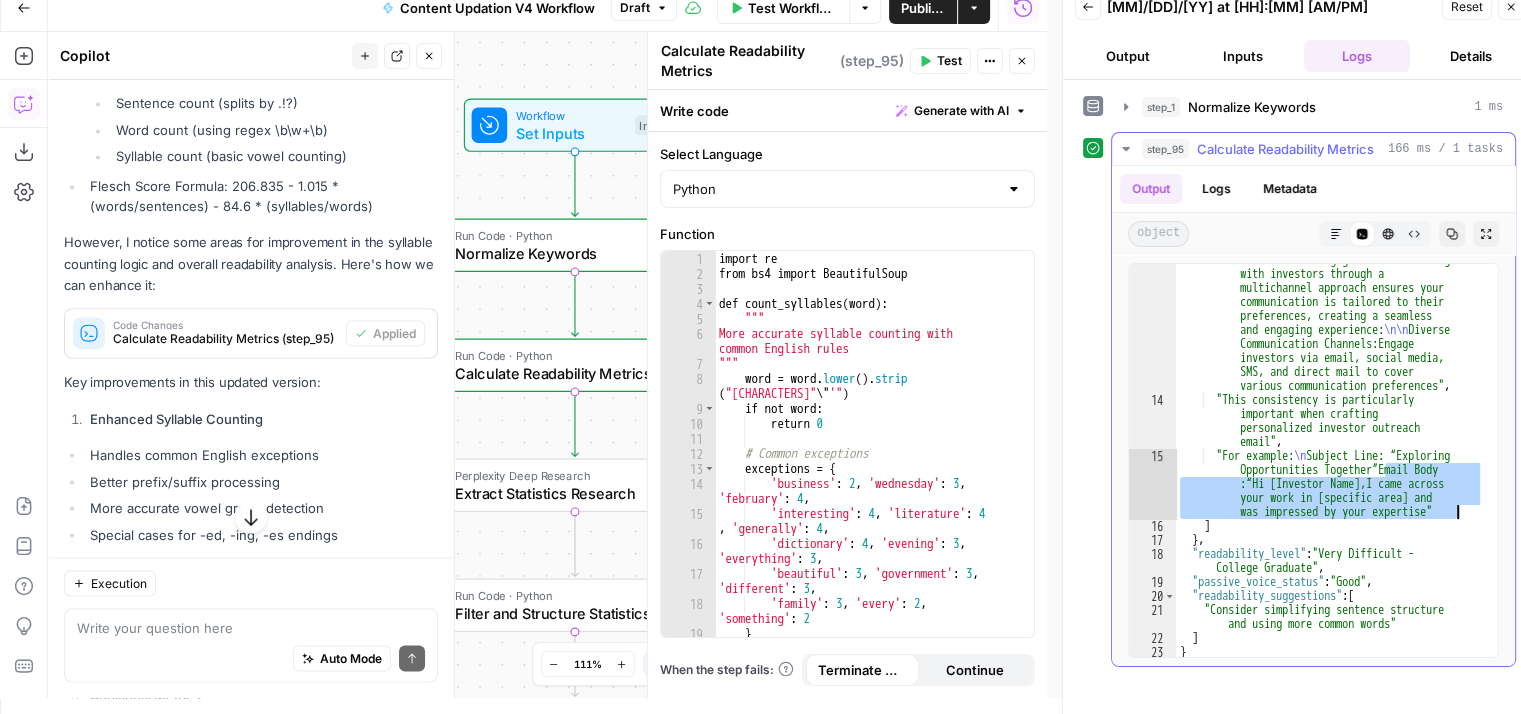click on ""Understanding Multichannel Outreach             for Investor Engagement \n Connecting             with investors through a             multichannel approach ensures your             communication is tailored to their             preferences, creating a seamless             and engaging experience: \n\n Diverse             Communication Channels:Engage             investors via email, social media,             SMS, and direct mail to cover             various communication preferences" ,         "This consistency is particularly             important when crafting             personalized investor outreach             email" ,         "For example: \n Subject Line: “Exploring             Opportunities Together”Email Body            :“Hi [NAME],I came across             your work in [specific area] and                  ]"" at bounding box center [1330, 520] 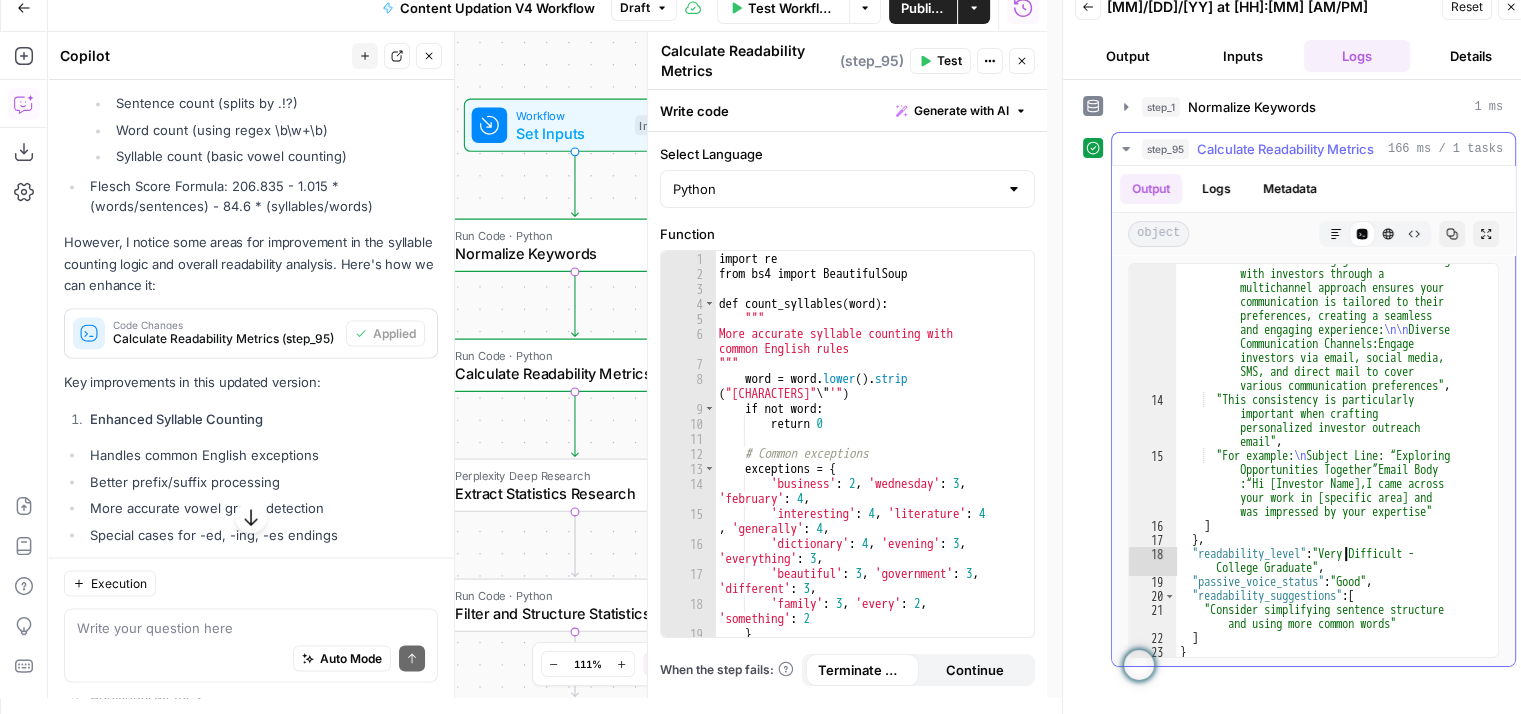 click on ""Understanding Multichannel Outreach             for Investor Engagement \n Connecting             with investors through a             multichannel approach ensures your             communication is tailored to their             preferences, creating a seamless             and engaging experience: \n\n Diverse             Communication Channels:Engage             investors via email, social media,             SMS, and direct mail to cover             various communication preferences" ,         "This consistency is particularly             important when crafting             personalized investor outreach             email" ,         "For example: \n Subject Line: “Exploring             Opportunities Together”Email Body            :“Hi [NAME],I came across             your work in [specific area] and                  ]"" at bounding box center (1330, 520) 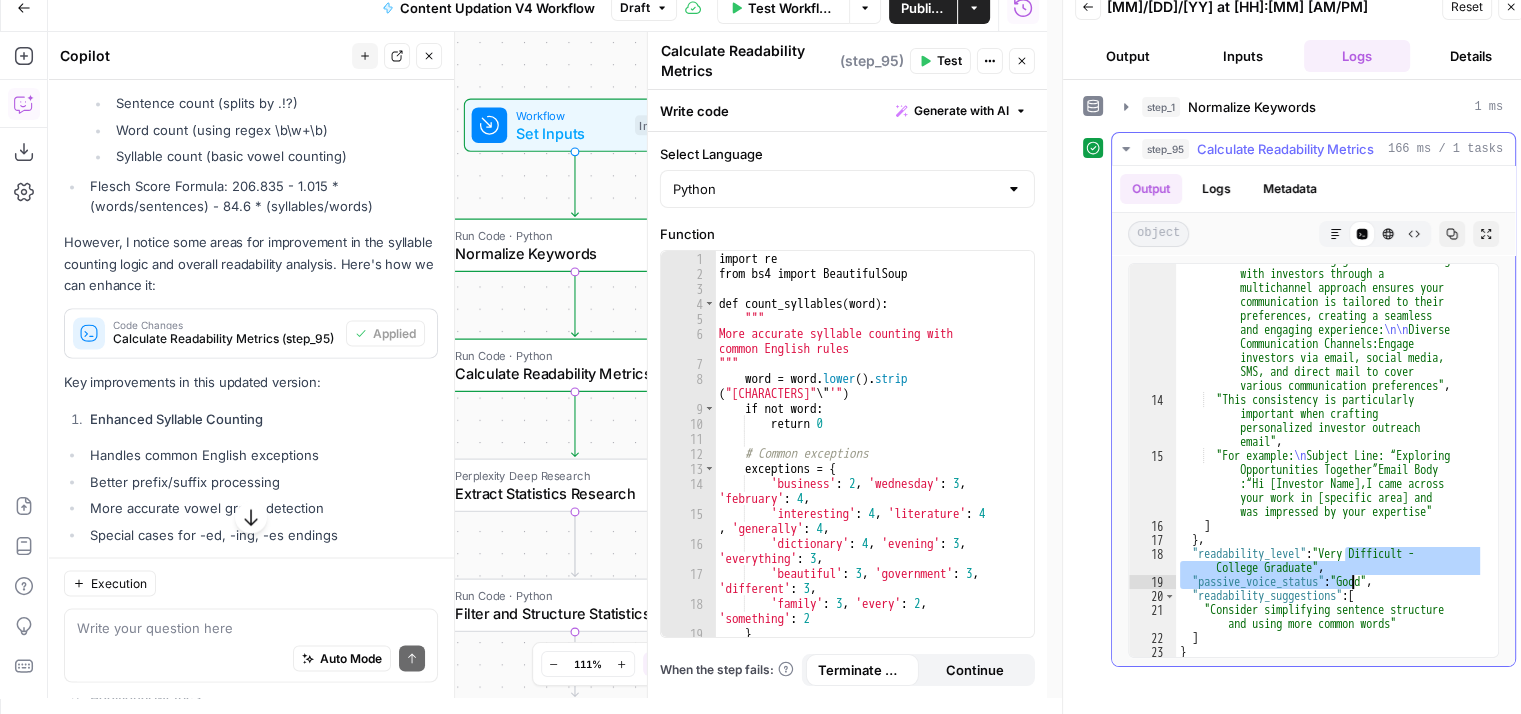 drag, startPoint x: 1342, startPoint y: 553, endPoint x: 1353, endPoint y: 581, distance: 30.083218 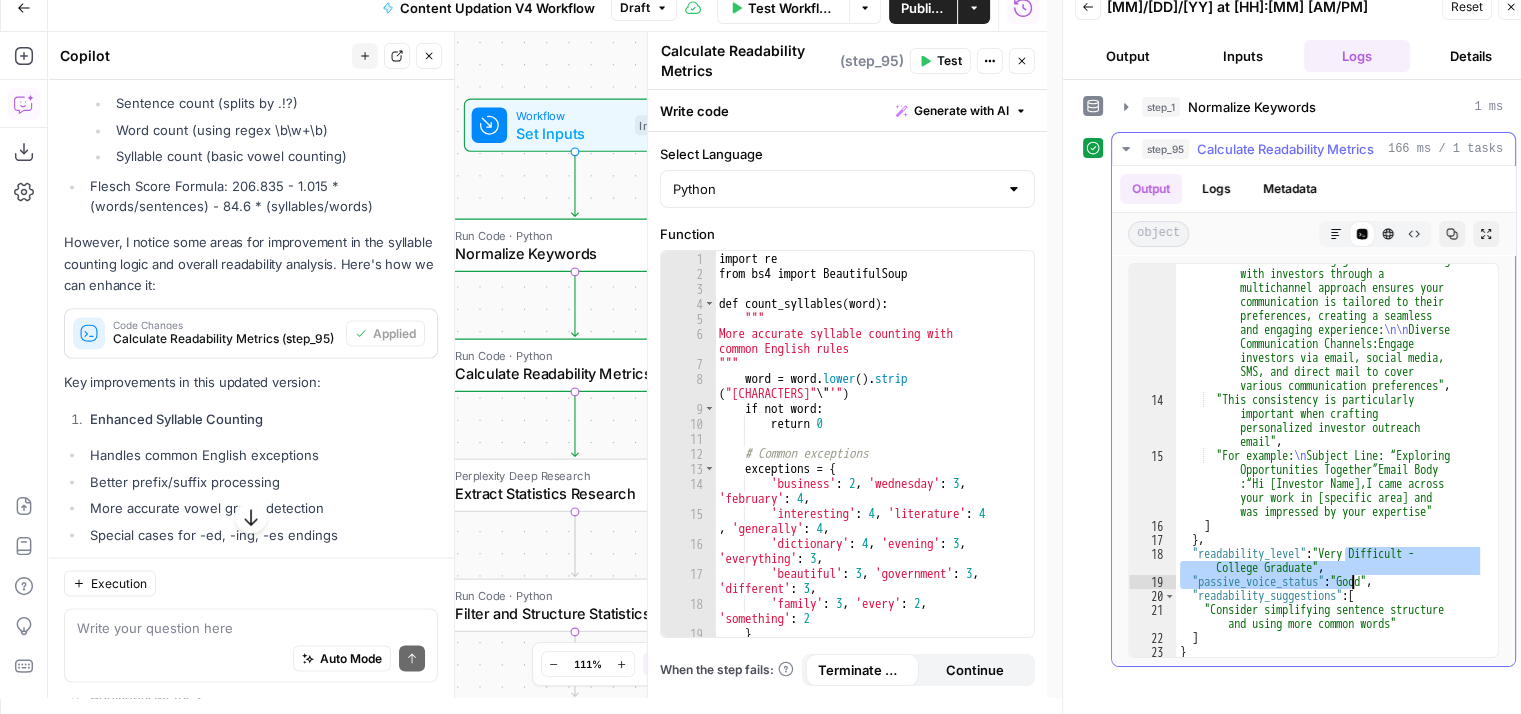 click on ""Understanding Multichannel Outreach             for Investor Engagement \n Connecting             with investors through a             multichannel approach ensures your             communication is tailored to their             preferences, creating a seamless             and engaging experience: \n\n Diverse             Communication Channels:Engage             investors via email, social media,             SMS, and direct mail to cover             various communication preferences" ,         "This consistency is particularly             important when crafting             personalized investor outreach             email" ,         "For example: \n Subject Line: “Exploring             Opportunities Together”Email Body            :“Hi [NAME],I came across             your work in [specific area] and                  ]"" at bounding box center (1330, 520) 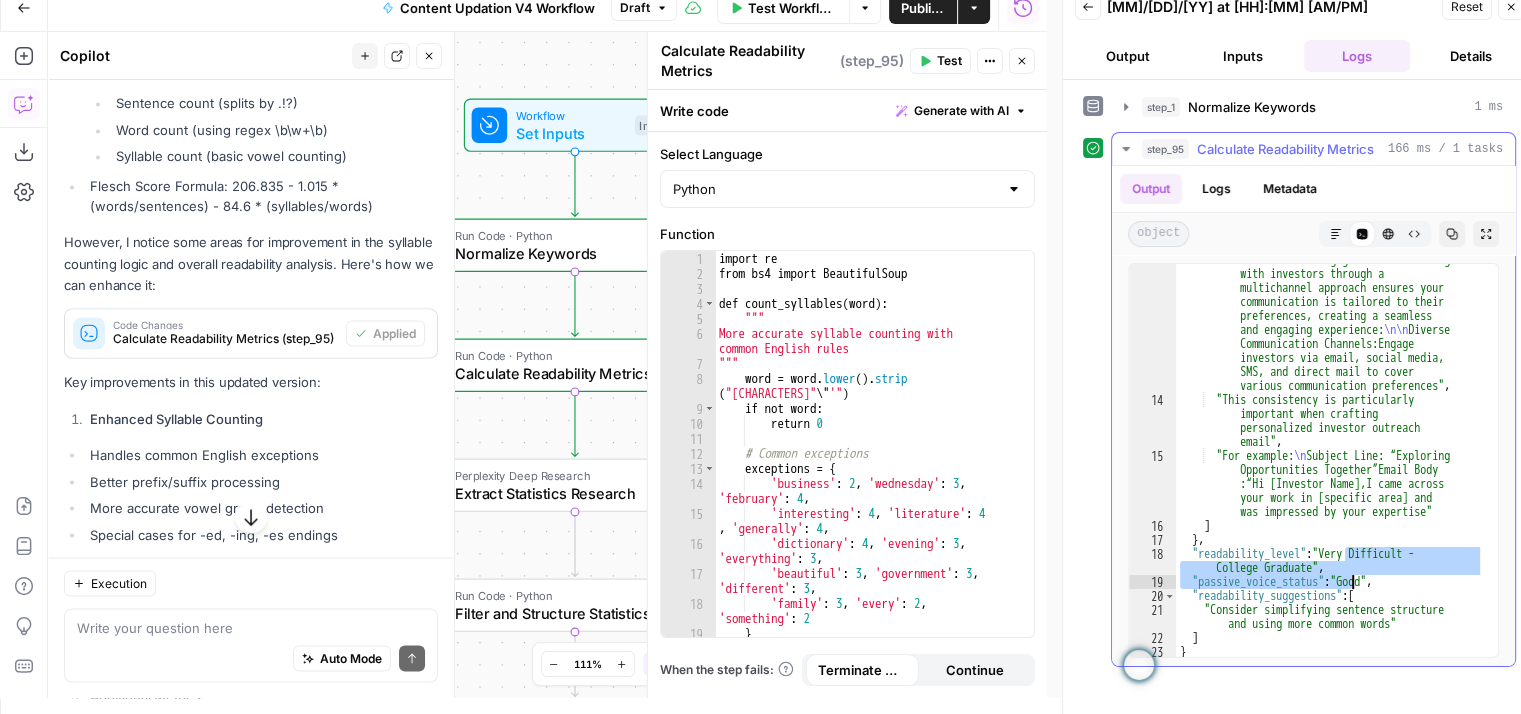 click on ""Understanding Multichannel Outreach             for Investor Engagement \n Connecting             with investors through a             multichannel approach ensures your             communication is tailored to their             preferences, creating a seamless             and engaging experience: \n\n Diverse             Communication Channels:Engage             investors via email, social media,             SMS, and direct mail to cover             various communication preferences" ,         "This consistency is particularly             important when crafting             personalized investor outreach             email" ,         "For example: \n Subject Line: “Exploring             Opportunities Together”Email Body            :“Hi [NAME],I came across             your work in [specific area] and                  ]"" at bounding box center [1329, 460] 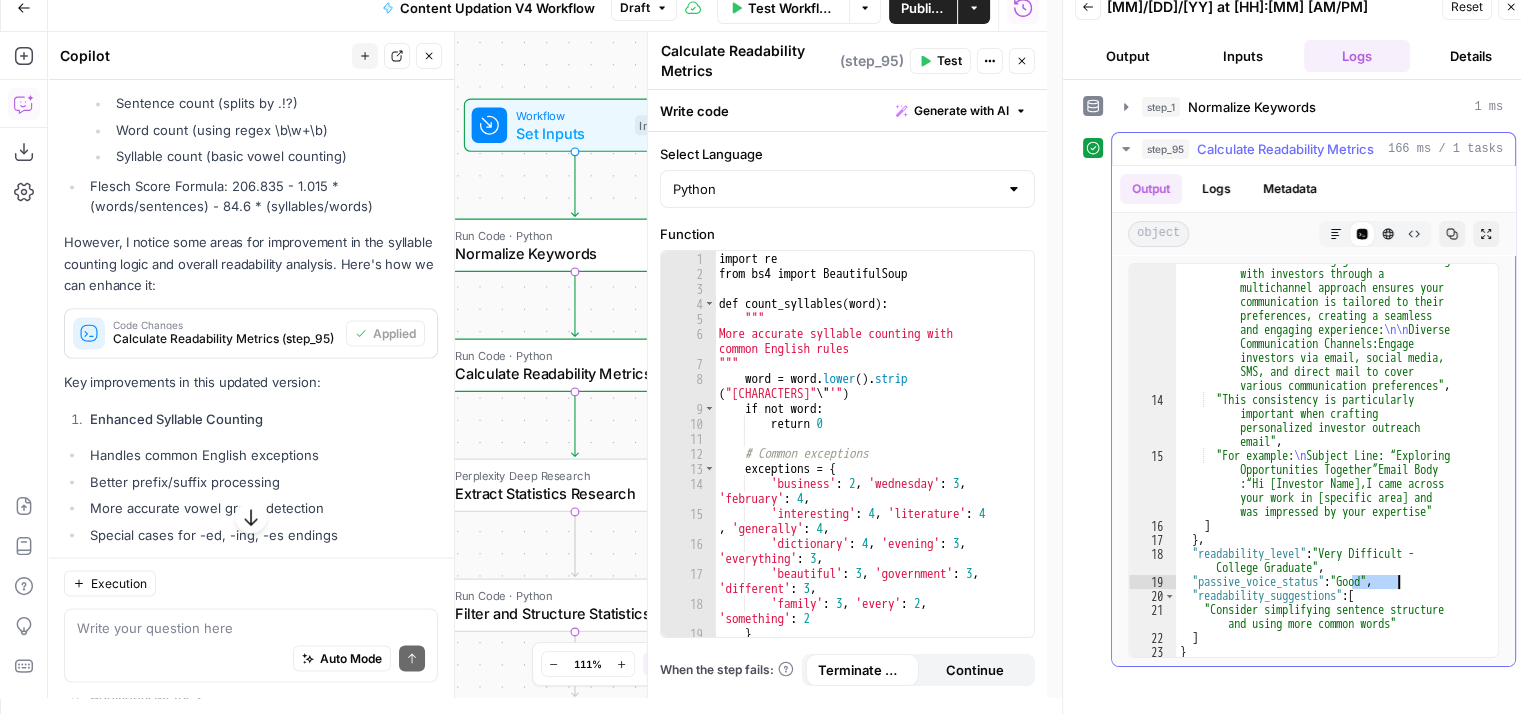 drag, startPoint x: 1353, startPoint y: 581, endPoint x: 1396, endPoint y: 581, distance: 43 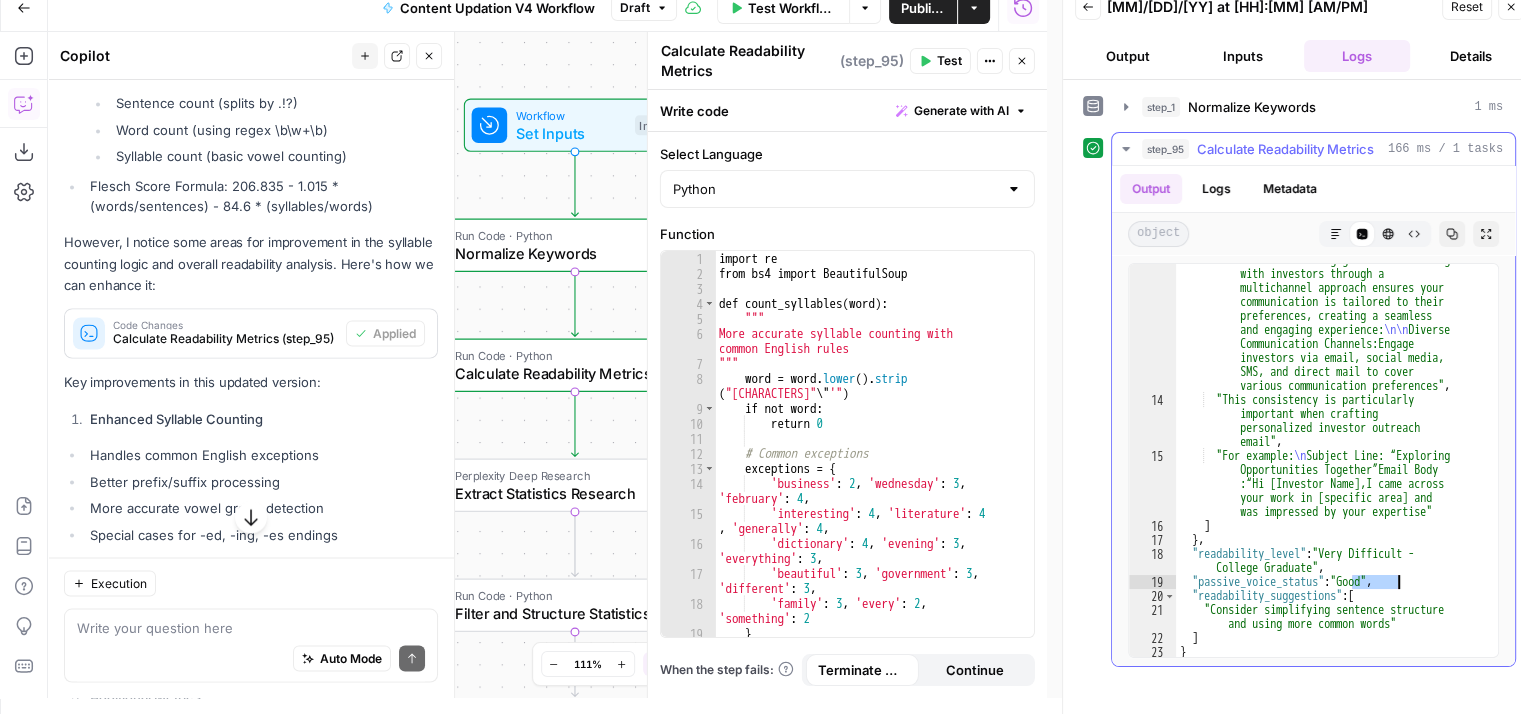 click on ""Understanding Multichannel Outreach             for Investor Engagement \n Connecting             with investors through a             multichannel approach ensures your             communication is tailored to their             preferences, creating a seamless             and engaging experience: \n\n Diverse             Communication Channels:Engage             investors via email, social media,             SMS, and direct mail to cover             various communication preferences" ,         "This consistency is particularly             important when crafting             personalized investor outreach             email" ,         "For example: \n Subject Line: “Exploring             Opportunities Together”Email Body            :“Hi [NAME],I came across             your work in [specific area] and                  ]"" at bounding box center (1330, 520) 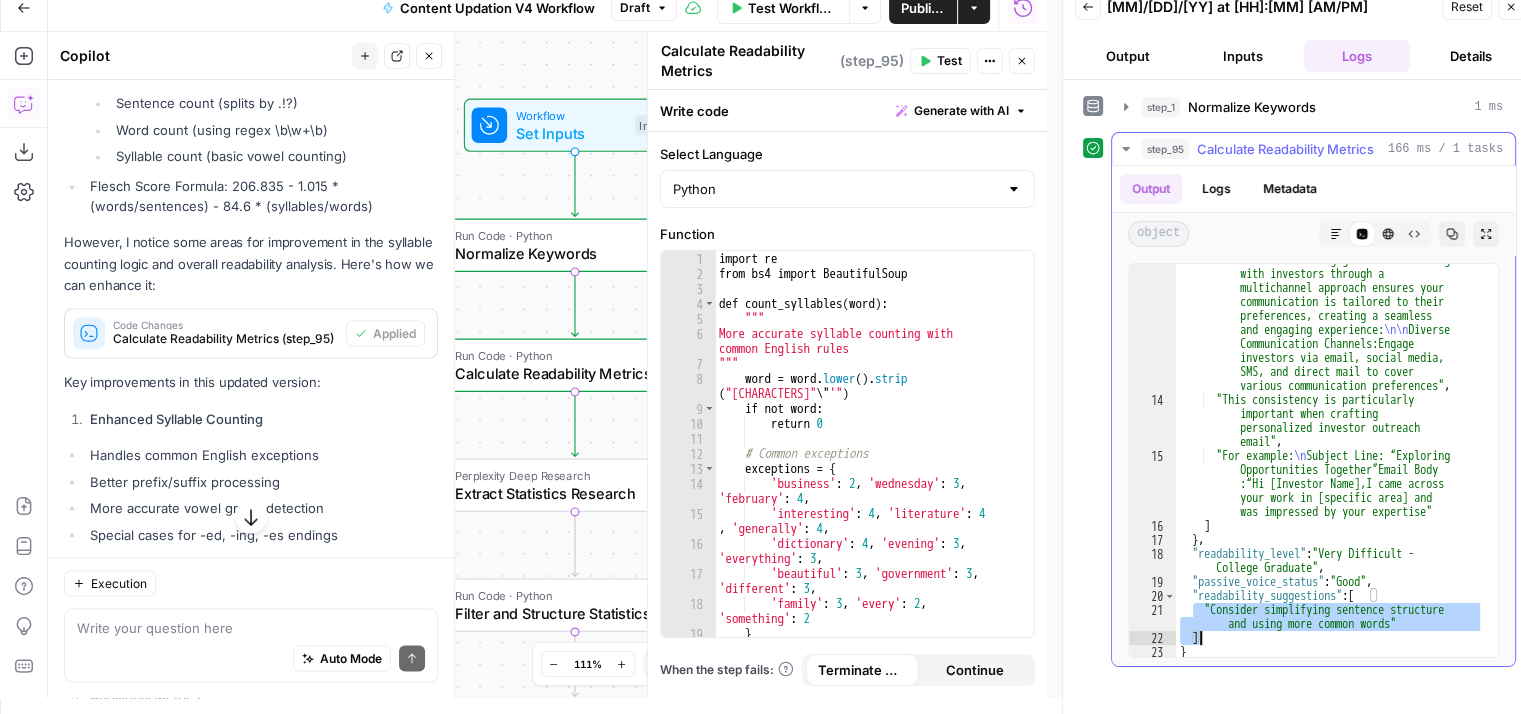 drag, startPoint x: 1195, startPoint y: 610, endPoint x: 1391, endPoint y: 633, distance: 197.34488 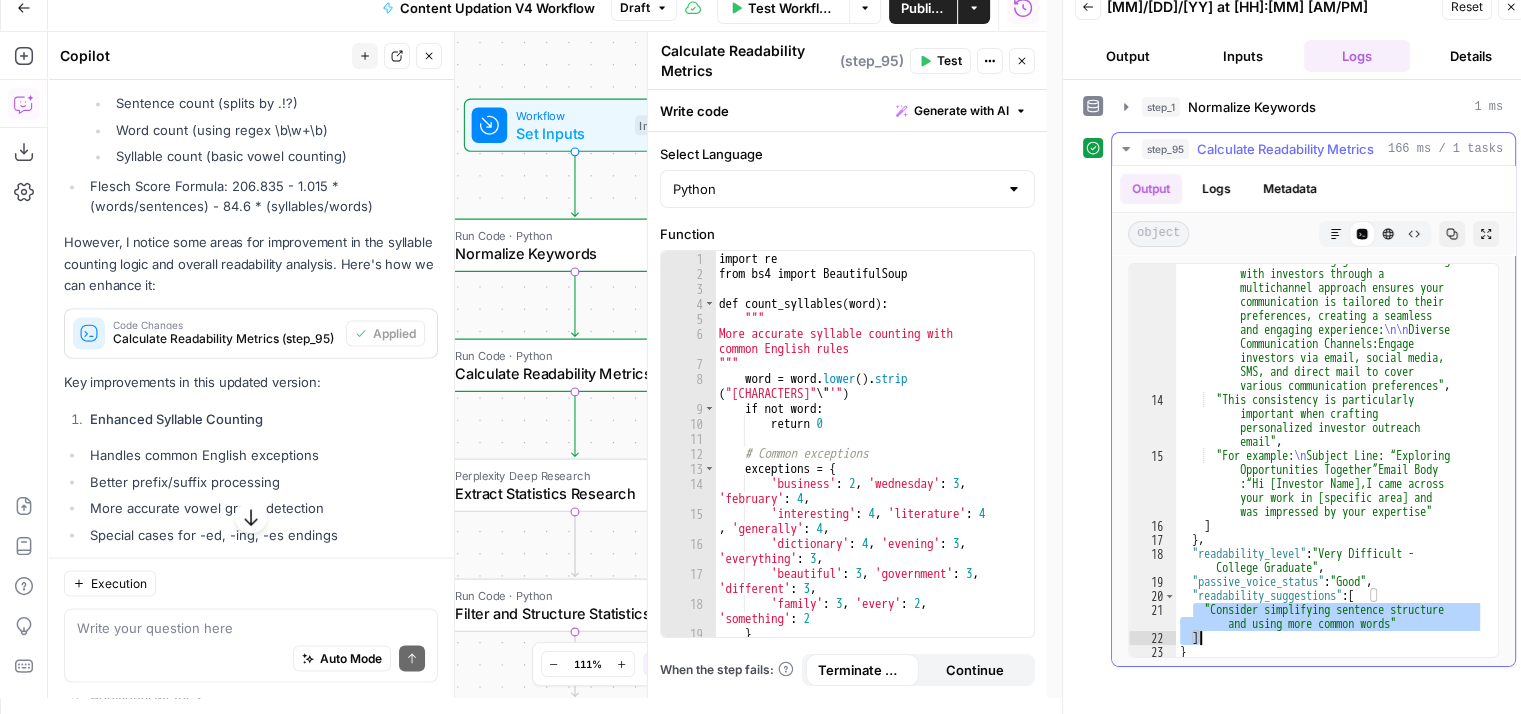 click on ""Understanding Multichannel Outreach             for Investor Engagement \n Connecting             with investors through a             multichannel approach ensures your             communication is tailored to their             preferences, creating a seamless             and engaging experience: \n\n Diverse             Communication Channels:Engage             investors via email, social media,             SMS, and direct mail to cover             various communication preferences" ,         "This consistency is particularly             important when crafting             personalized investor outreach             email" ,         "For example: \n Subject Line: “Exploring             Opportunities Together”Email Body            :“Hi [NAME],I came across             your work in [specific area] and                  ]"" at bounding box center [1330, 520] 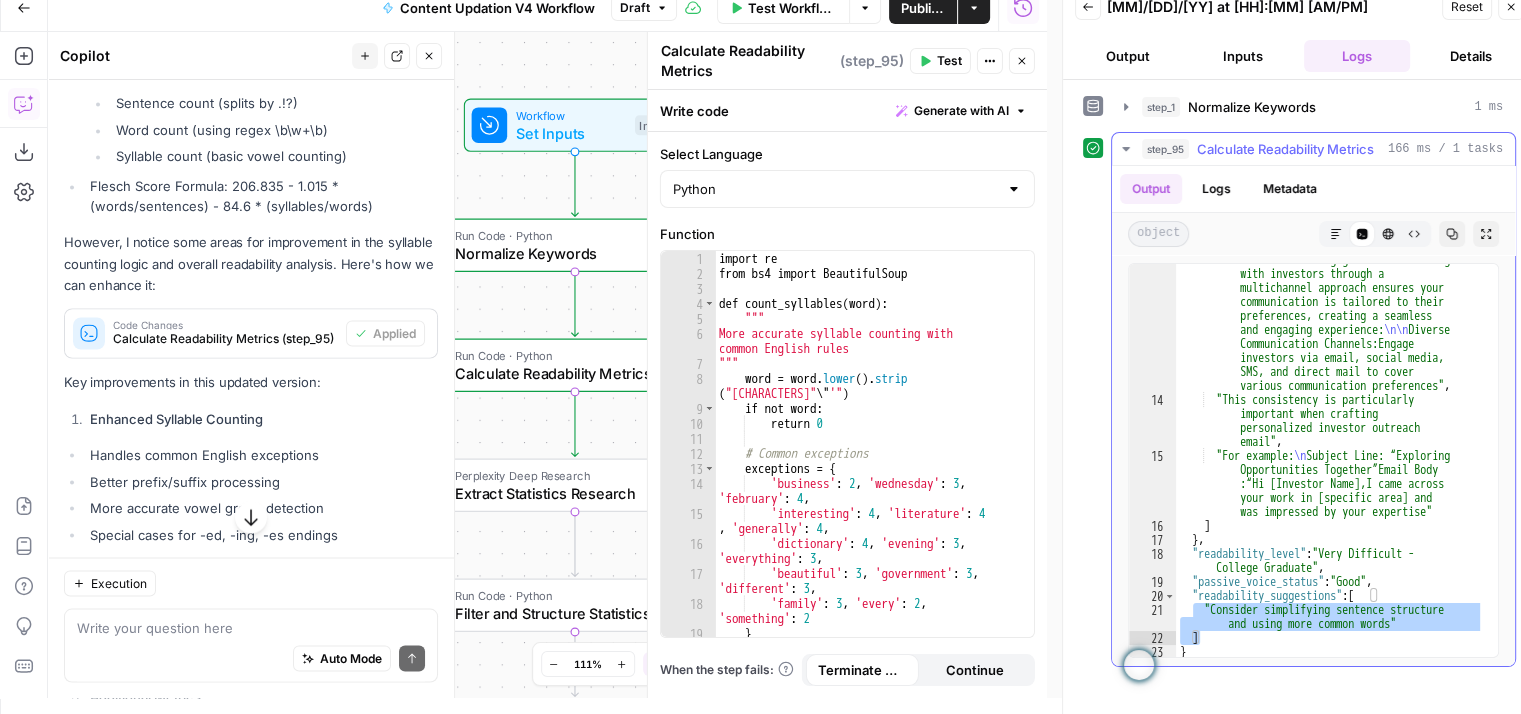 click on "step_95 Calculate Readability Metrics 166 ms / 1 tasks" at bounding box center [1322, 149] 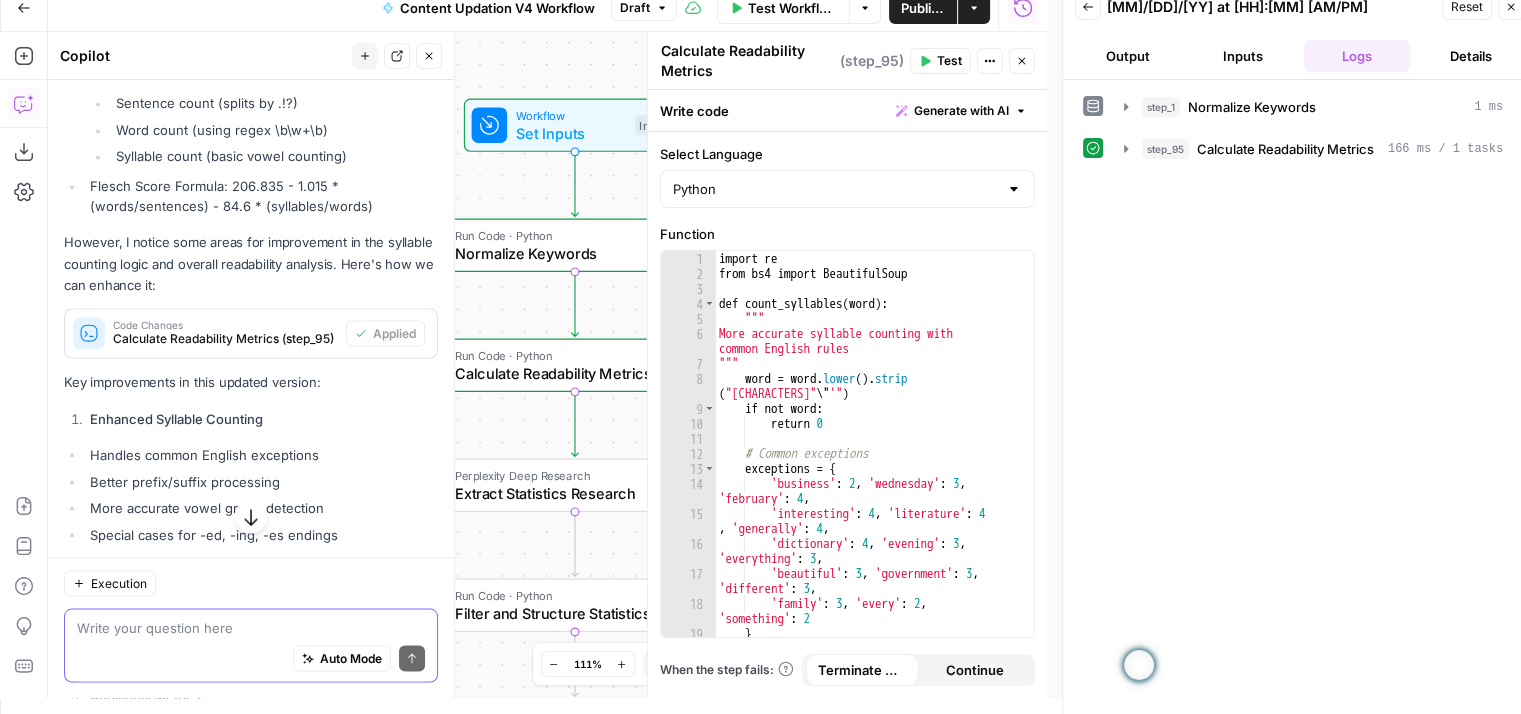 click at bounding box center [251, 627] 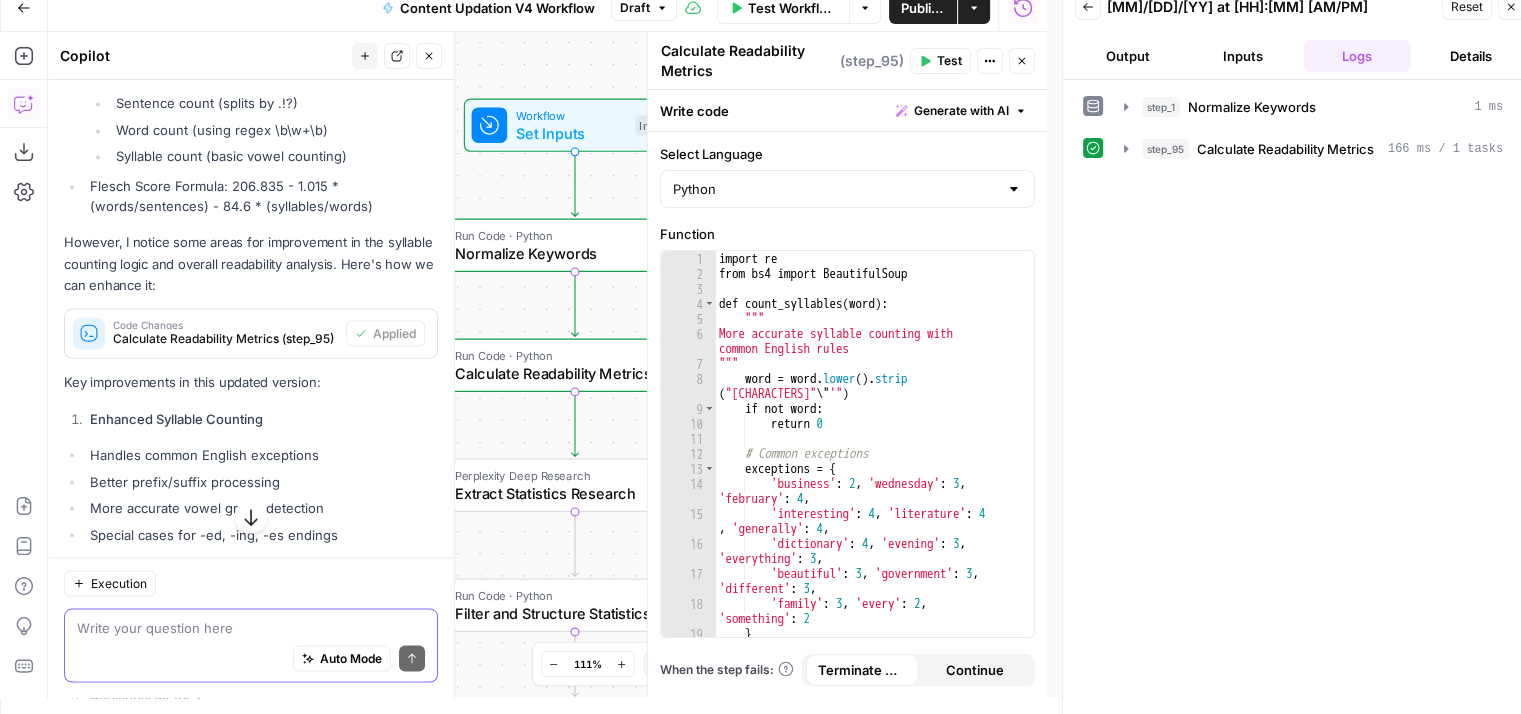 type on "A" 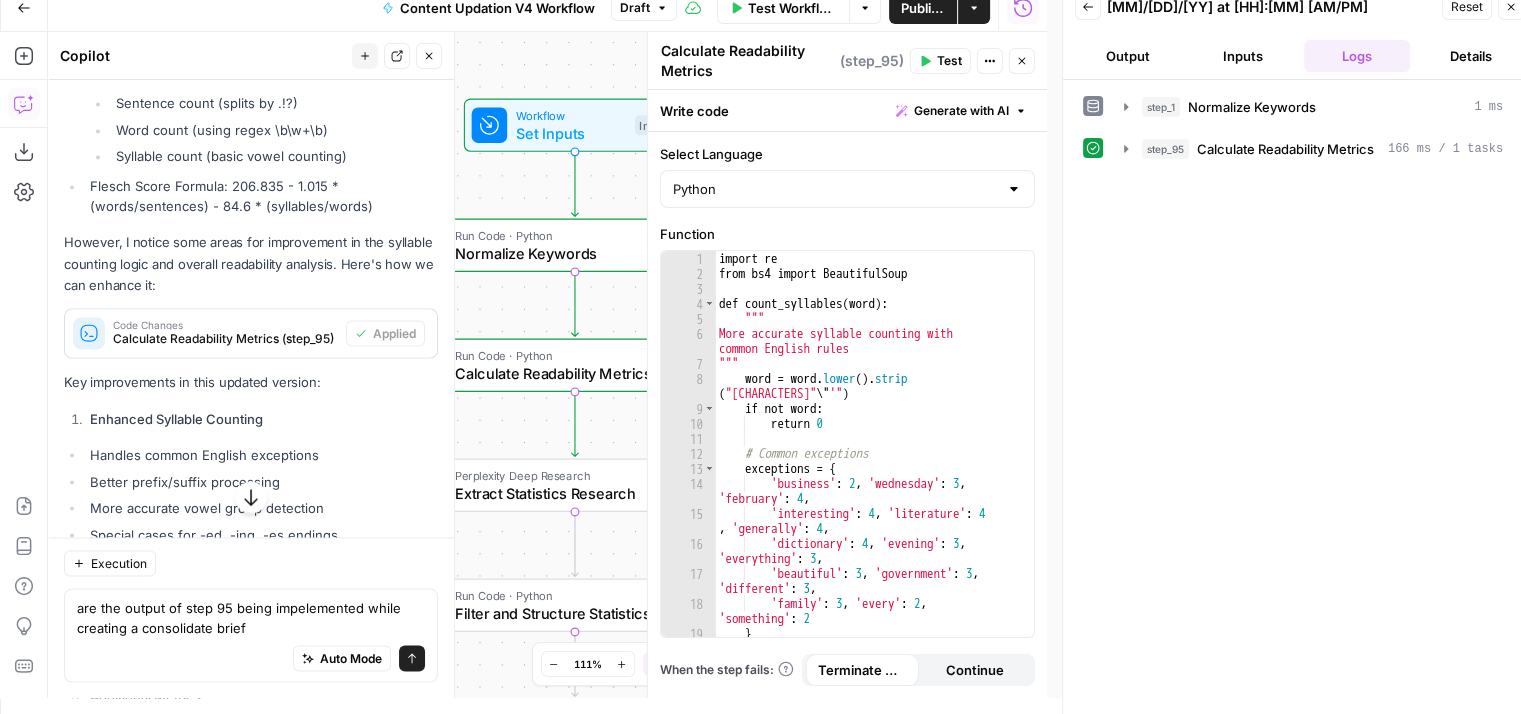 click 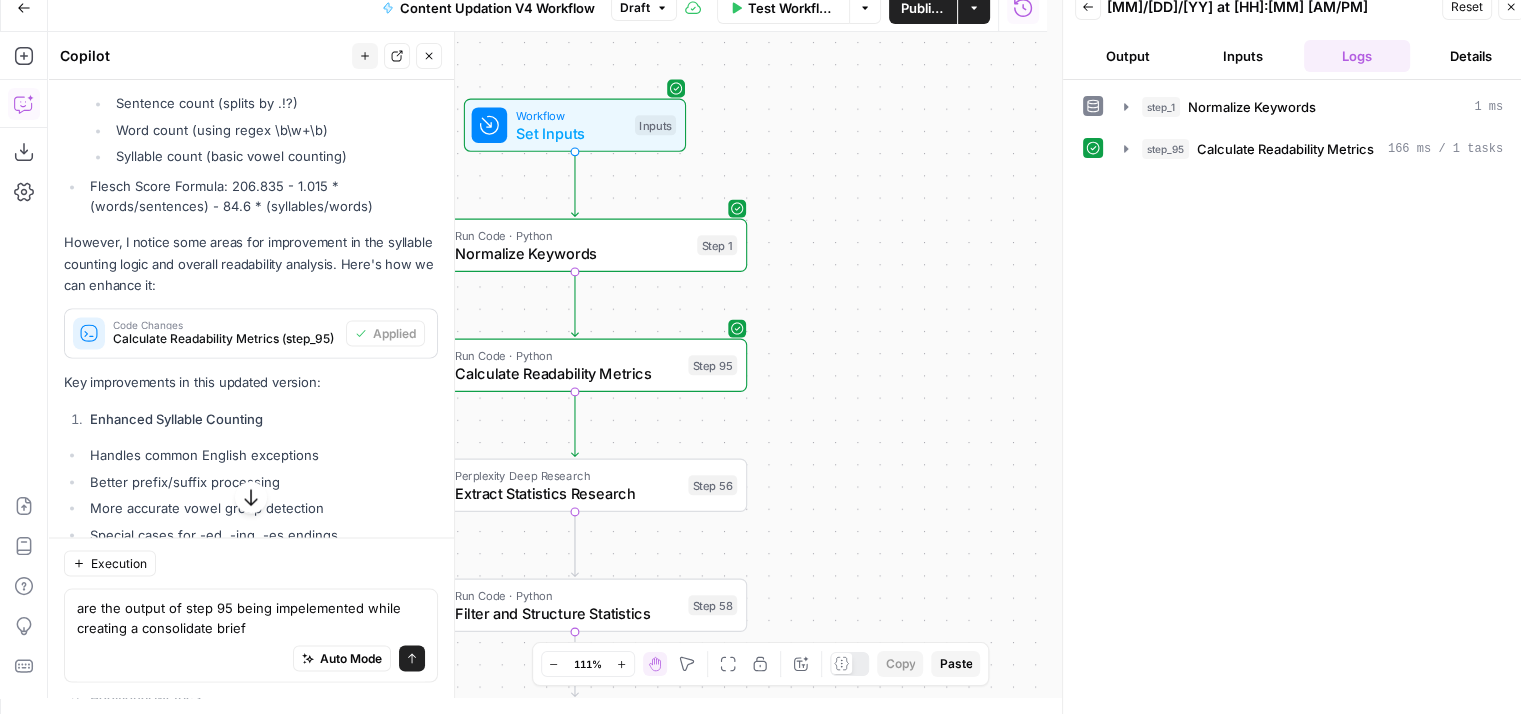 drag, startPoint x: 811, startPoint y: 388, endPoint x: 916, endPoint y: 8, distance: 394.23978 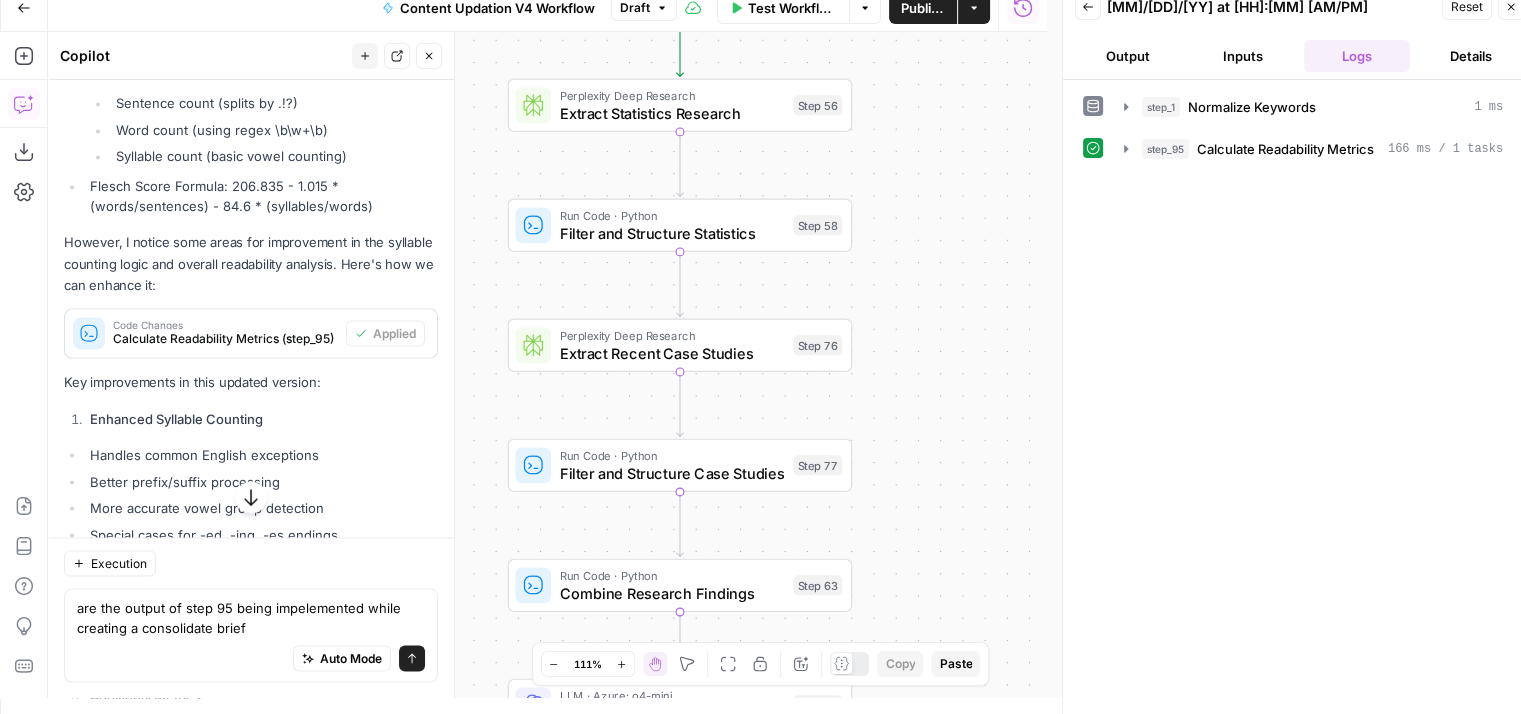 drag, startPoint x: 920, startPoint y: 437, endPoint x: 904, endPoint y: 61, distance: 376.34027 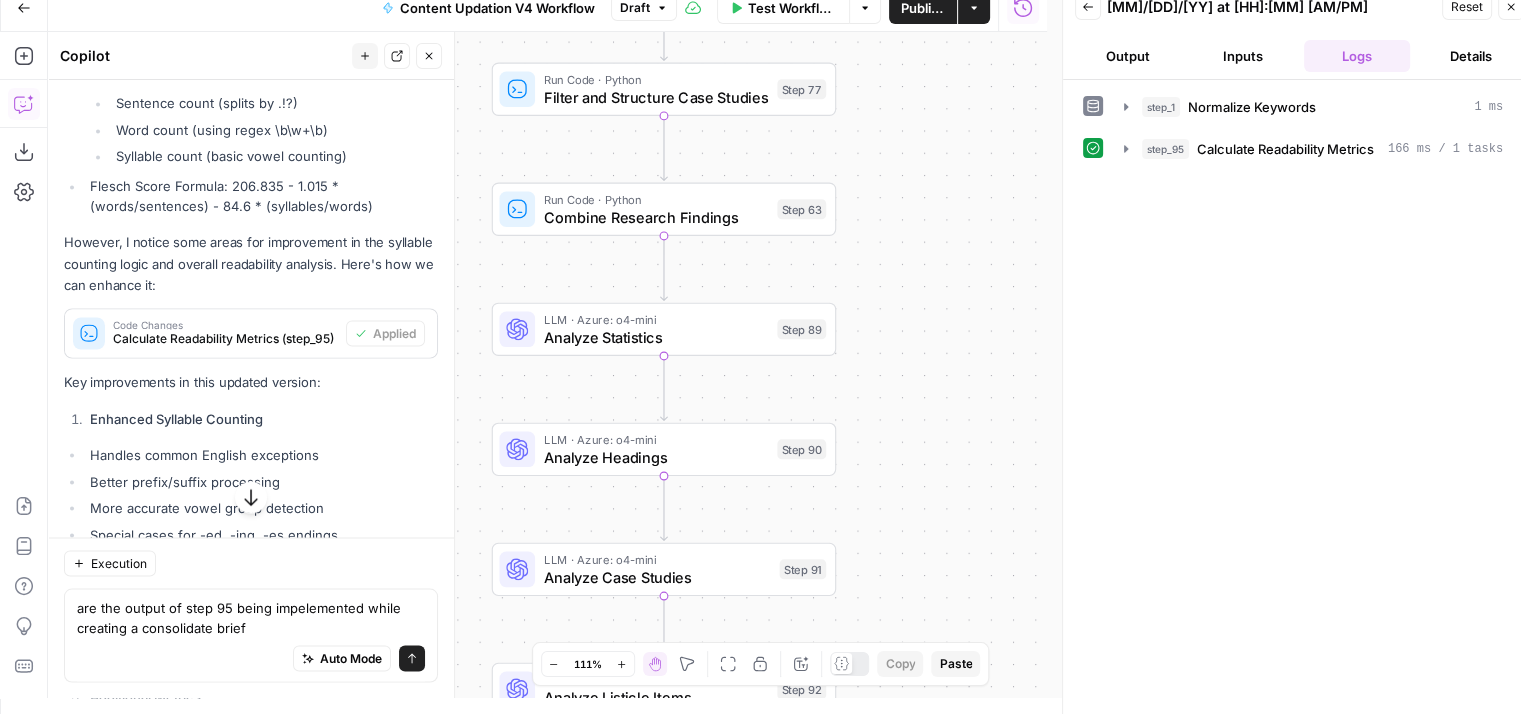 drag, startPoint x: 912, startPoint y: 445, endPoint x: 925, endPoint y: 121, distance: 324.2607 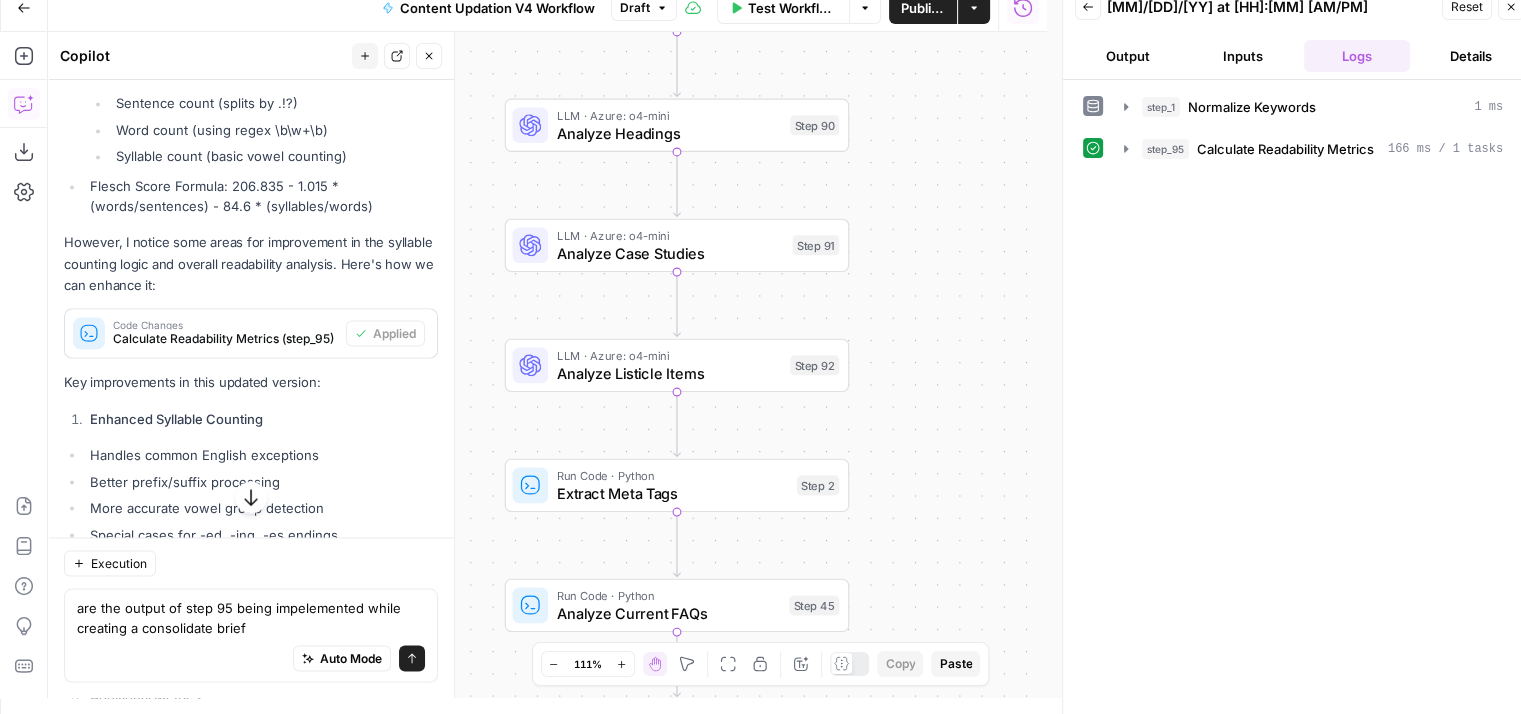 drag, startPoint x: 938, startPoint y: 472, endPoint x: 940, endPoint y: 177, distance: 295.00677 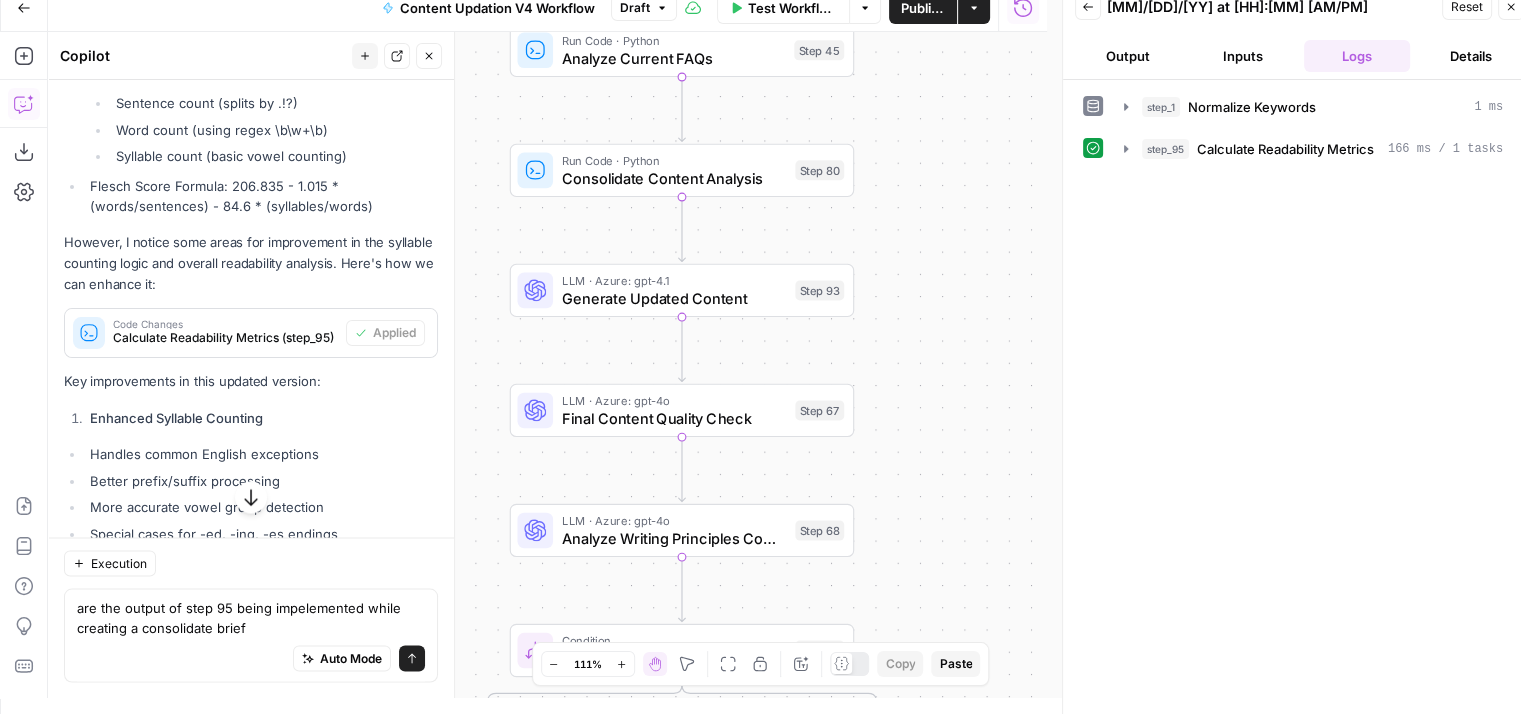drag, startPoint x: 936, startPoint y: 356, endPoint x: 954, endPoint y: 14, distance: 342.47336 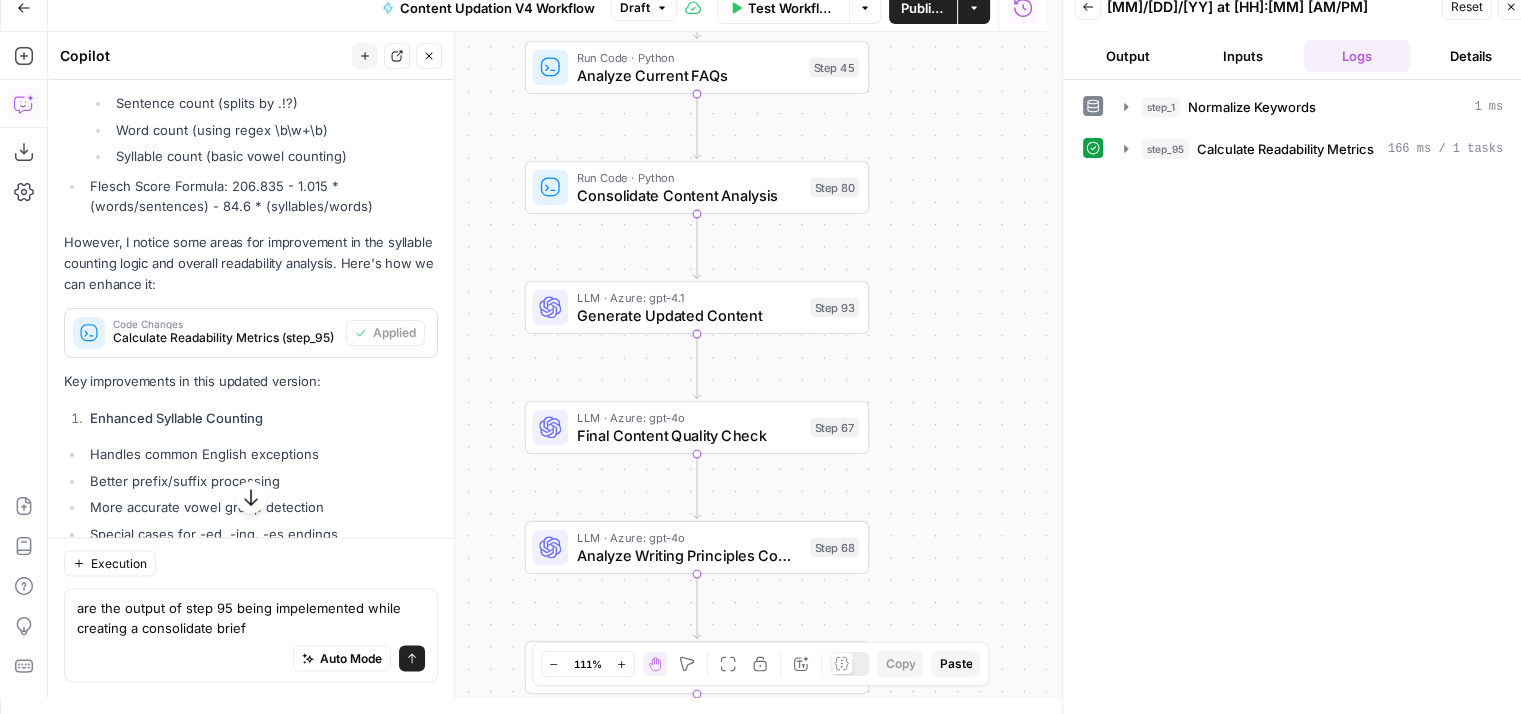 drag, startPoint x: 1005, startPoint y: 144, endPoint x: 1003, endPoint y: 266, distance: 122.016396 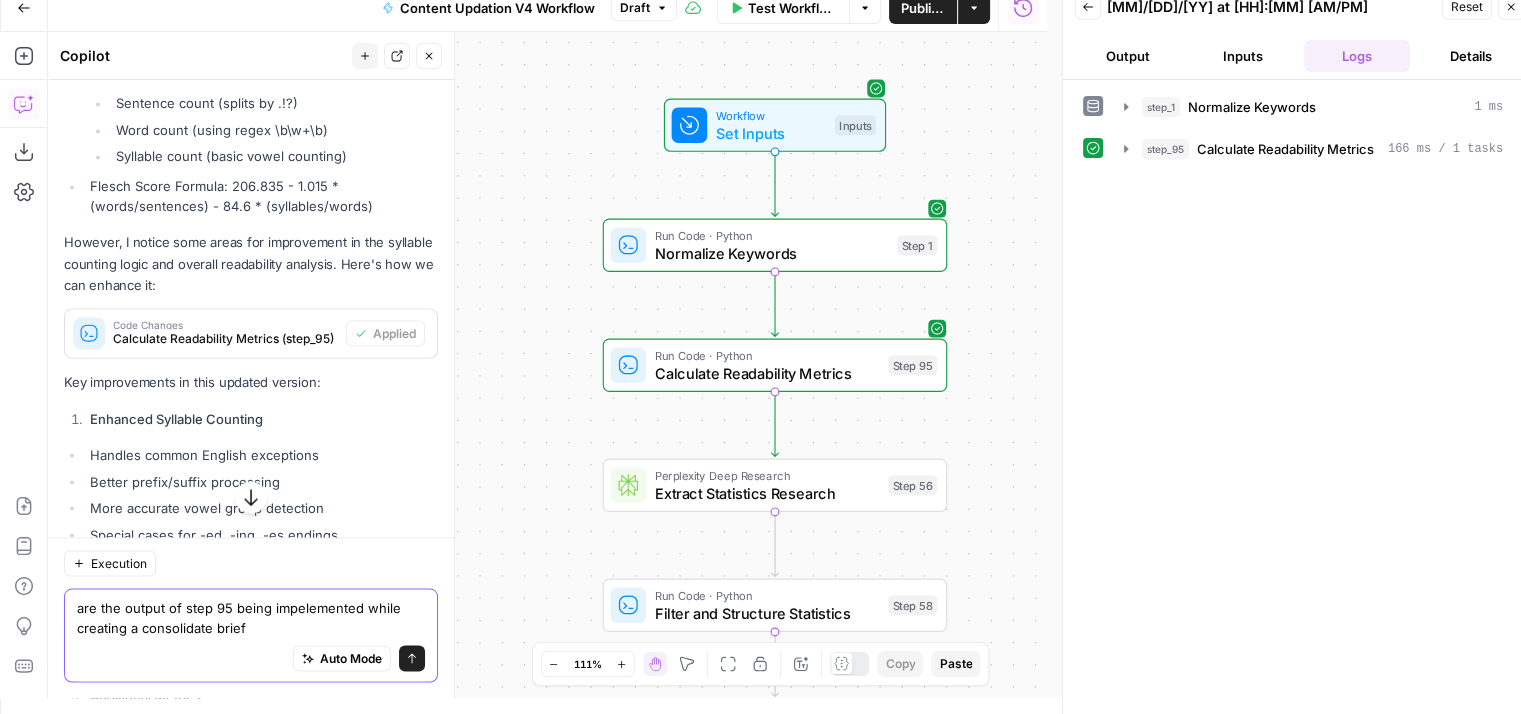 click on "are the output of step 95 being impelemented while creating a consolidate brief" at bounding box center [251, 617] 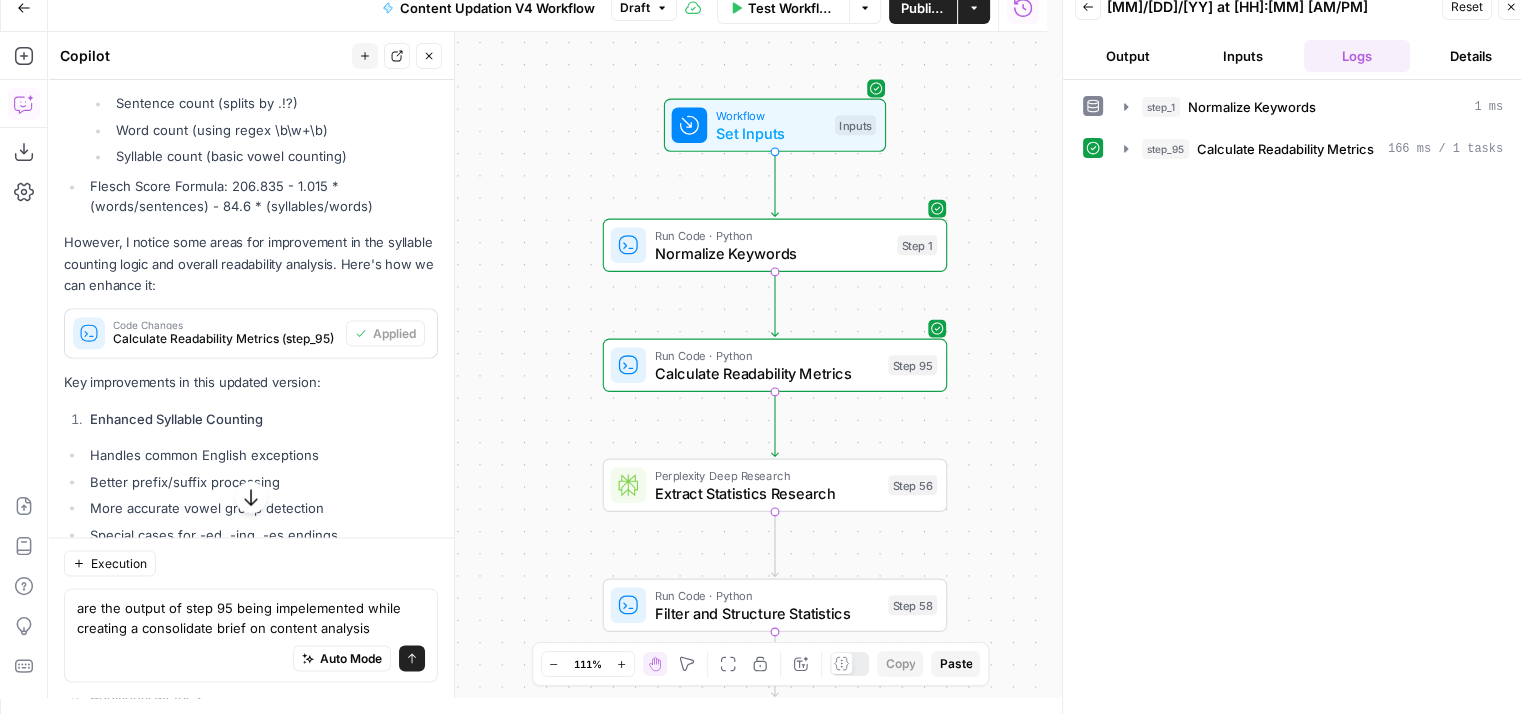 drag, startPoint x: 1020, startPoint y: 396, endPoint x: 1000, endPoint y: 105, distance: 291.68646 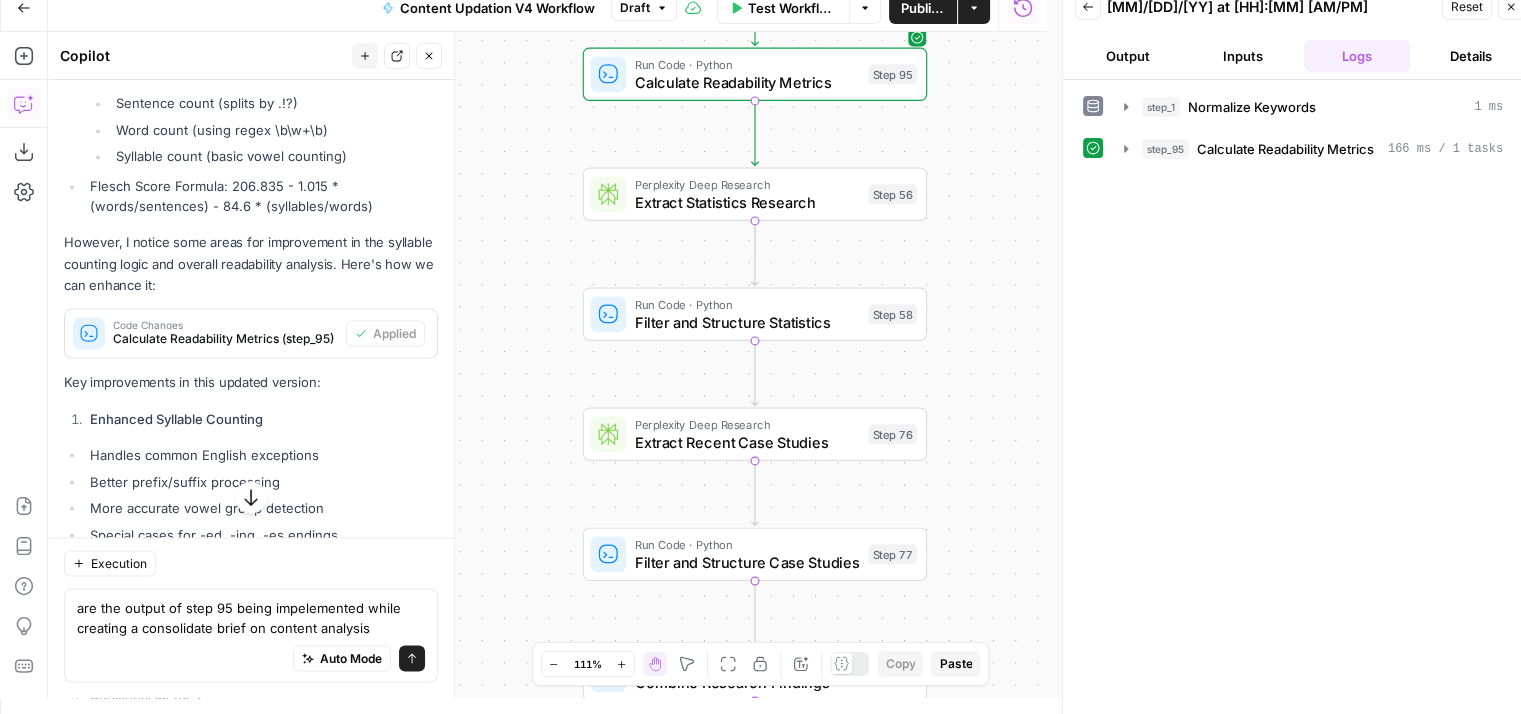 drag, startPoint x: 1011, startPoint y: 488, endPoint x: 961, endPoint y: 131, distance: 360.4844 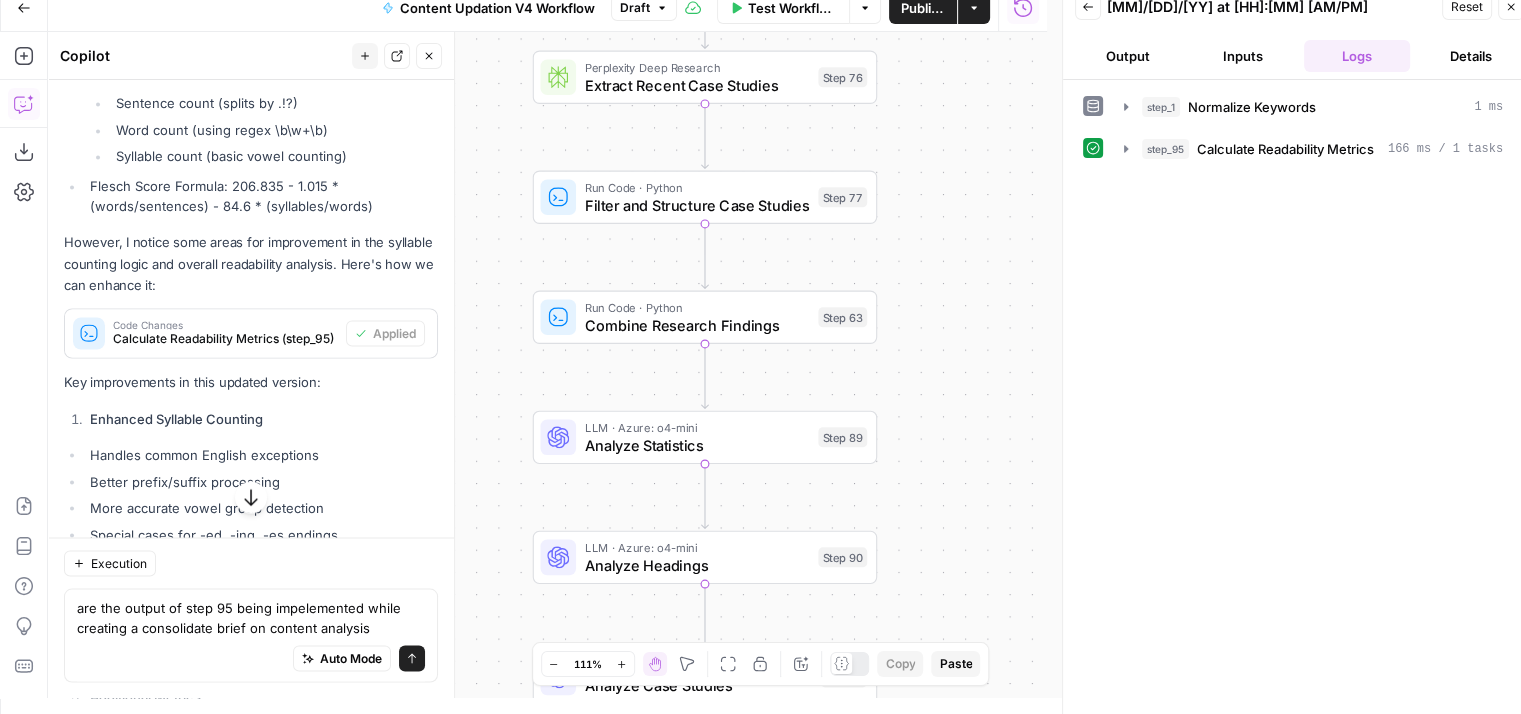 drag, startPoint x: 939, startPoint y: 476, endPoint x: 947, endPoint y: 104, distance: 372.086 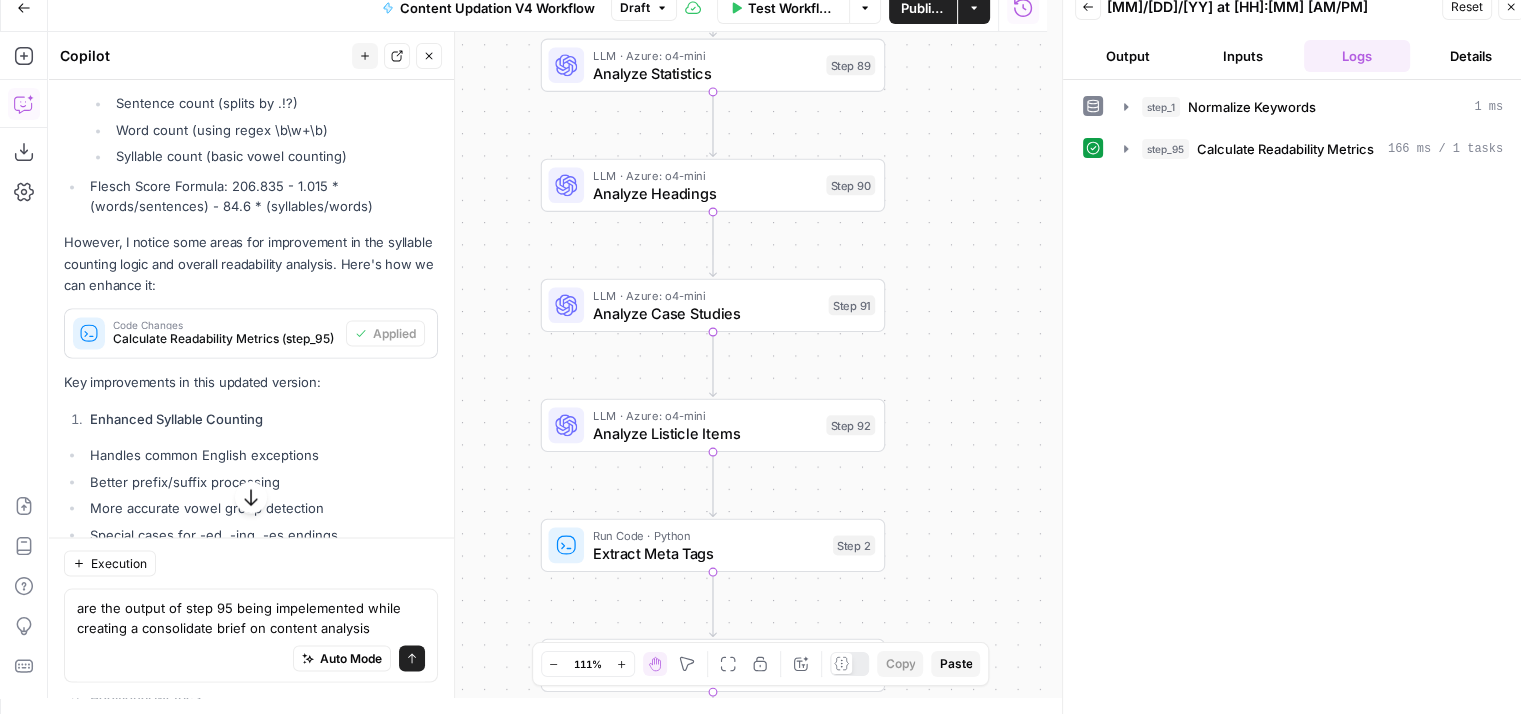 drag, startPoint x: 971, startPoint y: 456, endPoint x: 965, endPoint y: 146, distance: 310.05804 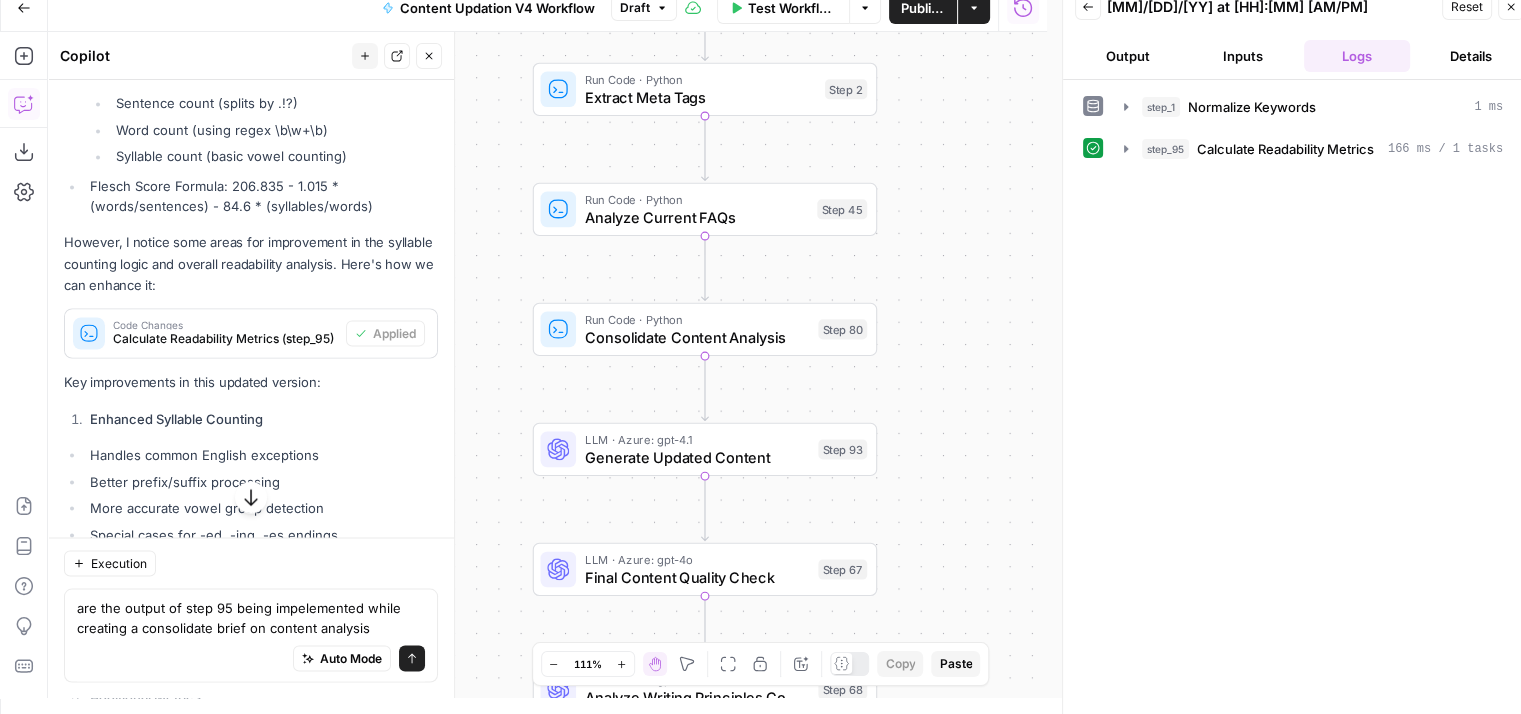 drag, startPoint x: 958, startPoint y: 416, endPoint x: 958, endPoint y: 258, distance: 158 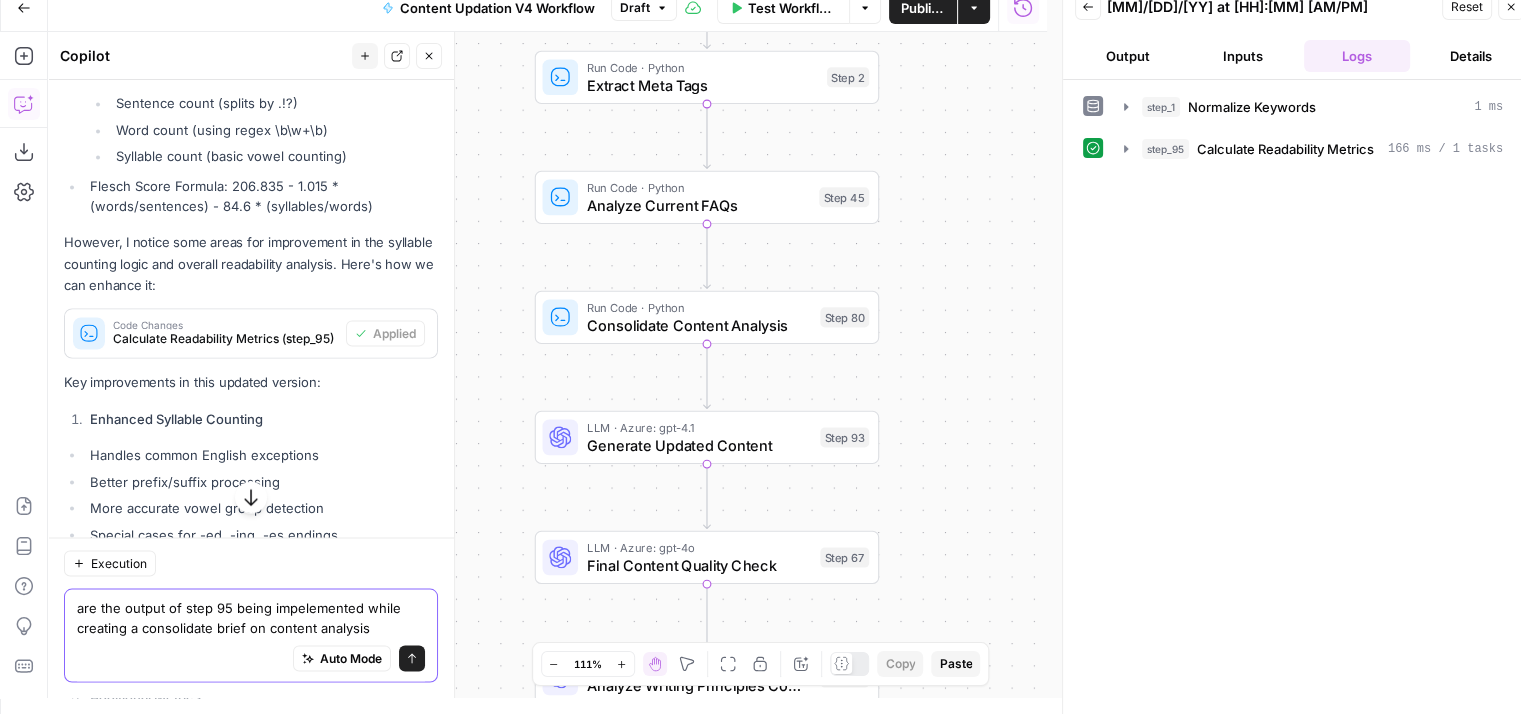 click on "are the output of step 95 being impelemented while creating a consolidate brief on content analysis" at bounding box center [251, 617] 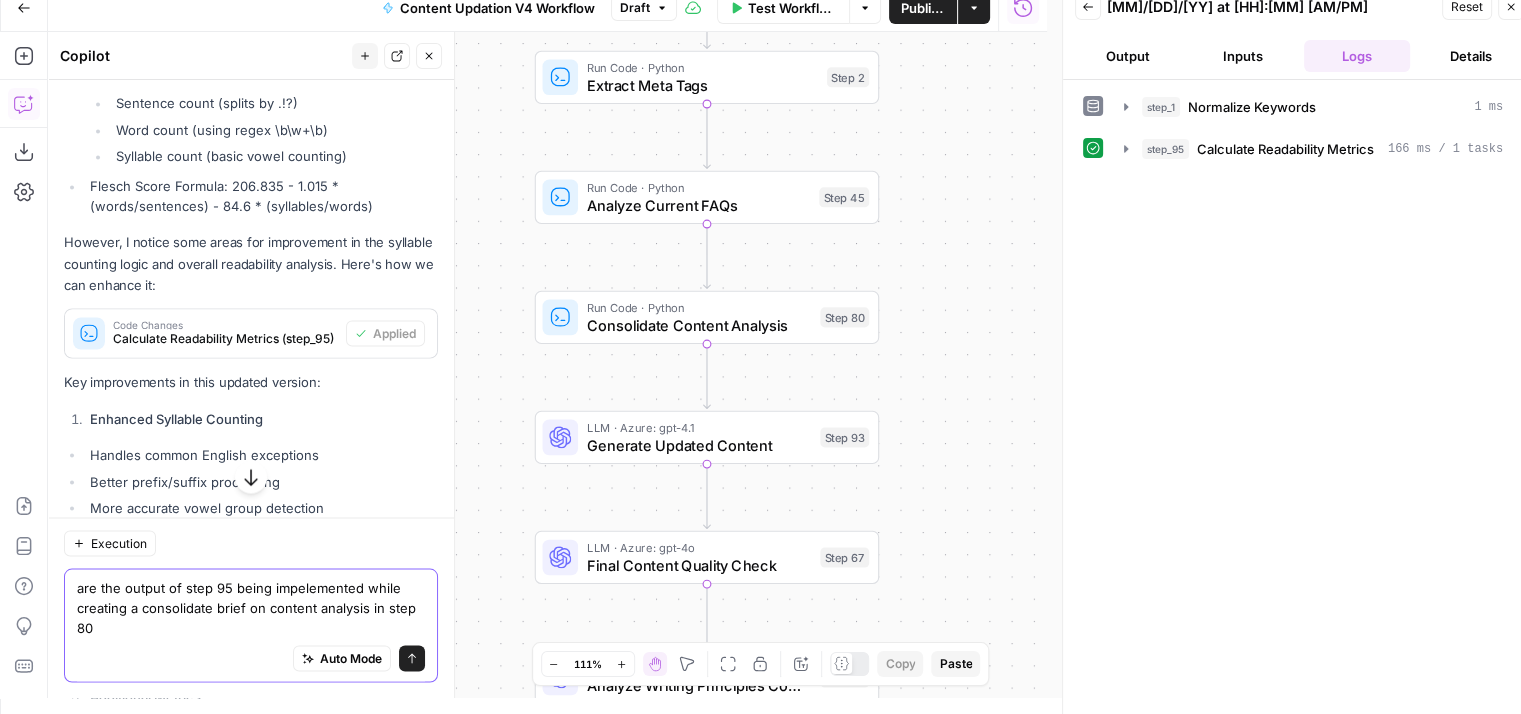 type on "are the output of step 95 being impelemented while creating a consolidate brief on content analysis in step 80?" 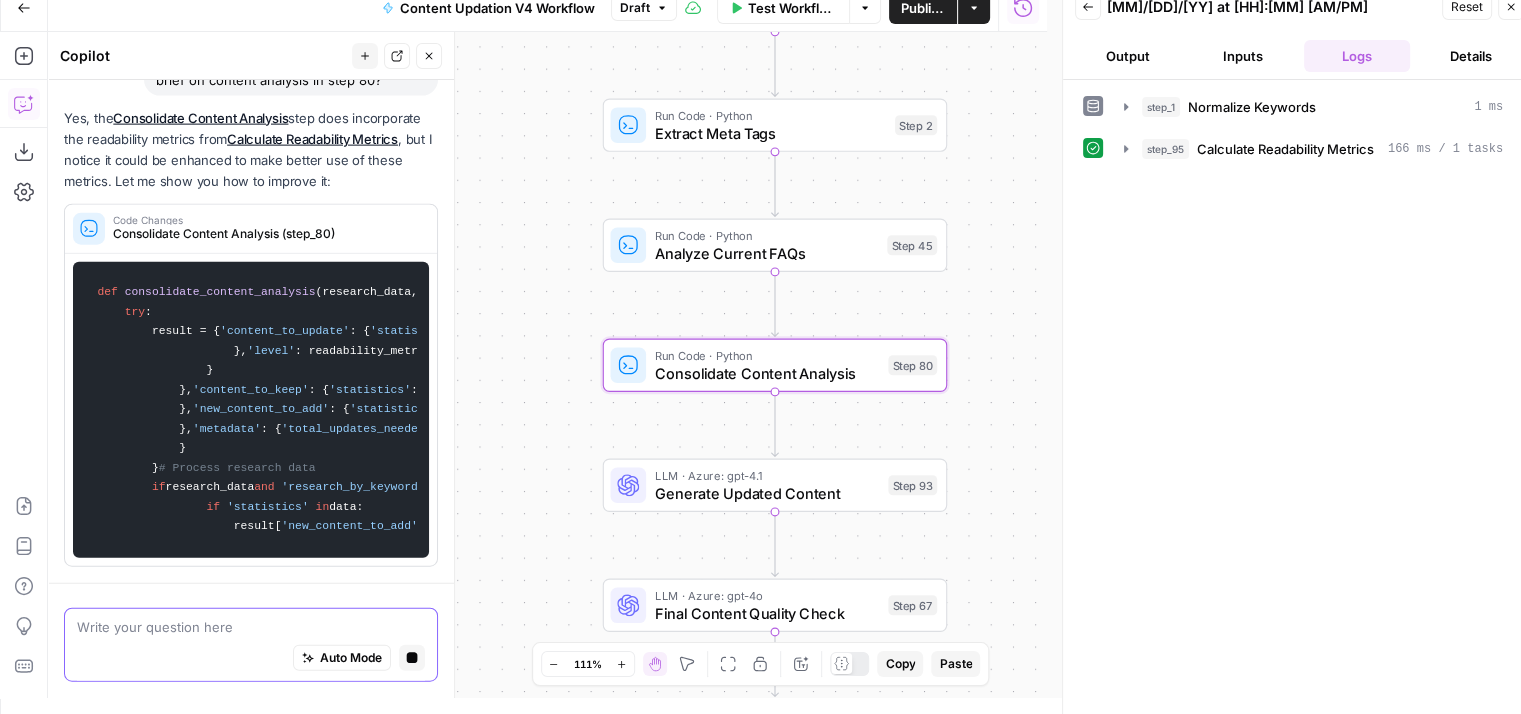 scroll, scrollTop: 5568, scrollLeft: 0, axis: vertical 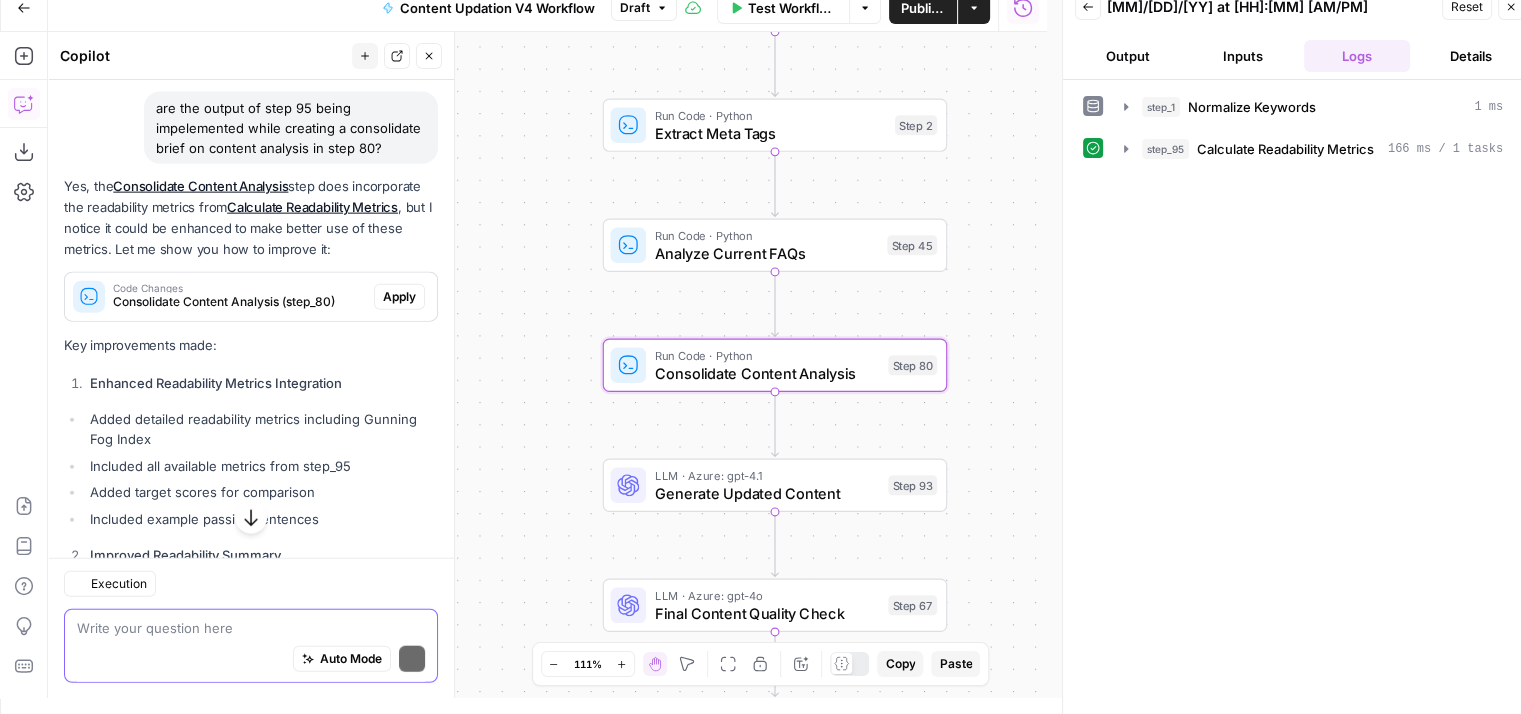 type 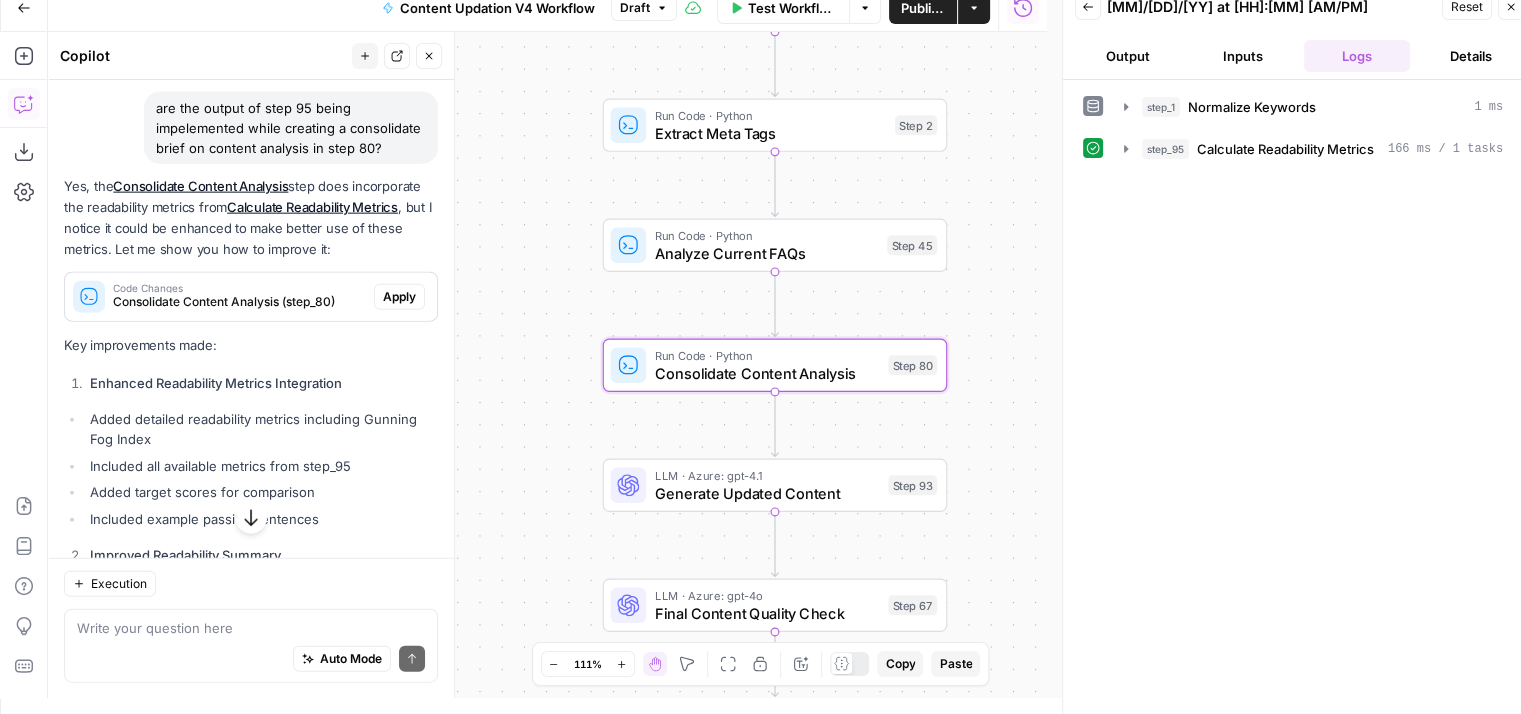 click on "Apply" at bounding box center [399, 297] 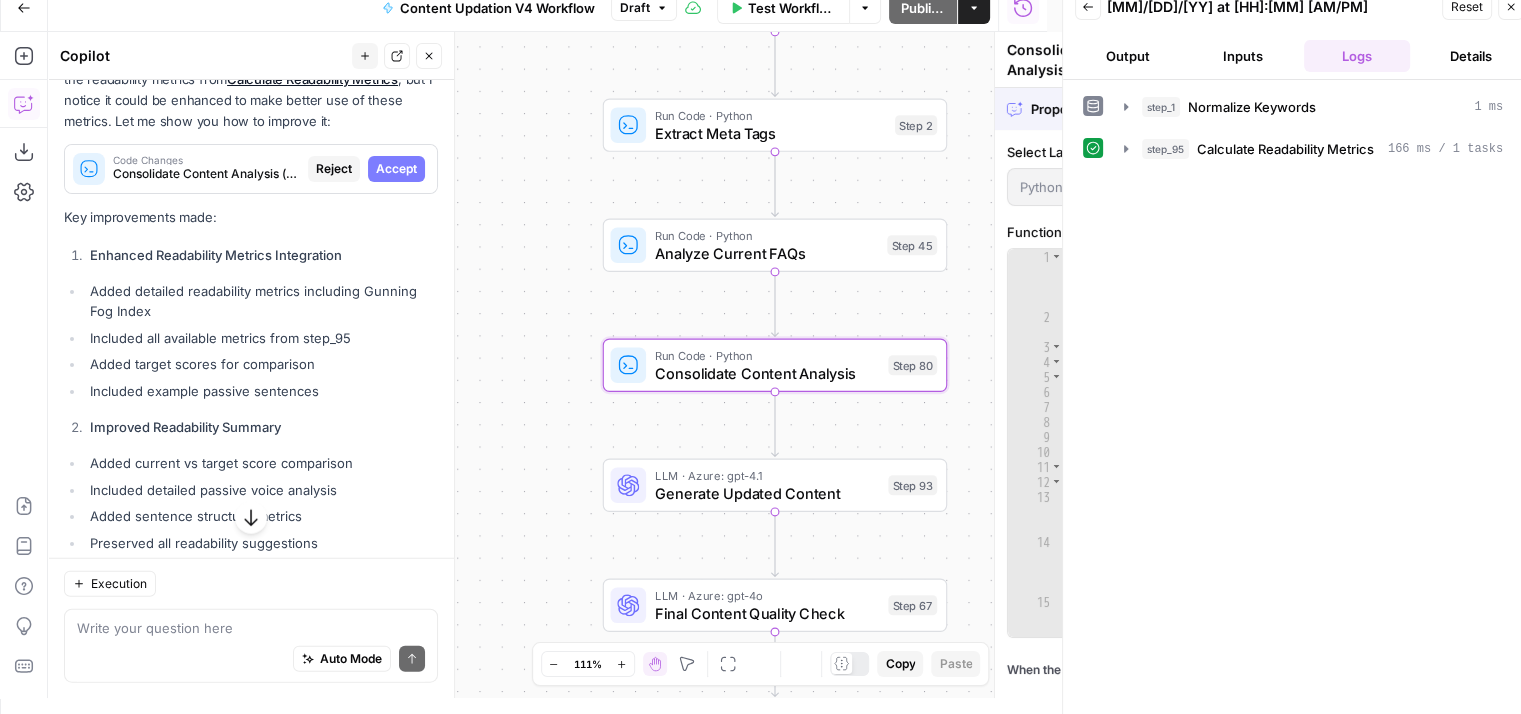 scroll, scrollTop: 4597, scrollLeft: 0, axis: vertical 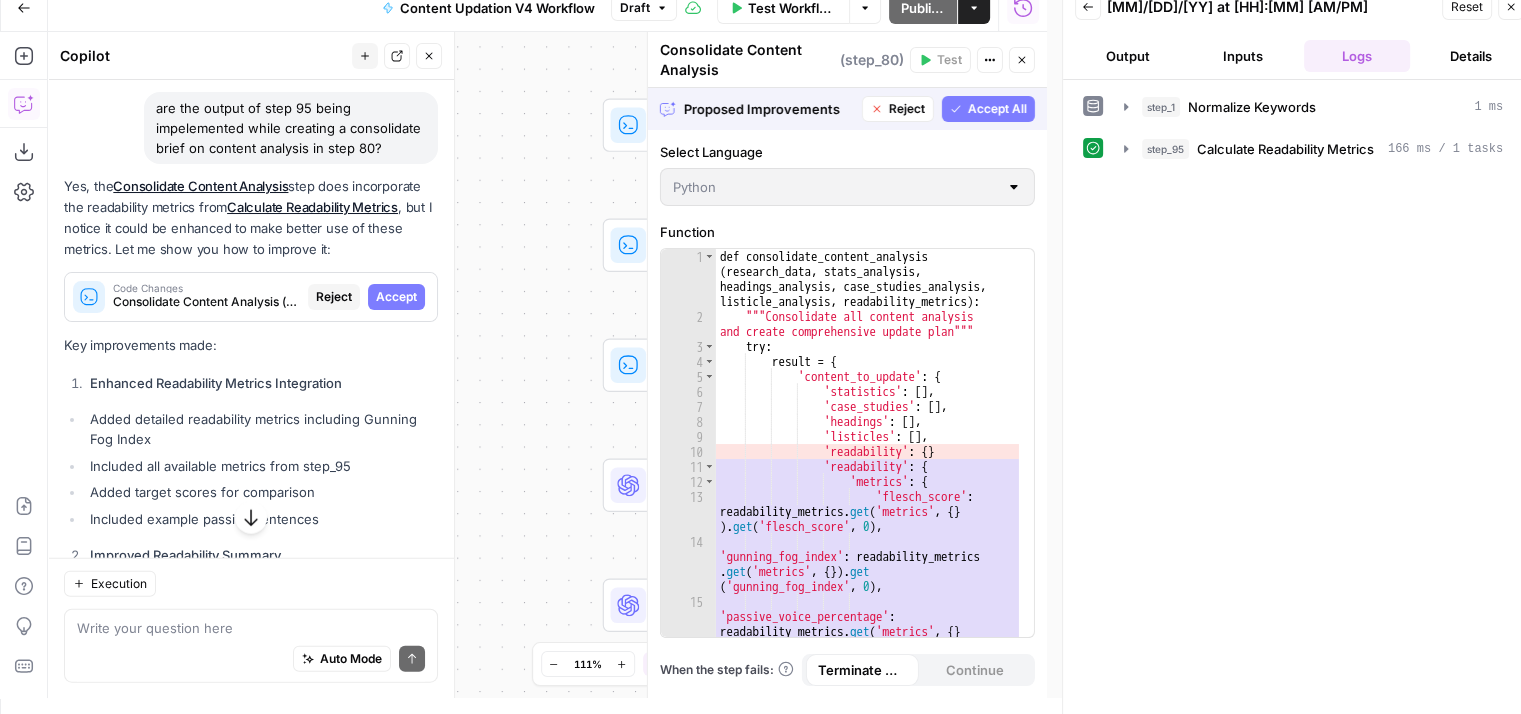 click 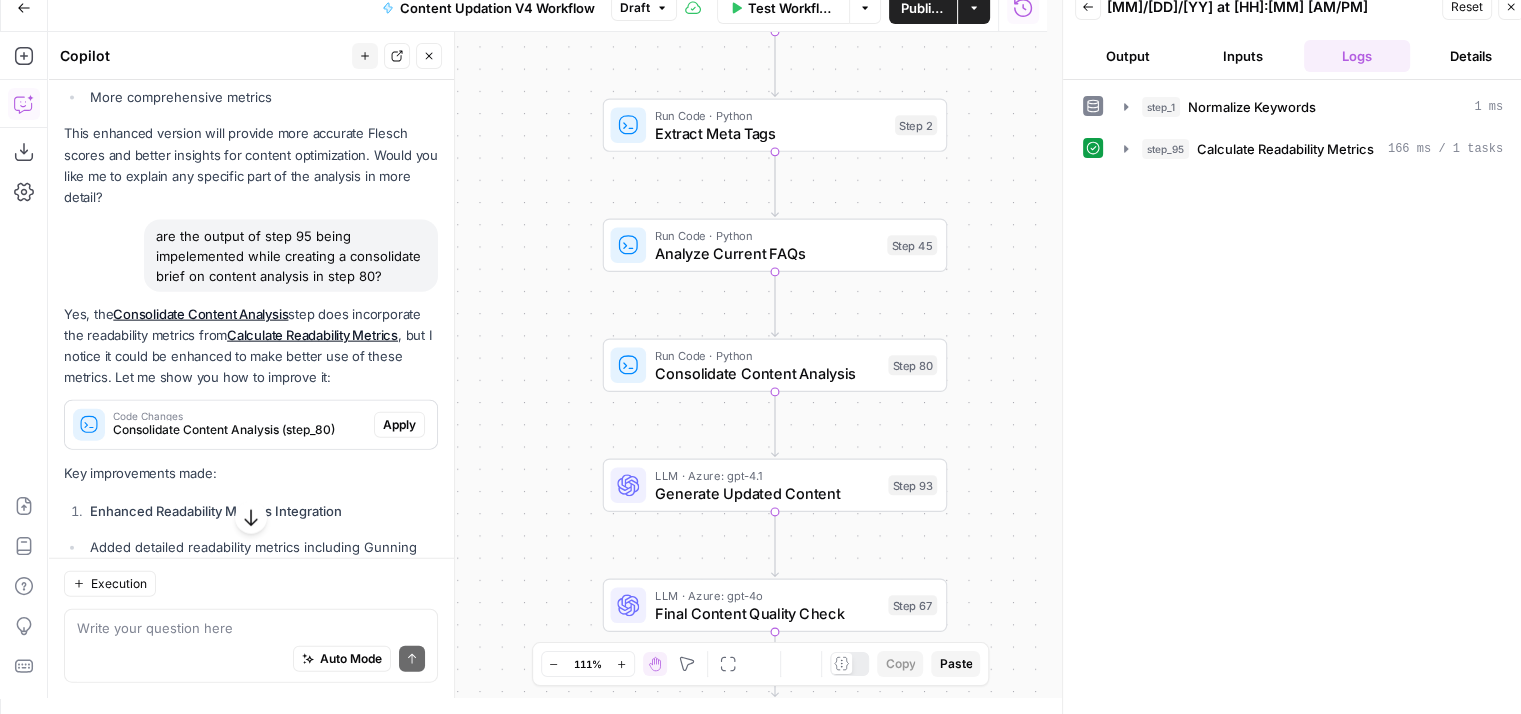 scroll, scrollTop: 4725, scrollLeft: 0, axis: vertical 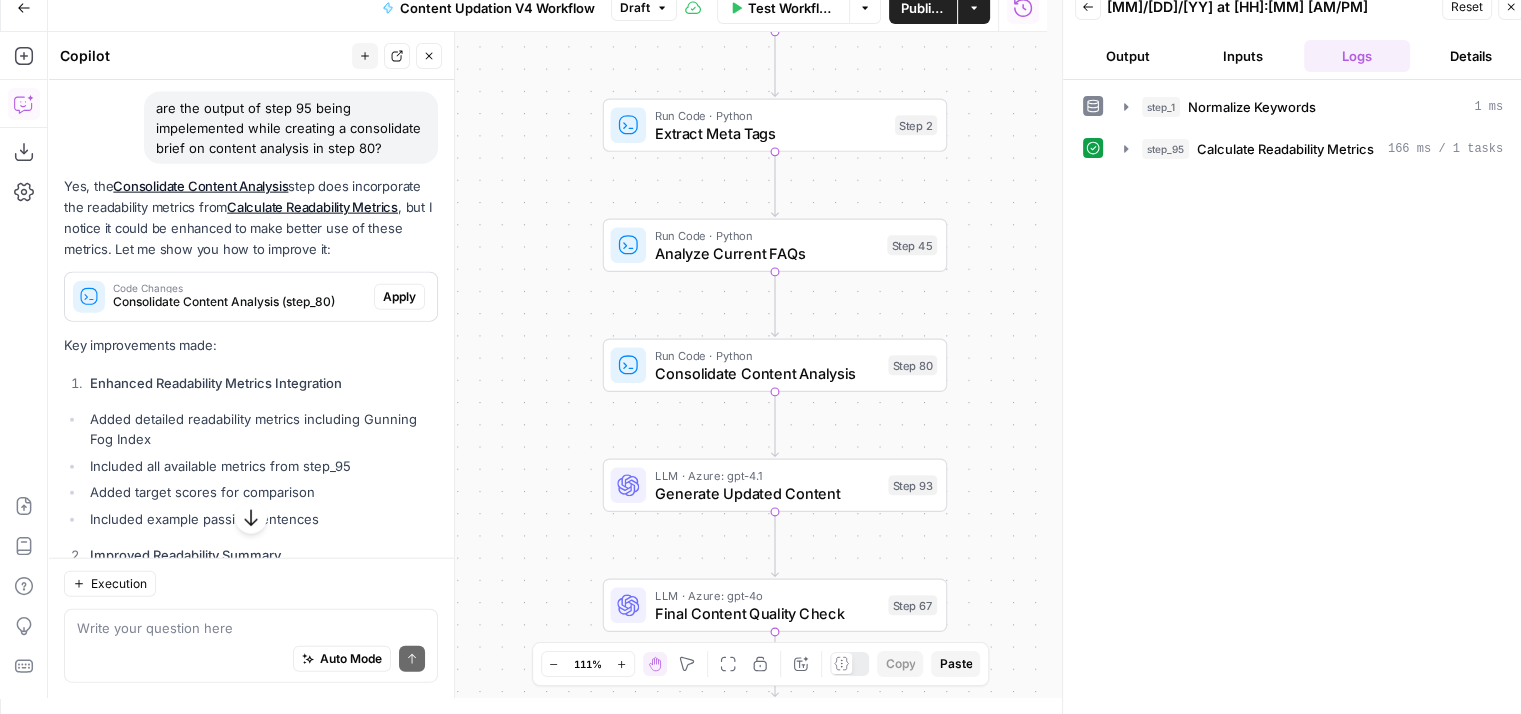 click on "Publish" at bounding box center (923, 8) 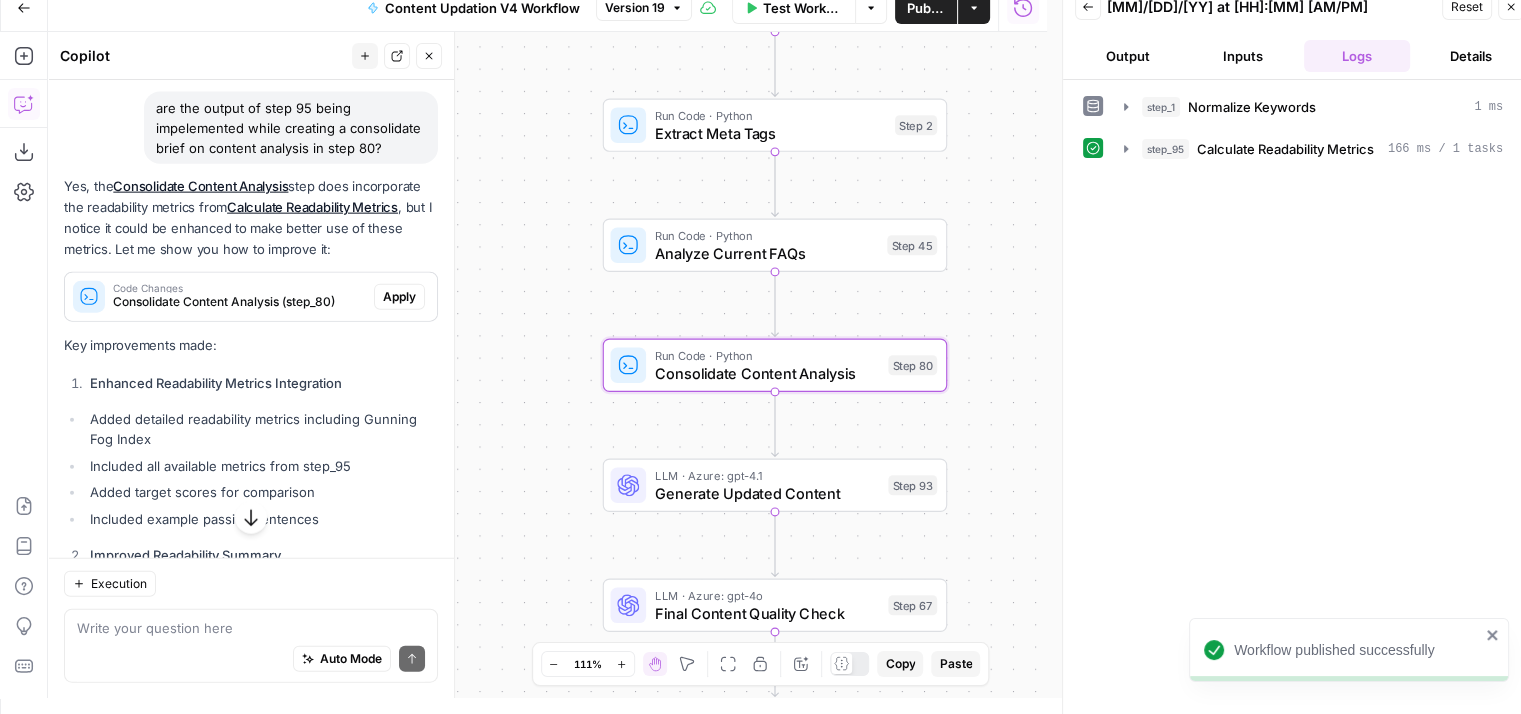 click on "Apply" at bounding box center (399, 297) 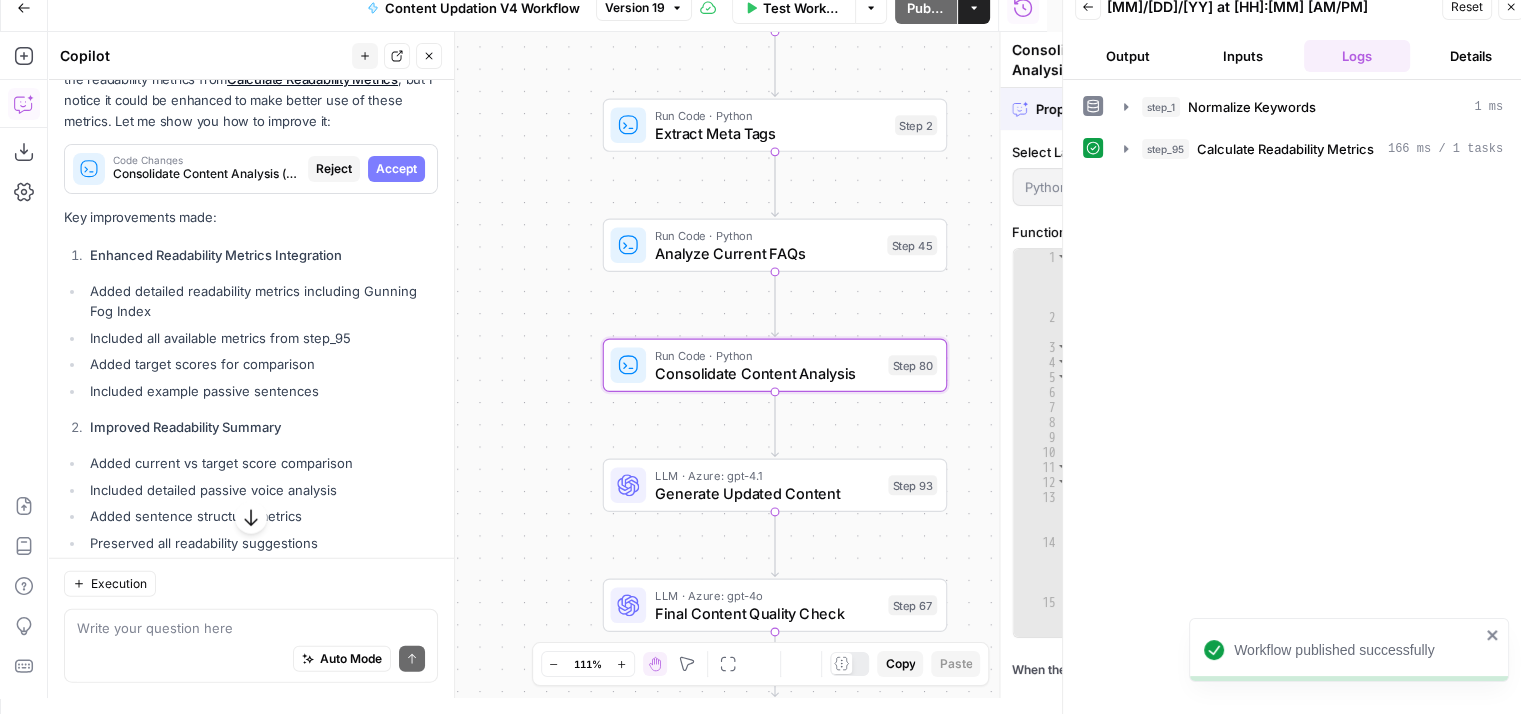 scroll, scrollTop: 4597, scrollLeft: 0, axis: vertical 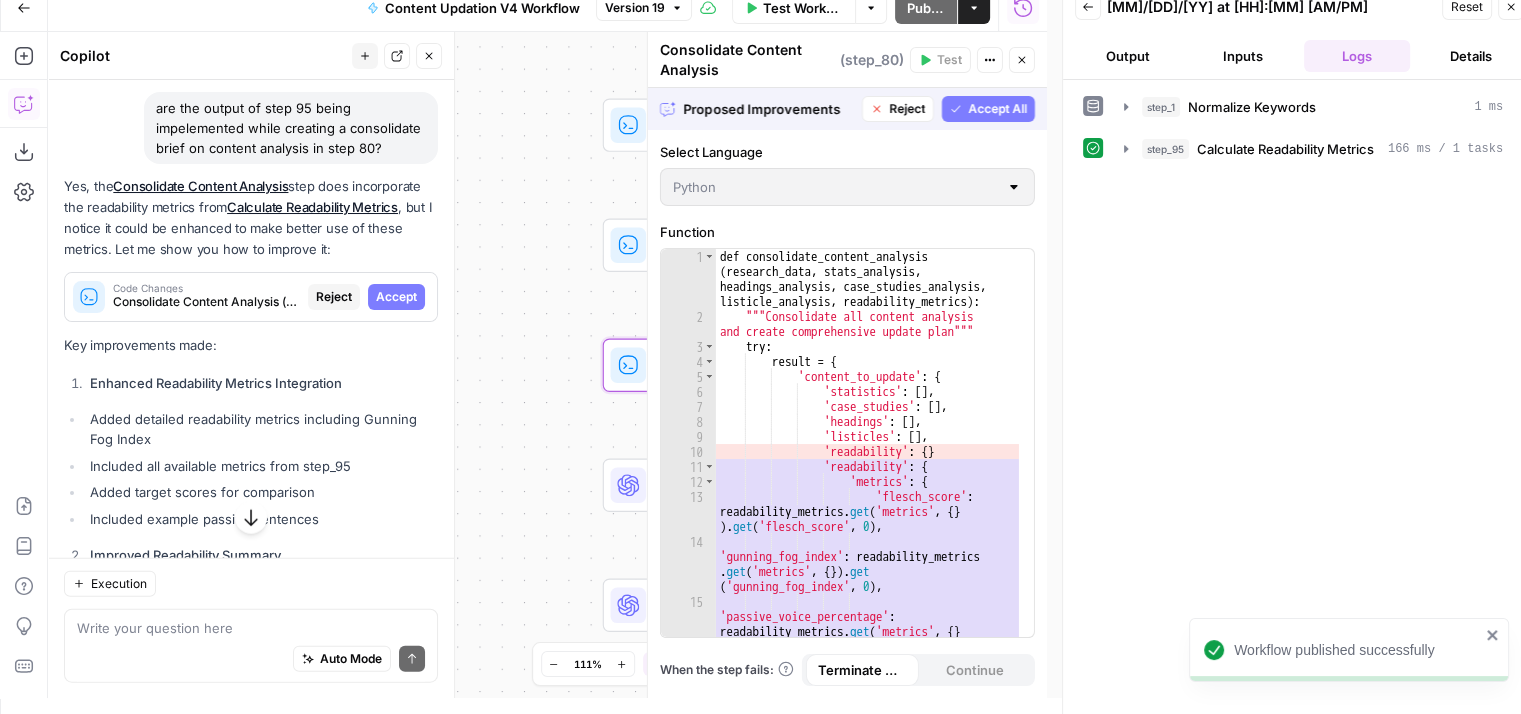 click on "Accept" at bounding box center (396, 297) 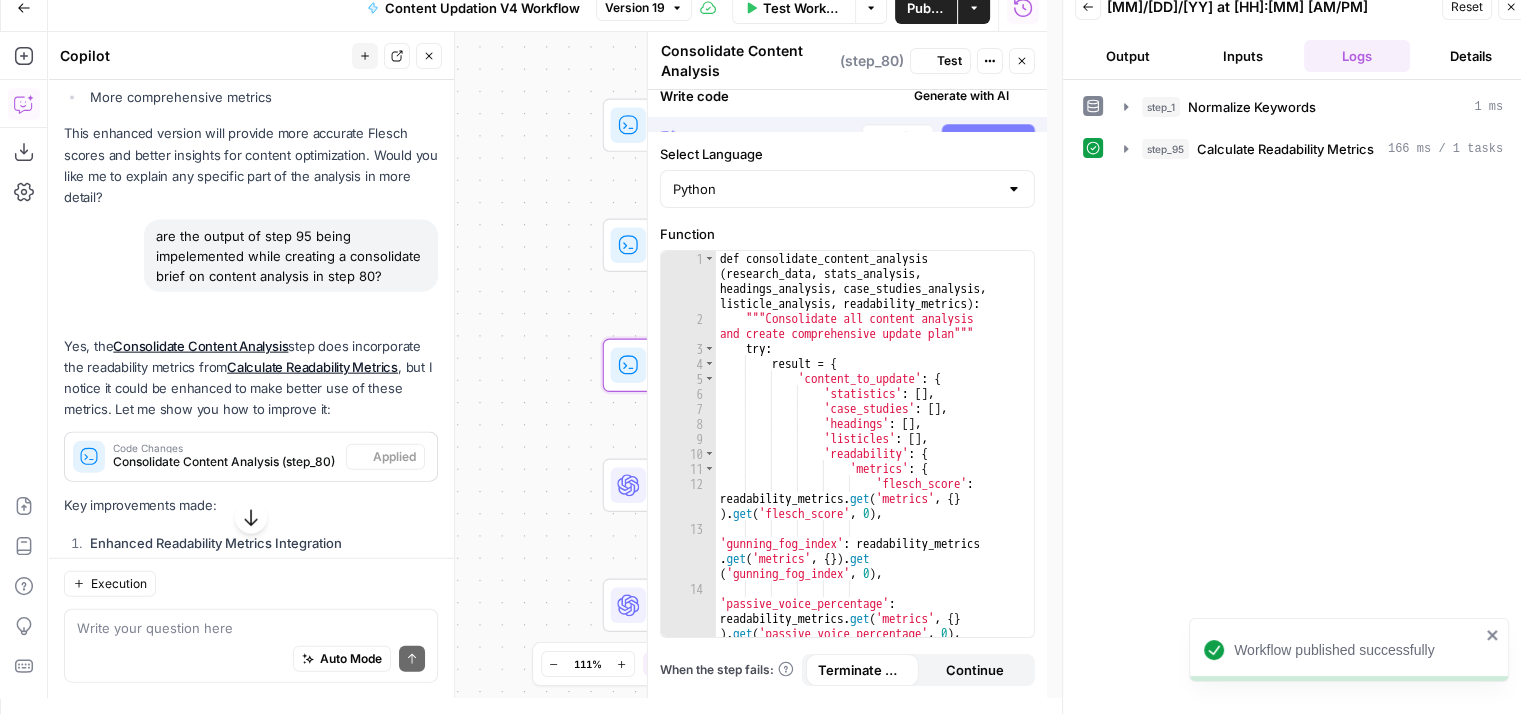 scroll, scrollTop: 4725, scrollLeft: 0, axis: vertical 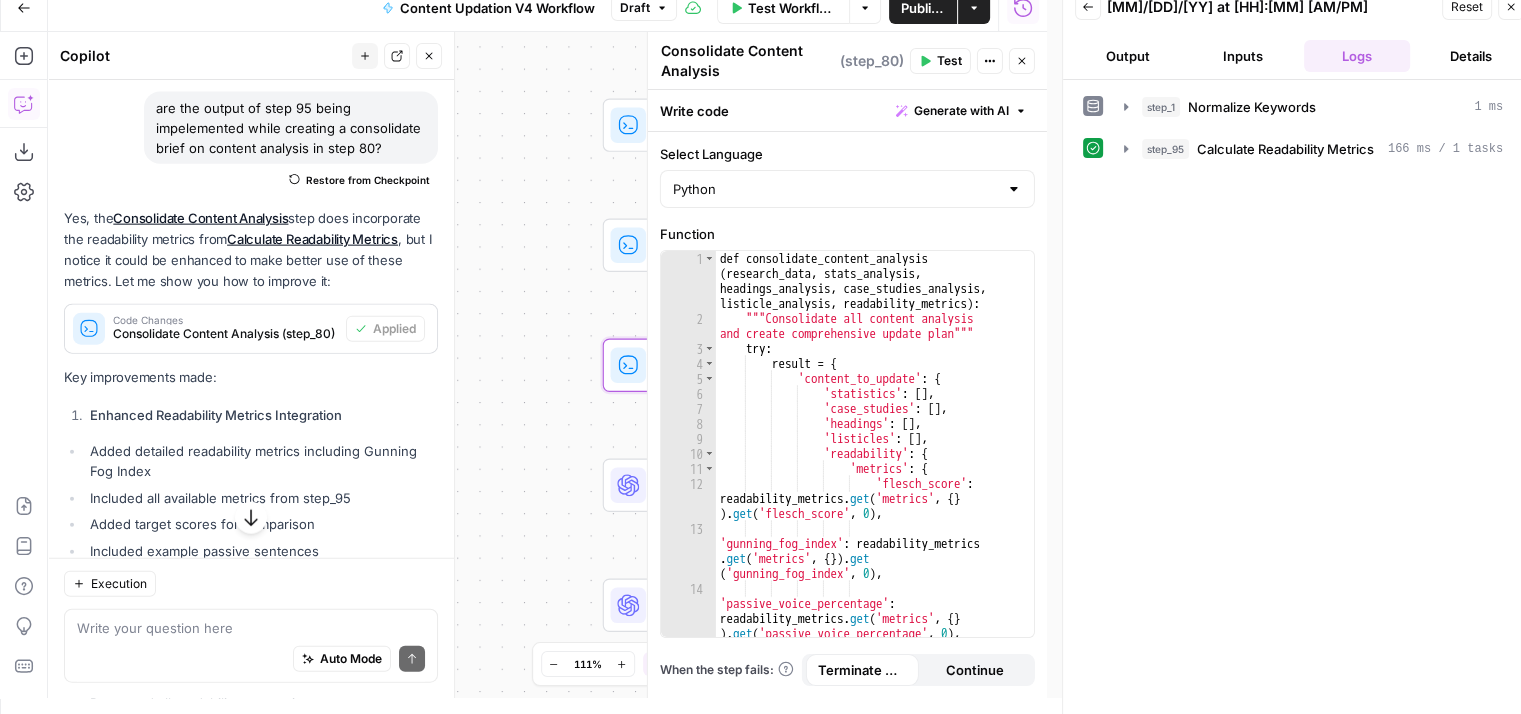 click on "Test" at bounding box center [949, 61] 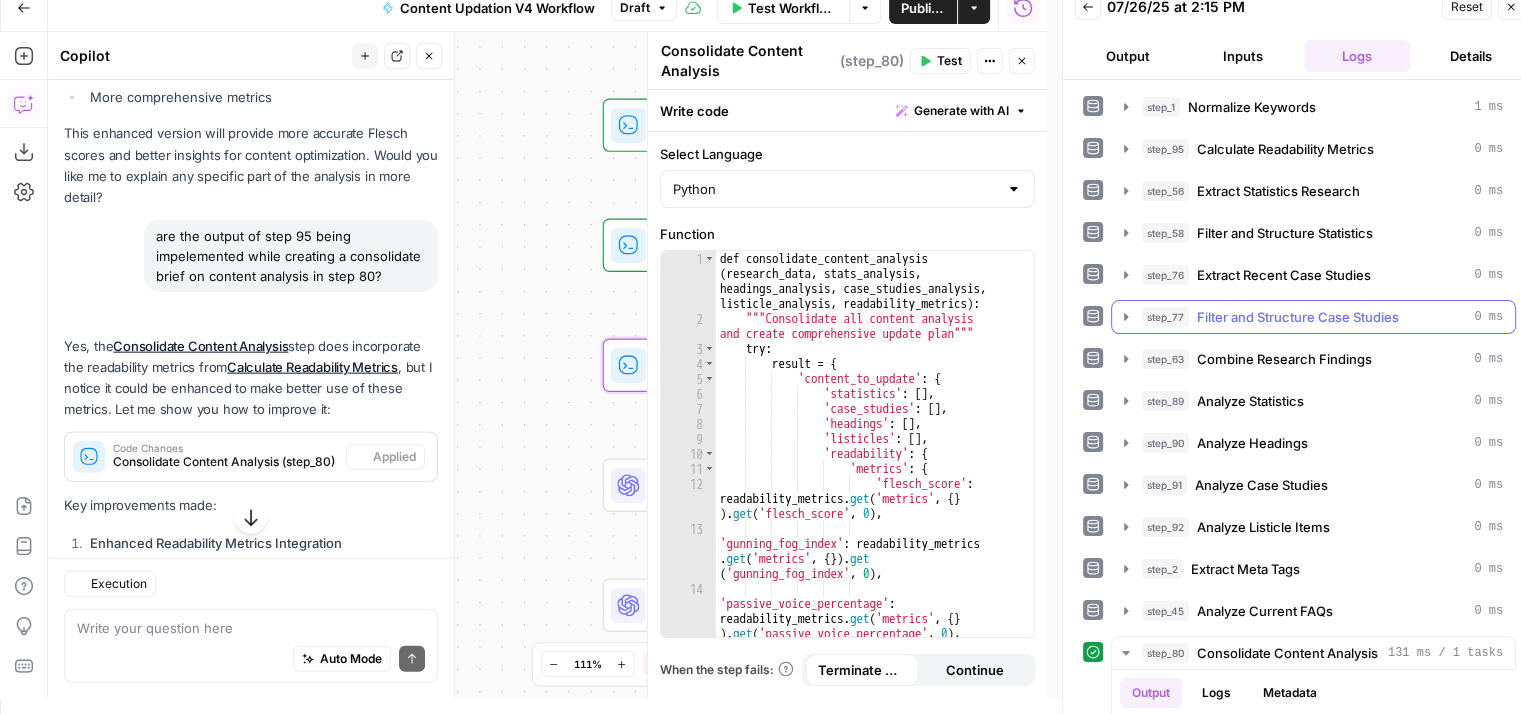 scroll, scrollTop: 4725, scrollLeft: 0, axis: vertical 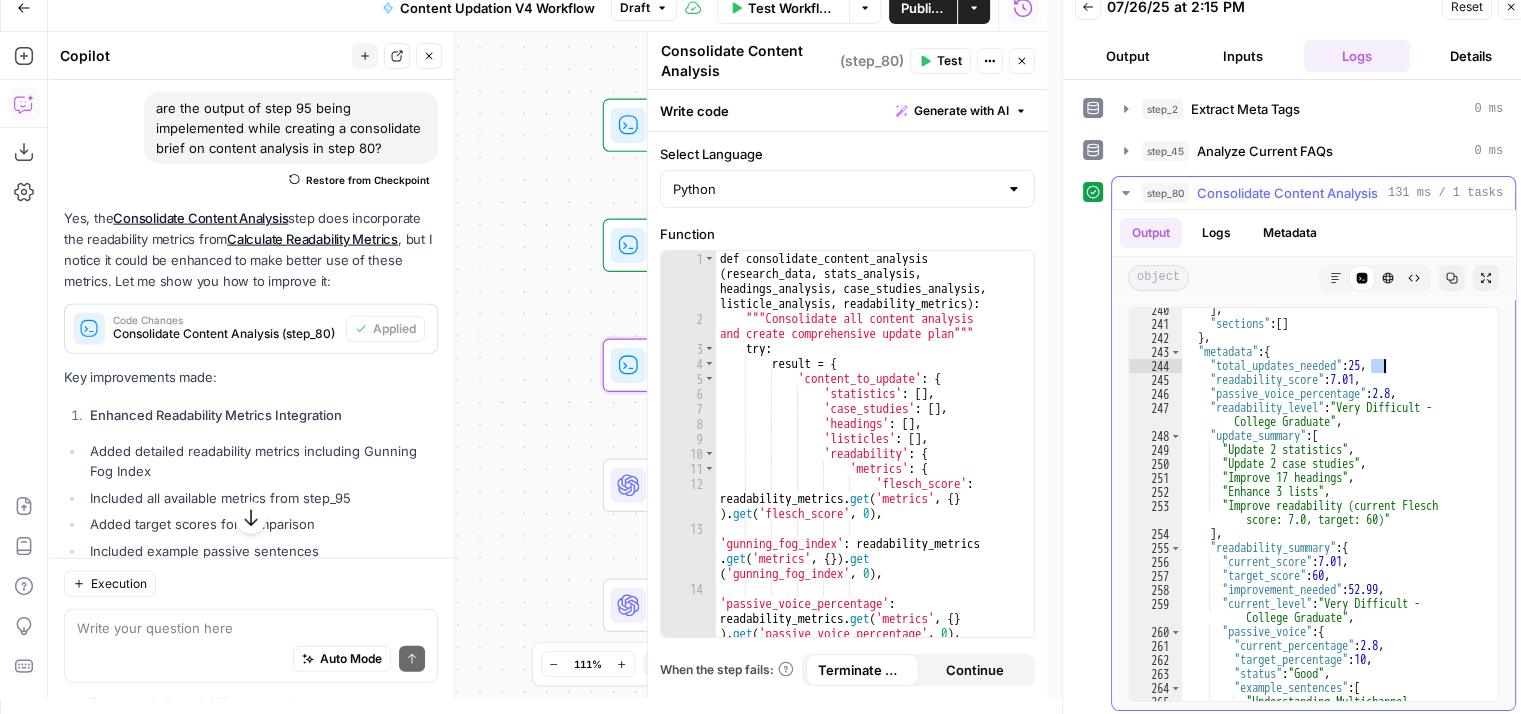 drag, startPoint x: 1368, startPoint y: 360, endPoint x: 1385, endPoint y: 361, distance: 17.029387 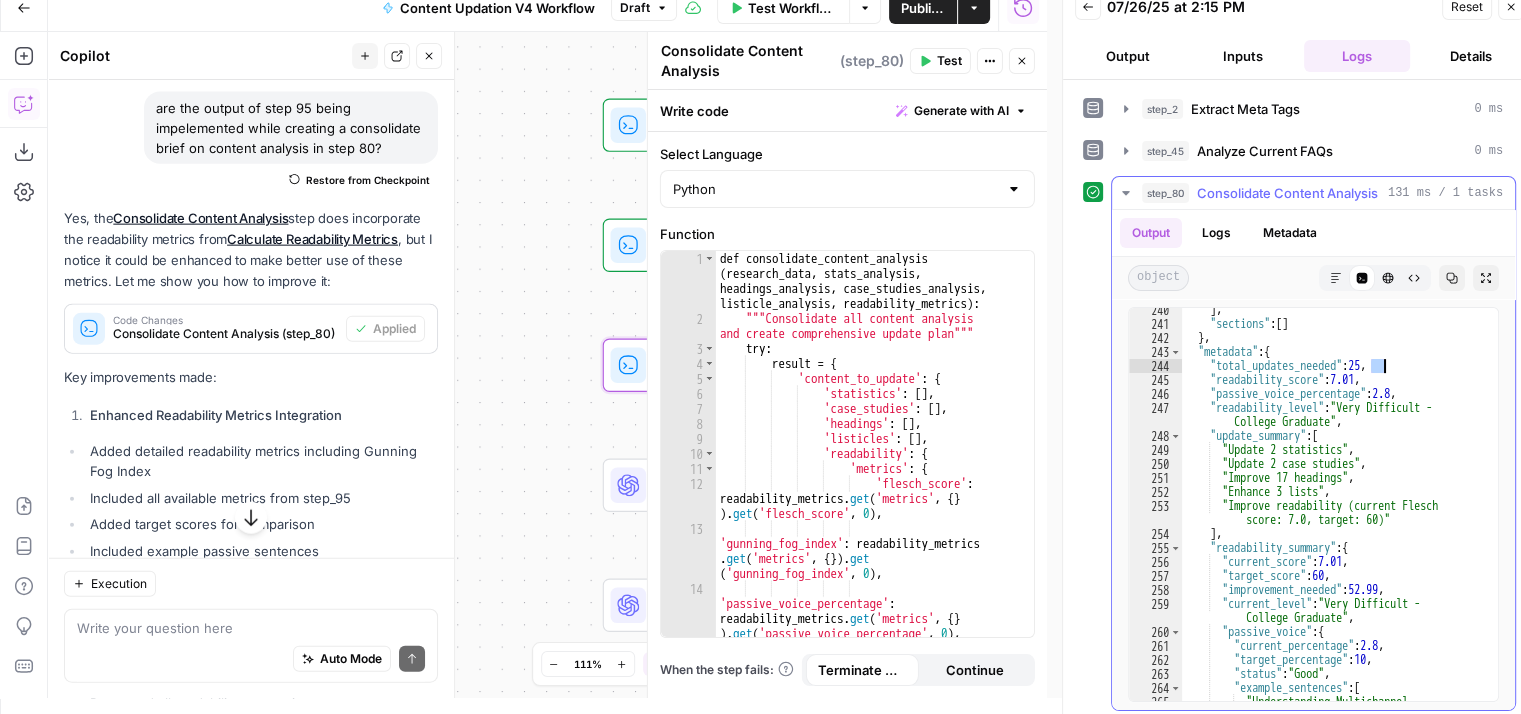 click on "], "sections" :  [ ]    } ,    "metadata" :  {      "total_updates_needed" :  25 ,      "readability_score" :  7.01 ,      "passive_voice_percentage" :  2.8 ,      "readability_level" :  "Very Difficult -  [EDUCATION_LEVEL]" ,      "update_summary" :  [         "Update 2 statistics" ,         "Update 2 case studies" ,         "Improve 17 headings" ,         "Enhance 3 lists" ,         "Improve readability (current Flesch  score: 7.0, target: 60)"      ] ,      "readability_summary" :  {         "current_score" :  7.01 ,         "target_score" :  60 ,         "improvement_needed" :  52.99 ,         "current_level" :  "Very Difficult -  [EDUCATION_LEVEL]" ,         "passive_voice" :  {           "current_percentage" :  2.8 ,           "target_percentage" :  10 ,           "status" :  "Good" ,           "example_sentences" :  [              "Understanding Multichannel  Outreach for Investor  Engagement \n experience:"           ]         }      }" at bounding box center (1332, 612) 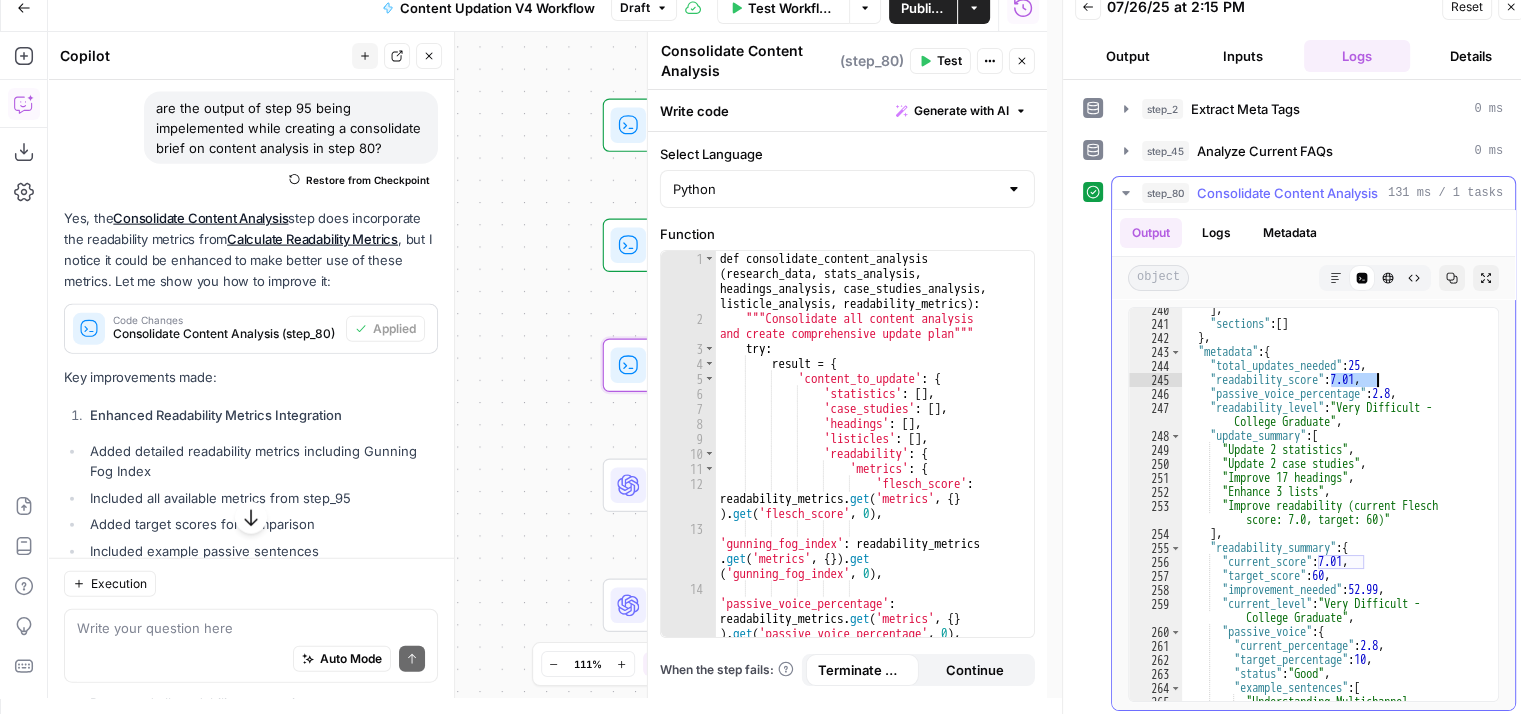 drag, startPoint x: 1331, startPoint y: 380, endPoint x: 1388, endPoint y: 380, distance: 57 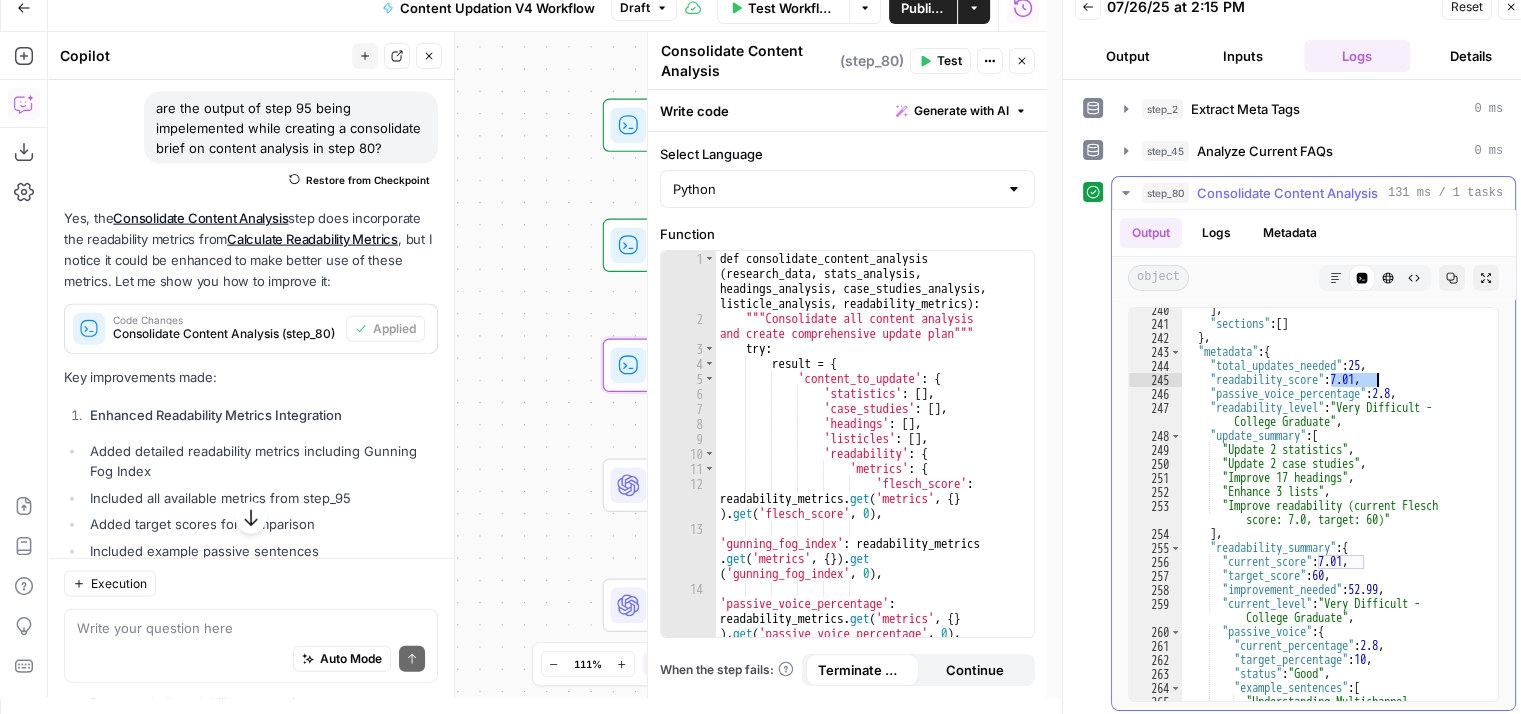 click on "], "sections" :  [ ]    } ,    "metadata" :  {      "total_updates_needed" :  25 ,      "readability_score" :  7.01 ,      "passive_voice_percentage" :  2.8 ,      "readability_level" :  "Very Difficult -  [EDUCATION_LEVEL]" ,      "update_summary" :  [         "Update 2 statistics" ,         "Update 2 case studies" ,         "Improve 17 headings" ,         "Enhance 3 lists" ,         "Improve readability (current Flesch  score: 7.0, target: 60)"      ] ,      "readability_summary" :  {         "current_score" :  7.01 ,         "target_score" :  60 ,         "improvement_needed" :  52.99 ,         "current_level" :  "Very Difficult -  [EDUCATION_LEVEL]" ,         "passive_voice" :  {           "current_percentage" :  2.8 ,           "target_percentage" :  10 ,           "status" :  "Good" ,           "example_sentences" :  [              "Understanding Multichannel  Outreach for Investor  Engagement \n experience:"           ]         }      }" at bounding box center [1332, 612] 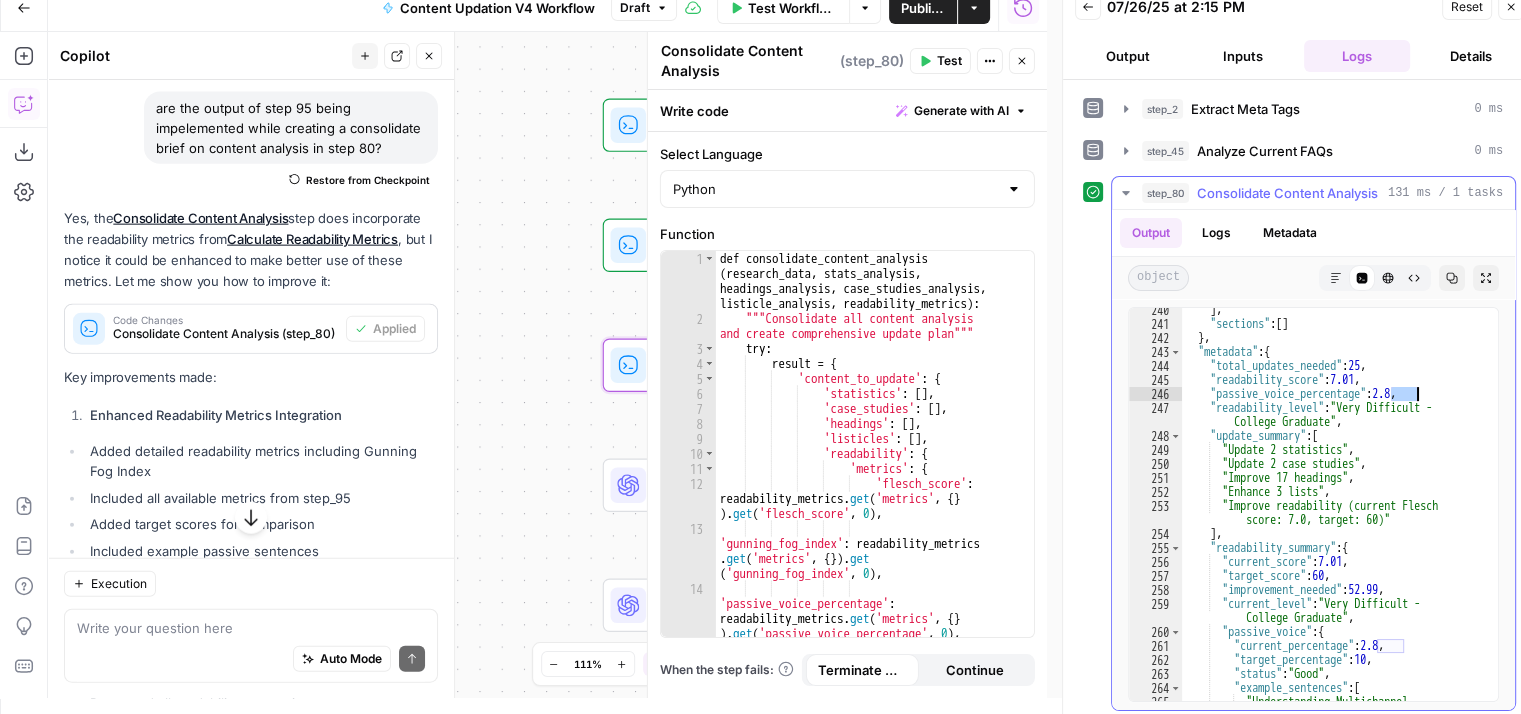drag, startPoint x: 1390, startPoint y: 393, endPoint x: 1427, endPoint y: 393, distance: 37 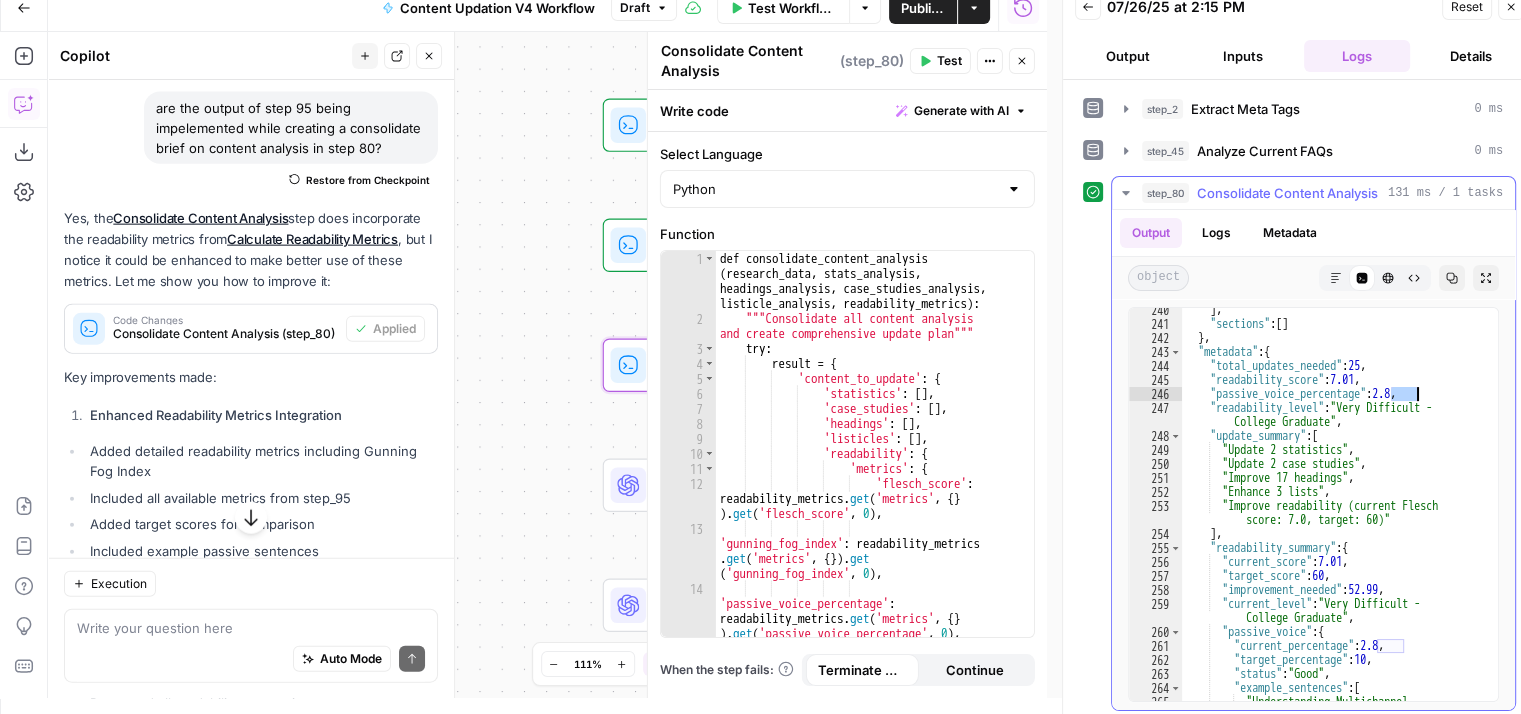 click on "], "sections" :  [ ]    } ,    "metadata" :  {      "total_updates_needed" :  25 ,      "readability_score" :  7.01 ,      "passive_voice_percentage" :  2.8 ,      "readability_level" :  "Very Difficult -  [EDUCATION_LEVEL]" ,      "update_summary" :  [         "Update 2 statistics" ,         "Update 2 case studies" ,         "Improve 17 headings" ,         "Enhance 3 lists" ,         "Improve readability (current Flesch  score: 7.0, target: 60)"      ] ,      "readability_summary" :  {         "current_score" :  7.01 ,         "target_score" :  60 ,         "improvement_needed" :  52.99 ,         "current_level" :  "Very Difficult -  [EDUCATION_LEVEL]" ,         "passive_voice" :  {           "current_percentage" :  2.8 ,           "target_percentage" :  10 ,           "status" :  "Good" ,           "example_sentences" :  [              "Understanding Multichannel  Outreach for Investor  Engagement \n experience:"           ]         }      }" at bounding box center [1332, 612] 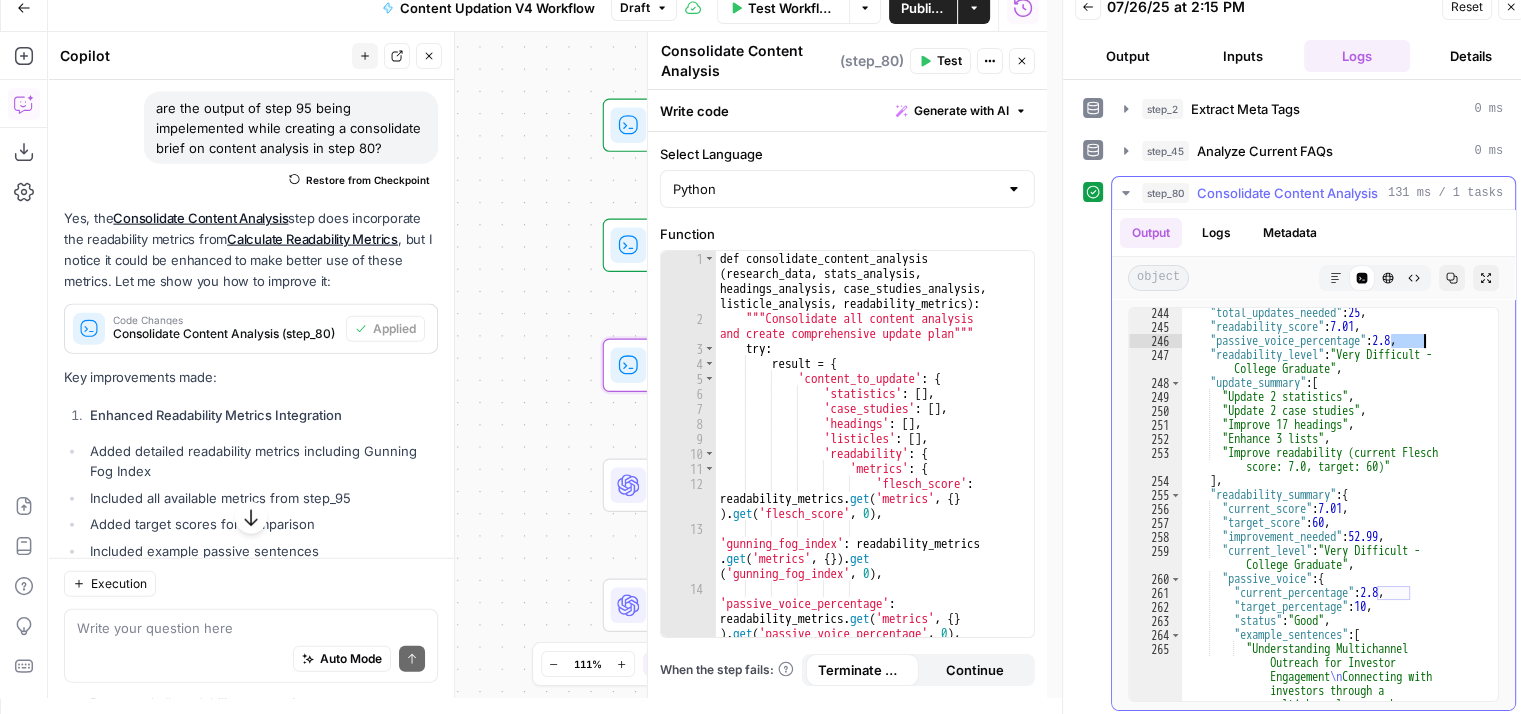scroll, scrollTop: 10626, scrollLeft: 0, axis: vertical 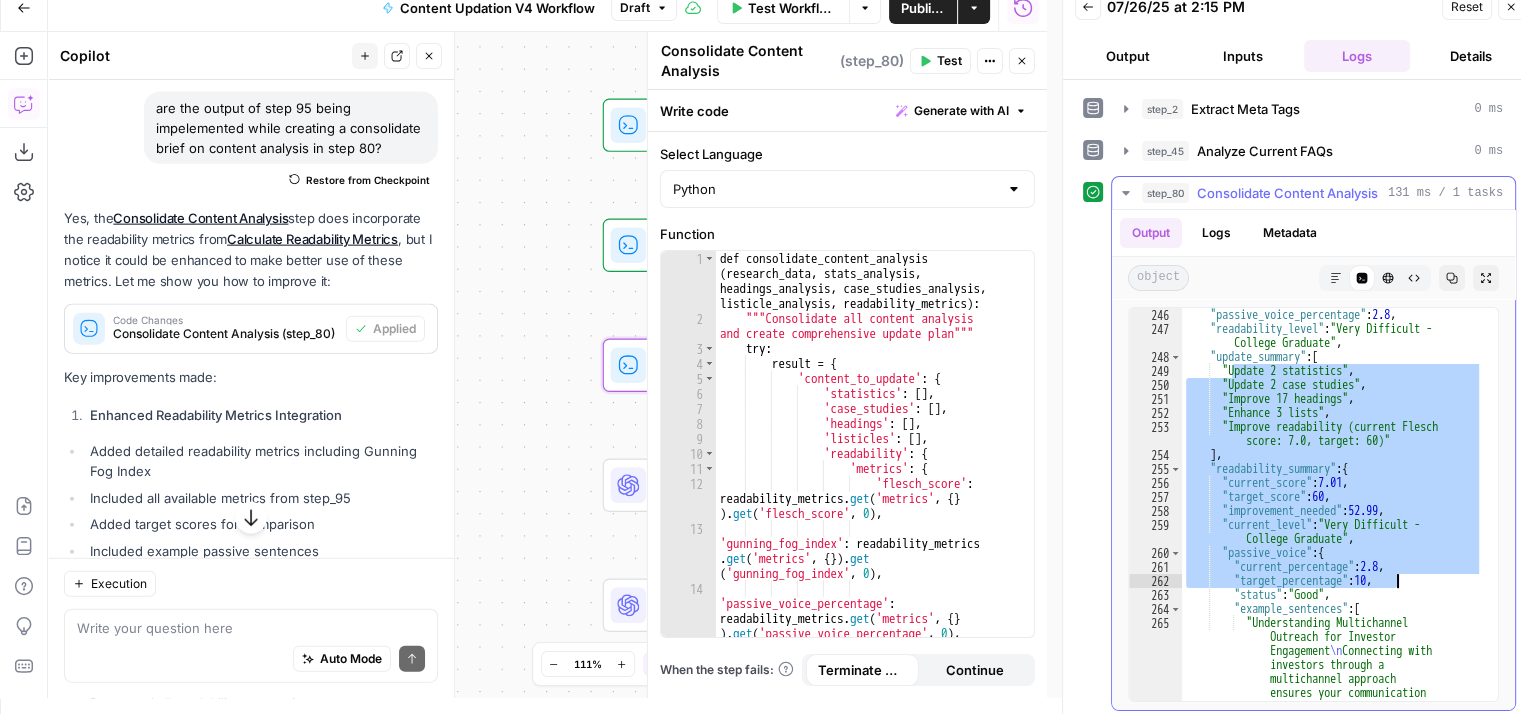 drag, startPoint x: 1232, startPoint y: 365, endPoint x: 1399, endPoint y: 573, distance: 266.7452 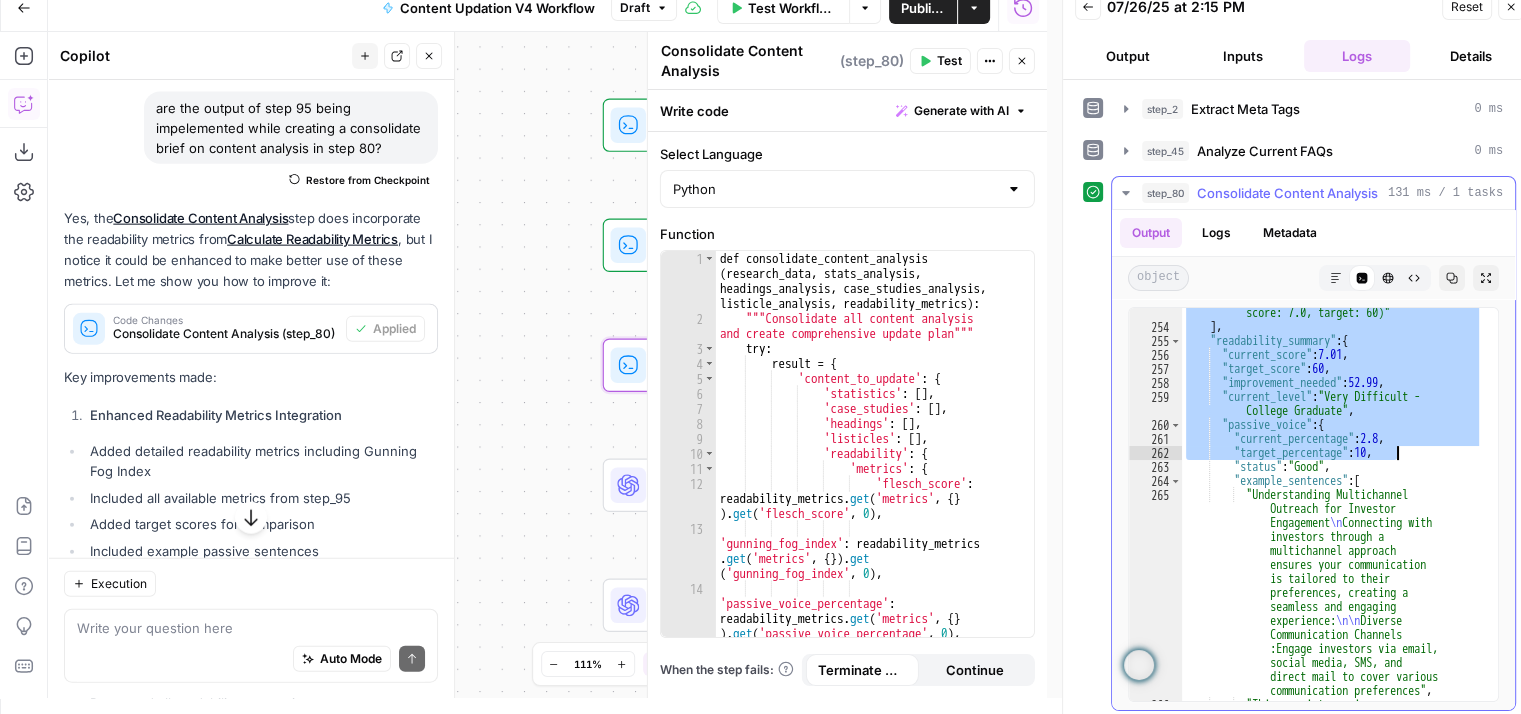scroll, scrollTop: 10753, scrollLeft: 0, axis: vertical 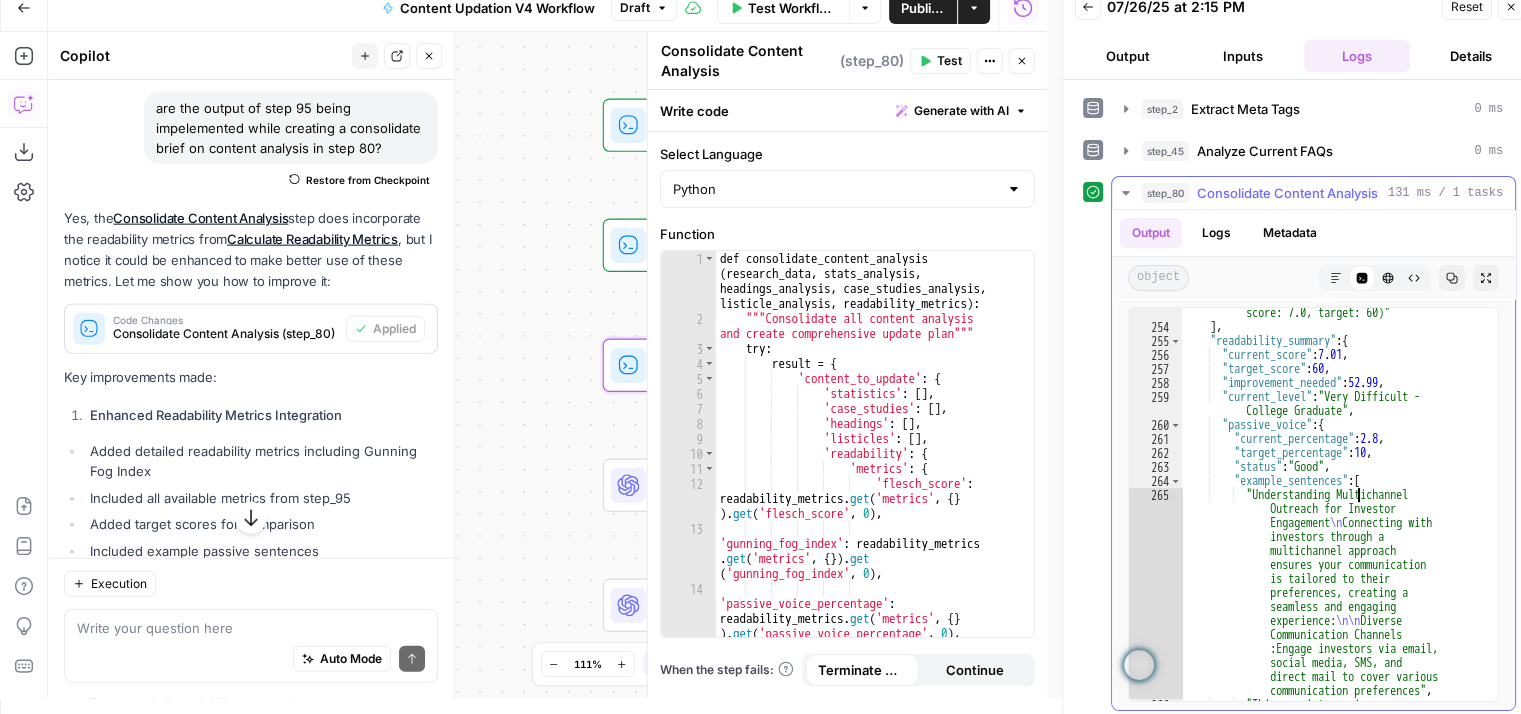click on ""Improve readability (current Flesch             score: 7.0, target: 60)"      ] ,      "readability_summary" :  {         "current_score" :  7.01 ,         "target_score" :  60 ,         "improvement_needed" :  52.99 ,         "current_level" :  "Very Difficult -             College Graduate" ,         "passive_voice" :  {           "current_percentage" :  2.8 ,           "target_percentage" :  10 ,           "status" :  "Good" ,           "example_sentences" :  [              "Understanding Multichannel                 Outreach for Investor                 Engagement \n Connecting with                 investors through a                 multichannel approach                 ensures your communication                 is tailored to their                 preferences, creating a                 seamless and engaging                 experience: \n\n Diverse  ," at bounding box center (1332, 531) 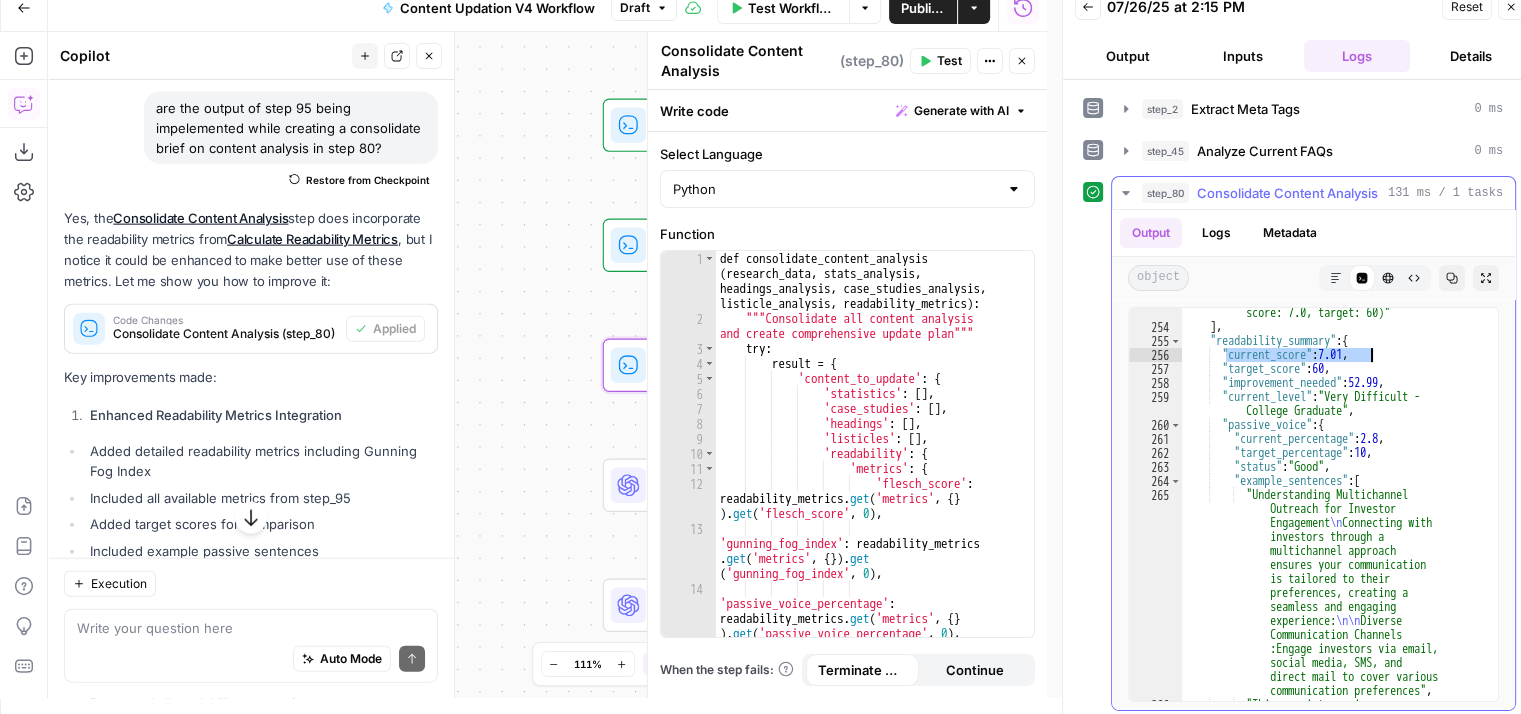 drag, startPoint x: 1226, startPoint y: 346, endPoint x: 1388, endPoint y: 355, distance: 162.2498 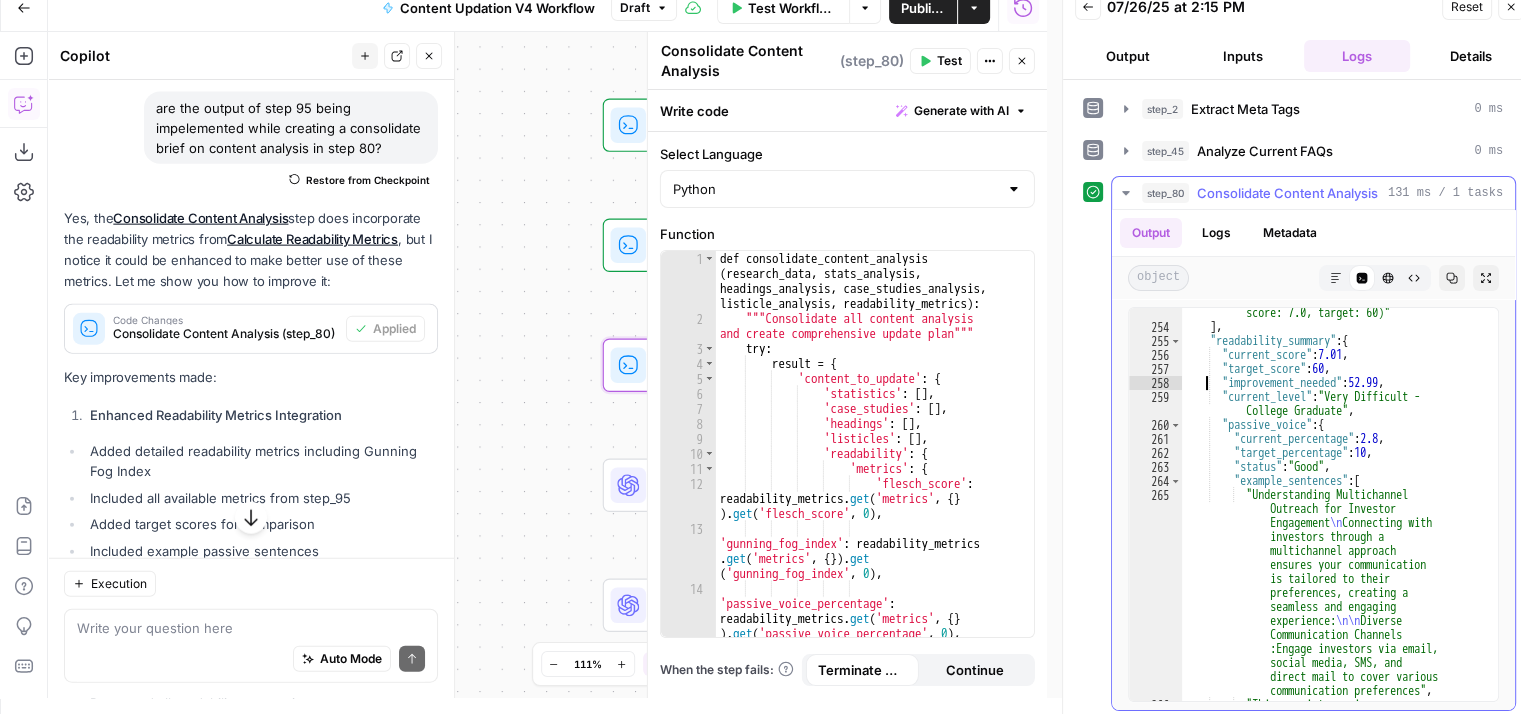 click on ""Improve readability (current Flesch             score: 7.0, target: 60)"      ] ,      "readability_summary" :  {         "current_score" :  7.01 ,         "target_score" :  60 ,         "improvement_needed" :  52.99 ,         "current_level" :  "Very Difficult -             College Graduate" ,         "passive_voice" :  {           "current_percentage" :  2.8 ,           "target_percentage" :  10 ,           "status" :  "Good" ,           "example_sentences" :  [              "Understanding Multichannel                 Outreach for Investor                 Engagement \n Connecting with                 investors through a                 multichannel approach                 ensures your communication                 is tailored to their                 preferences, creating a                 seamless and engaging                 experience: \n\n Diverse  ," at bounding box center (1332, 531) 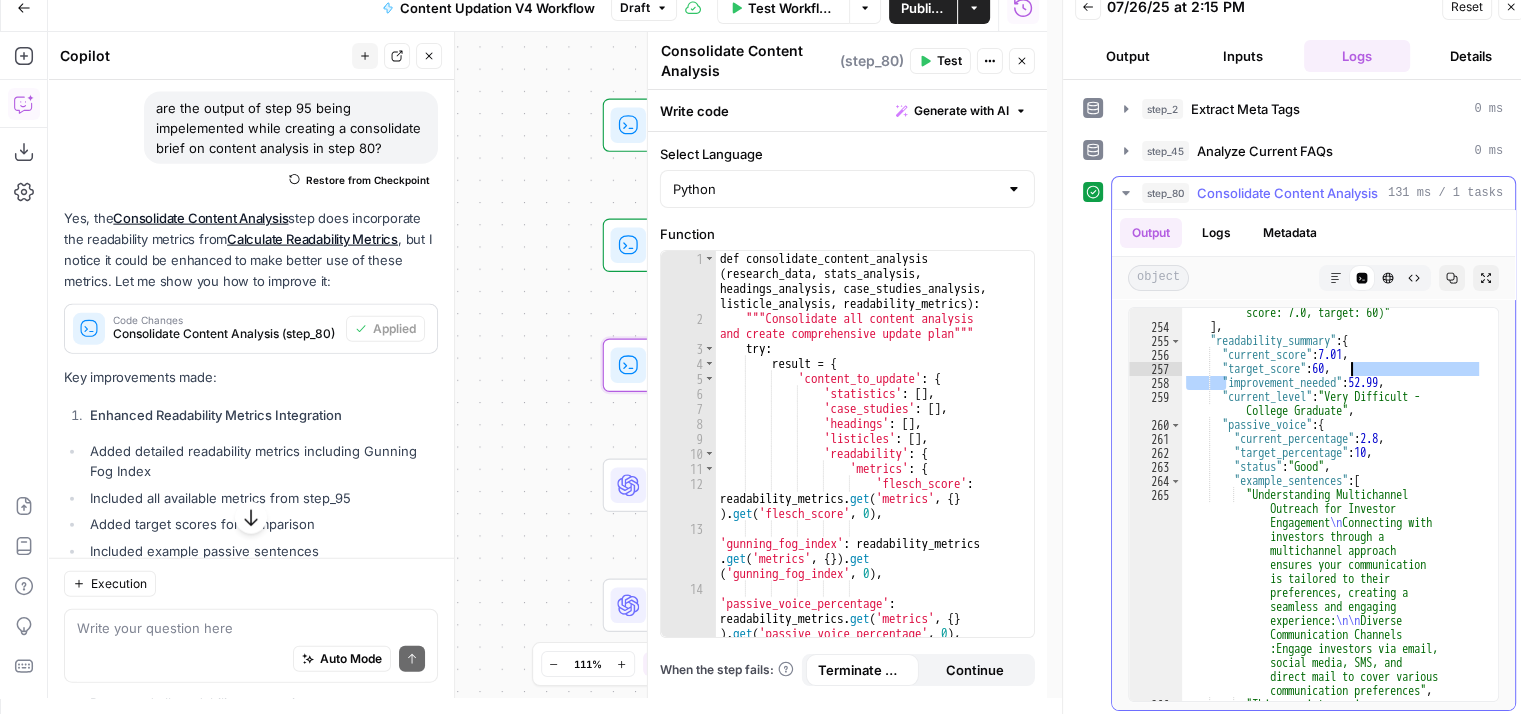 drag, startPoint x: 1208, startPoint y: 371, endPoint x: 1372, endPoint y: 377, distance: 164.10973 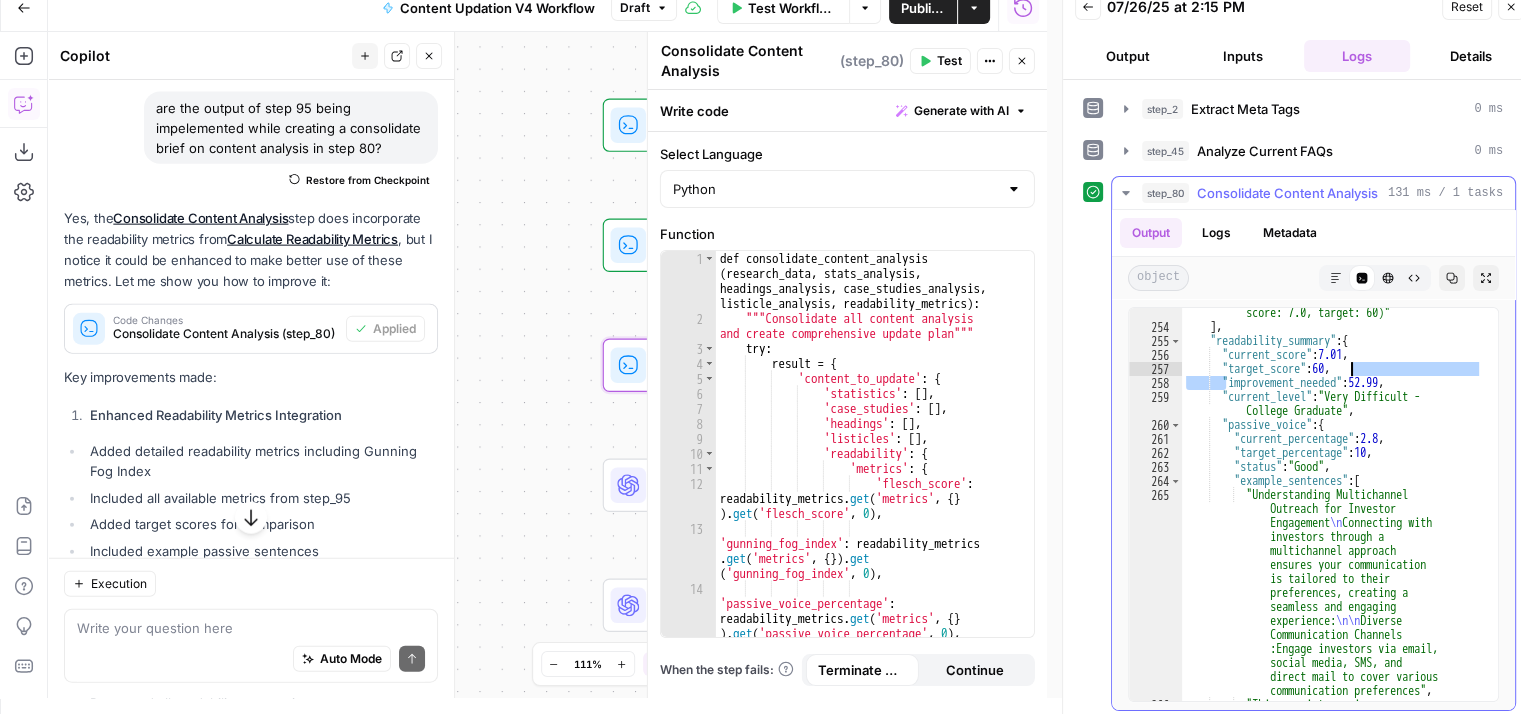 click on ""Improve readability (current Flesch             score: 7.0, target: 60)"      ] ,      "readability_summary" :  {         "current_score" :  7.01 ,         "target_score" :  60 ,         "improvement_needed" :  52.99 ,         "current_level" :  "Very Difficult -             College Graduate" ,         "passive_voice" :  {           "current_percentage" :  2.8 ,           "target_percentage" :  10 ,           "status" :  "Good" ,           "example_sentences" :  [              "Understanding Multichannel                 Outreach for Investor                 Engagement \n Connecting with                 investors through a                 multichannel approach                 ensures your communication                 is tailored to their                 preferences, creating a                 seamless and engaging                 experience: \n\n Diverse  ," at bounding box center [1332, 531] 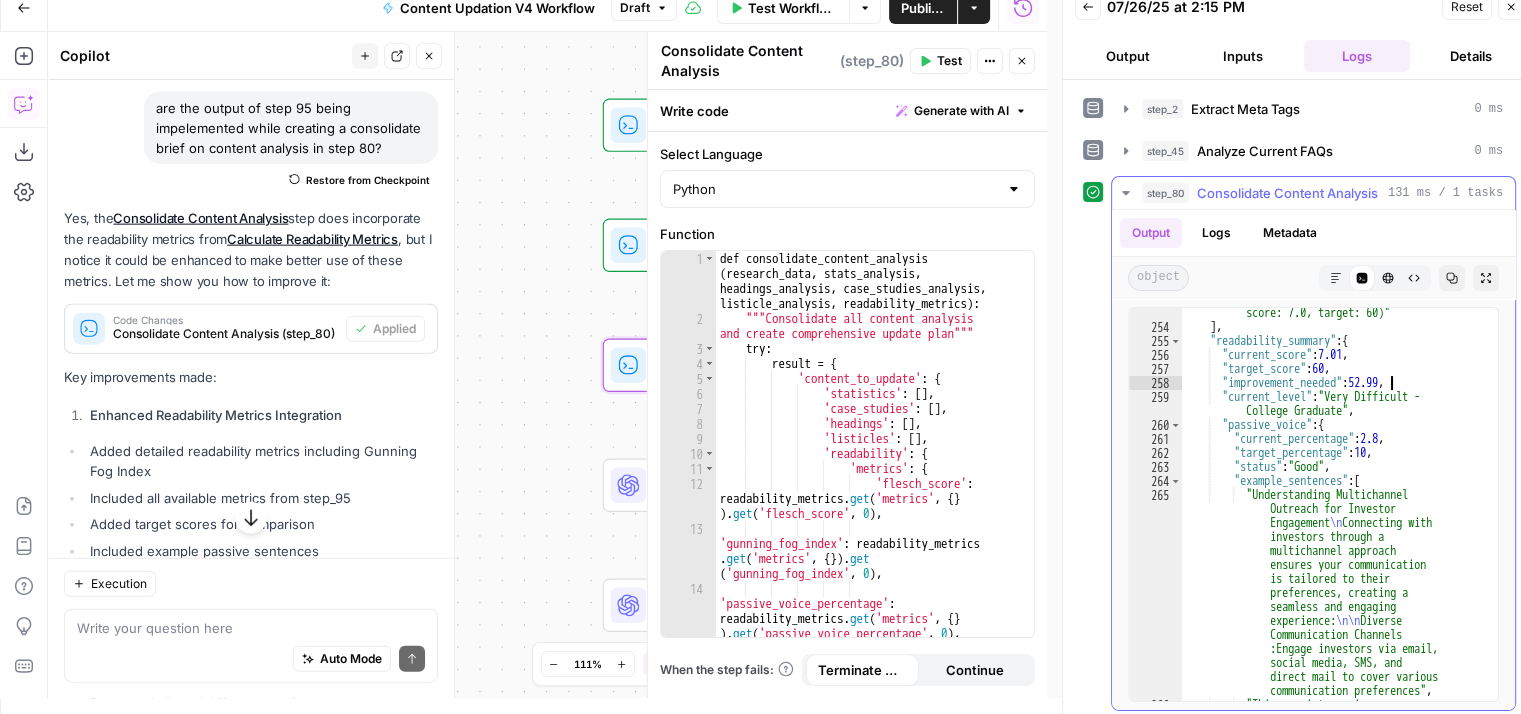 click on ""Improve readability (current Flesch             score: 7.0, target: 60)"      ] ,      "readability_summary" :  {         "current_score" :  7.01 ,         "target_score" :  60 ,         "improvement_needed" :  52.99 ,         "current_level" :  "Very Difficult -             College Graduate" ,         "passive_voice" :  {           "current_percentage" :  2.8 ,           "target_percentage" :  10 ,           "status" :  "Good" ,           "example_sentences" :  [              "Understanding Multichannel                 Outreach for Investor                 Engagement \n Connecting with                 investors through a                 multichannel approach                 ensures your communication                 is tailored to their                 preferences, creating a                 seamless and engaging                 experience: \n\n Diverse  ," at bounding box center [1332, 531] 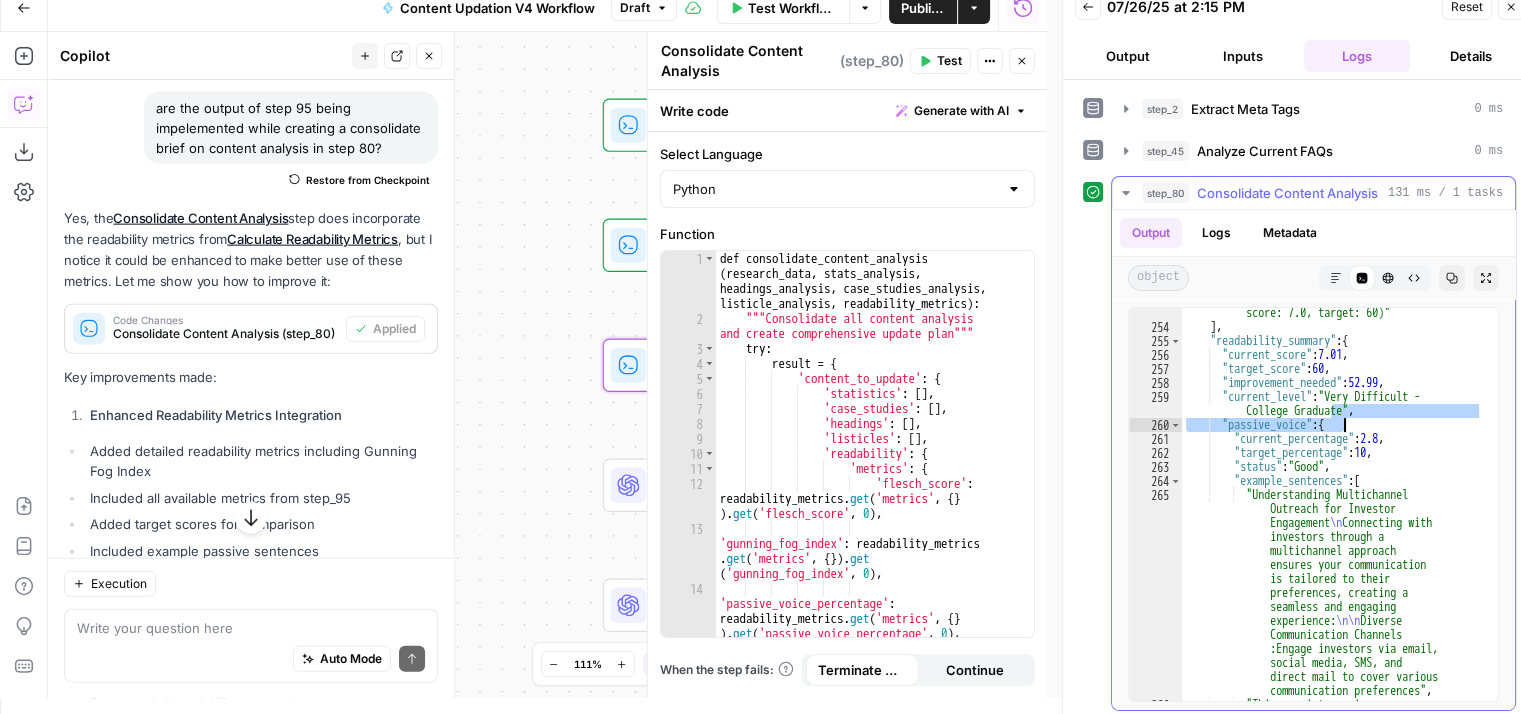 drag, startPoint x: 1330, startPoint y: 401, endPoint x: 1351, endPoint y: 429, distance: 35 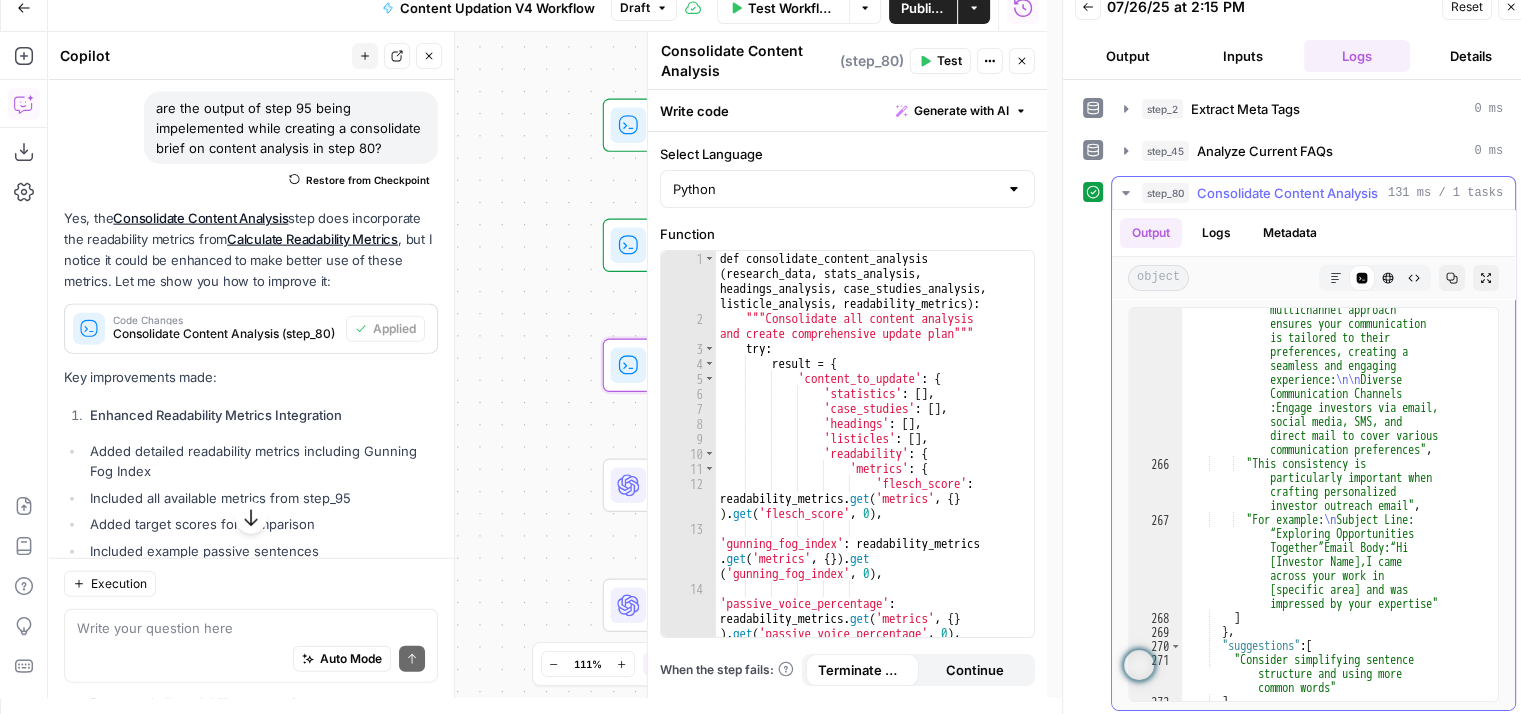 scroll, scrollTop: 11100, scrollLeft: 0, axis: vertical 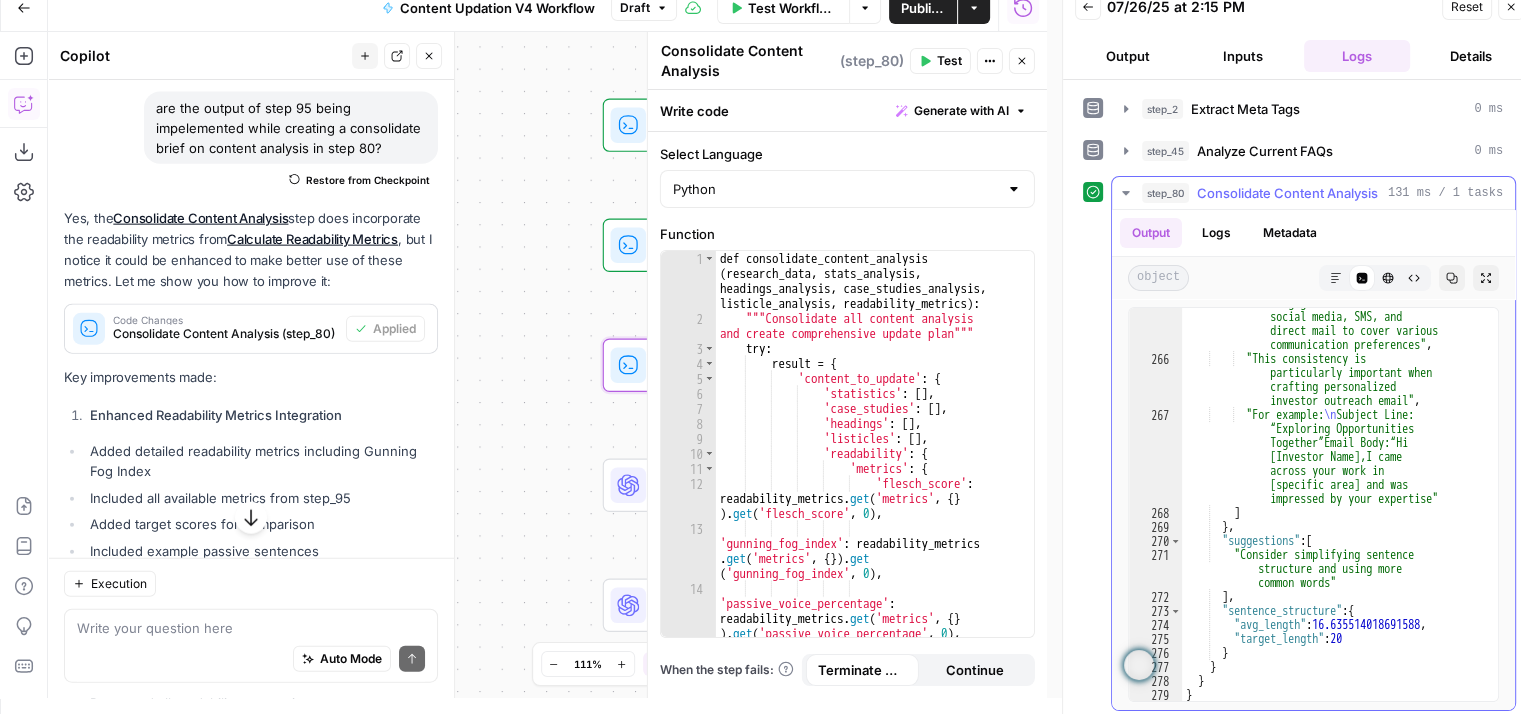 click on "step_80 Consolidate Content Analysis 131 ms / 1 tasks" at bounding box center [1322, 193] 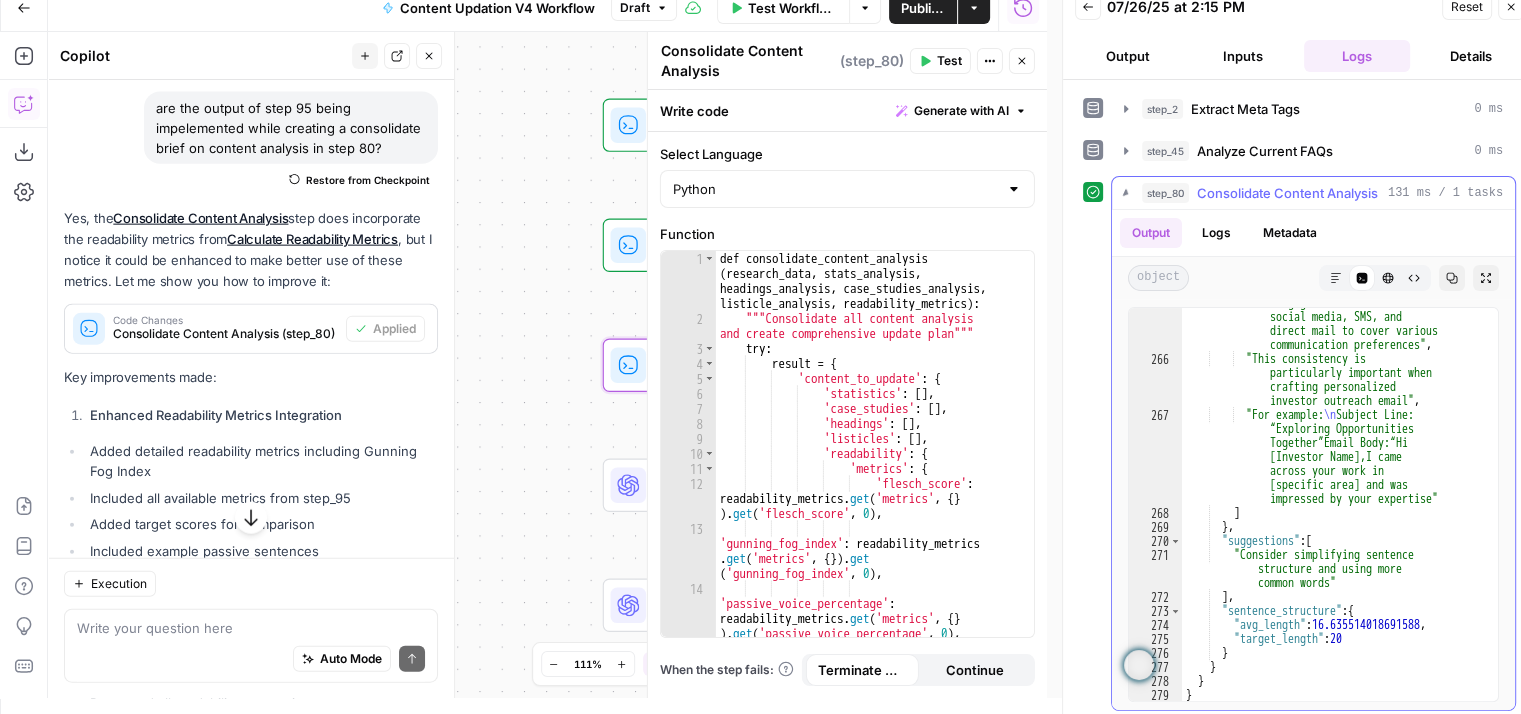 scroll, scrollTop: 0, scrollLeft: 0, axis: both 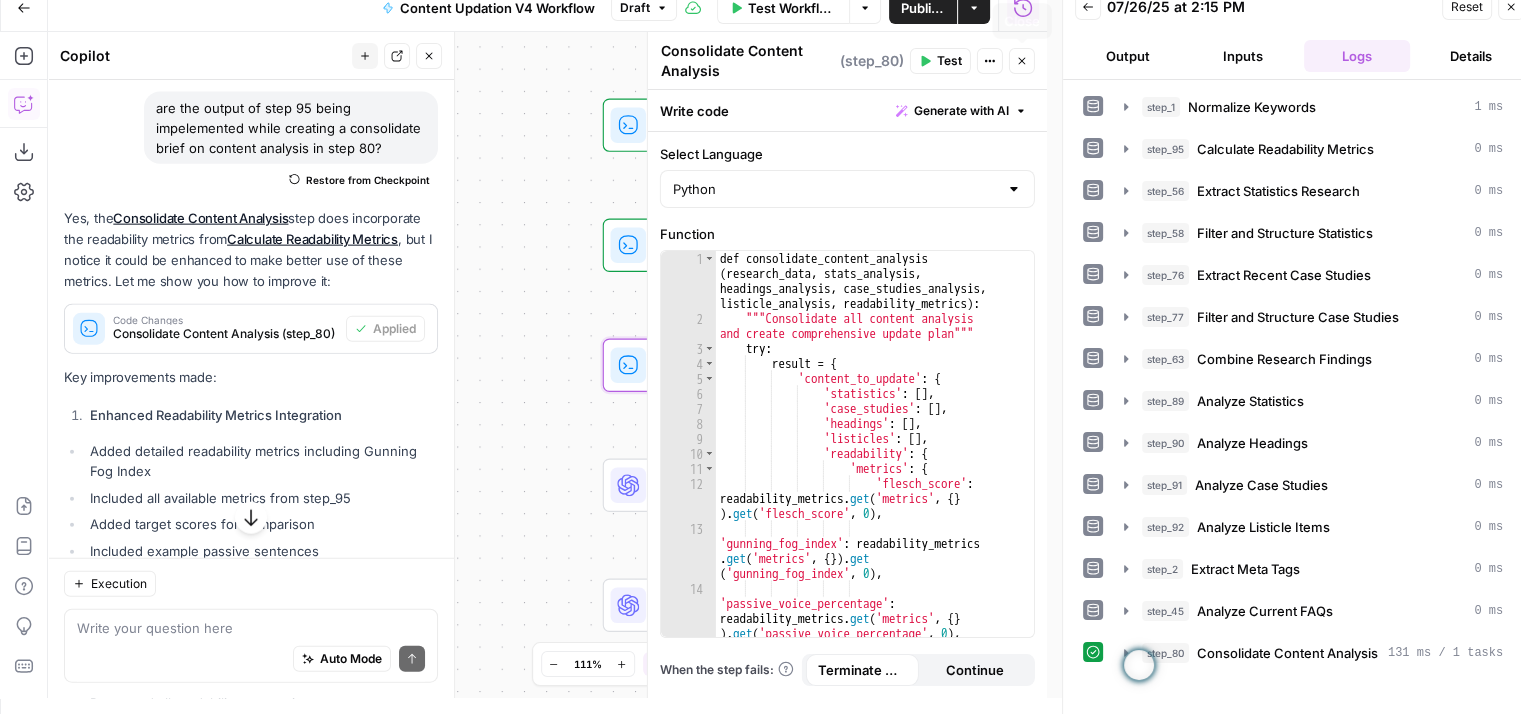 click on "Close" at bounding box center (1022, 61) 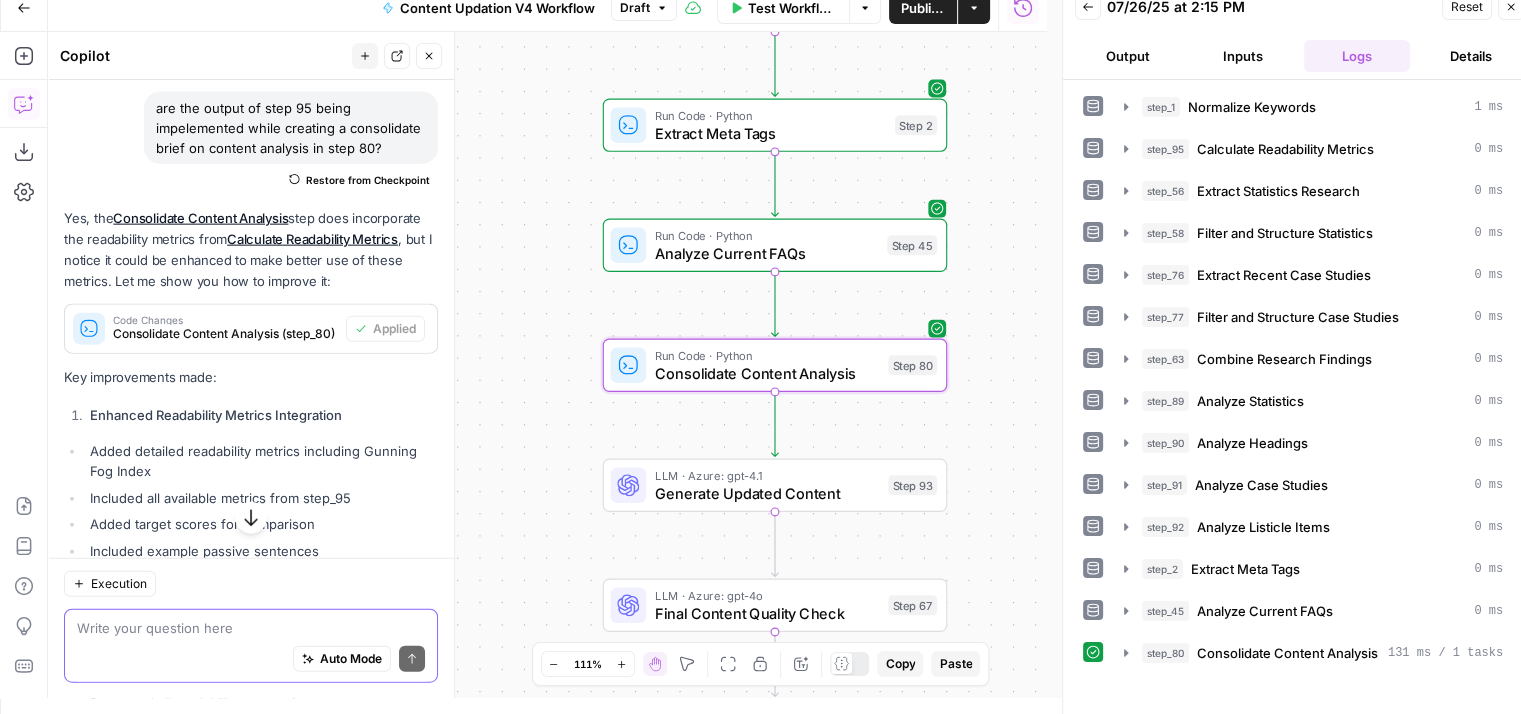 click at bounding box center (251, 627) 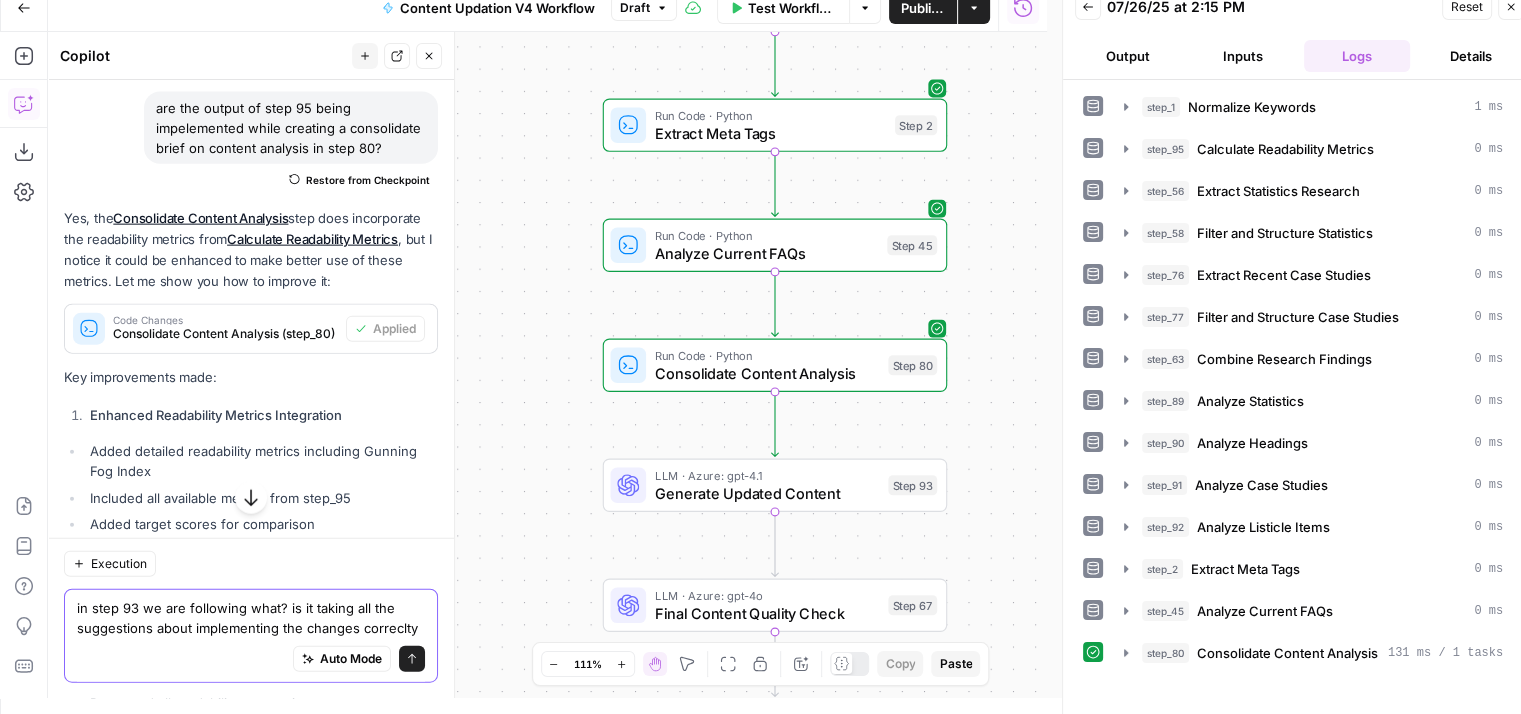 type on "in step 93 we are following what? is it taking all the suggestions about implementing the changes correclty?" 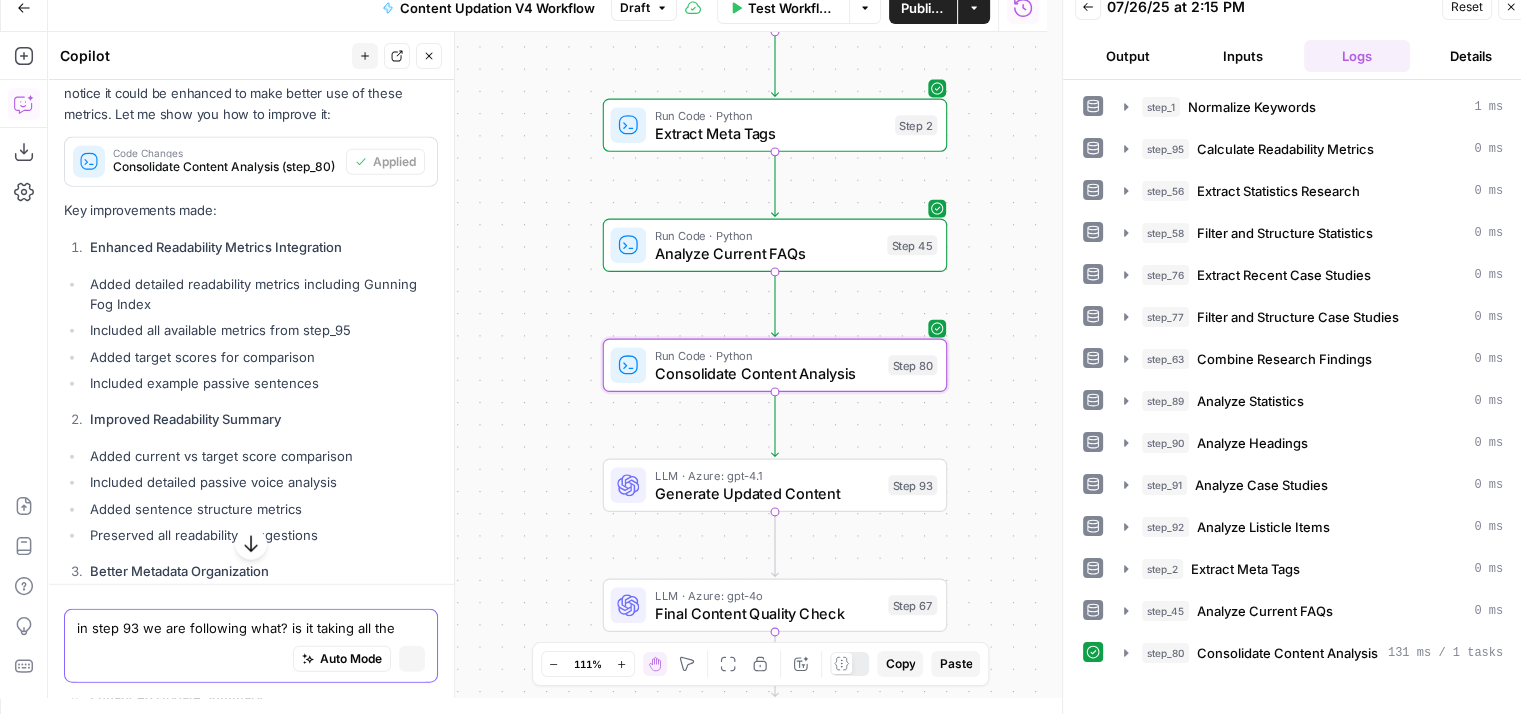 type 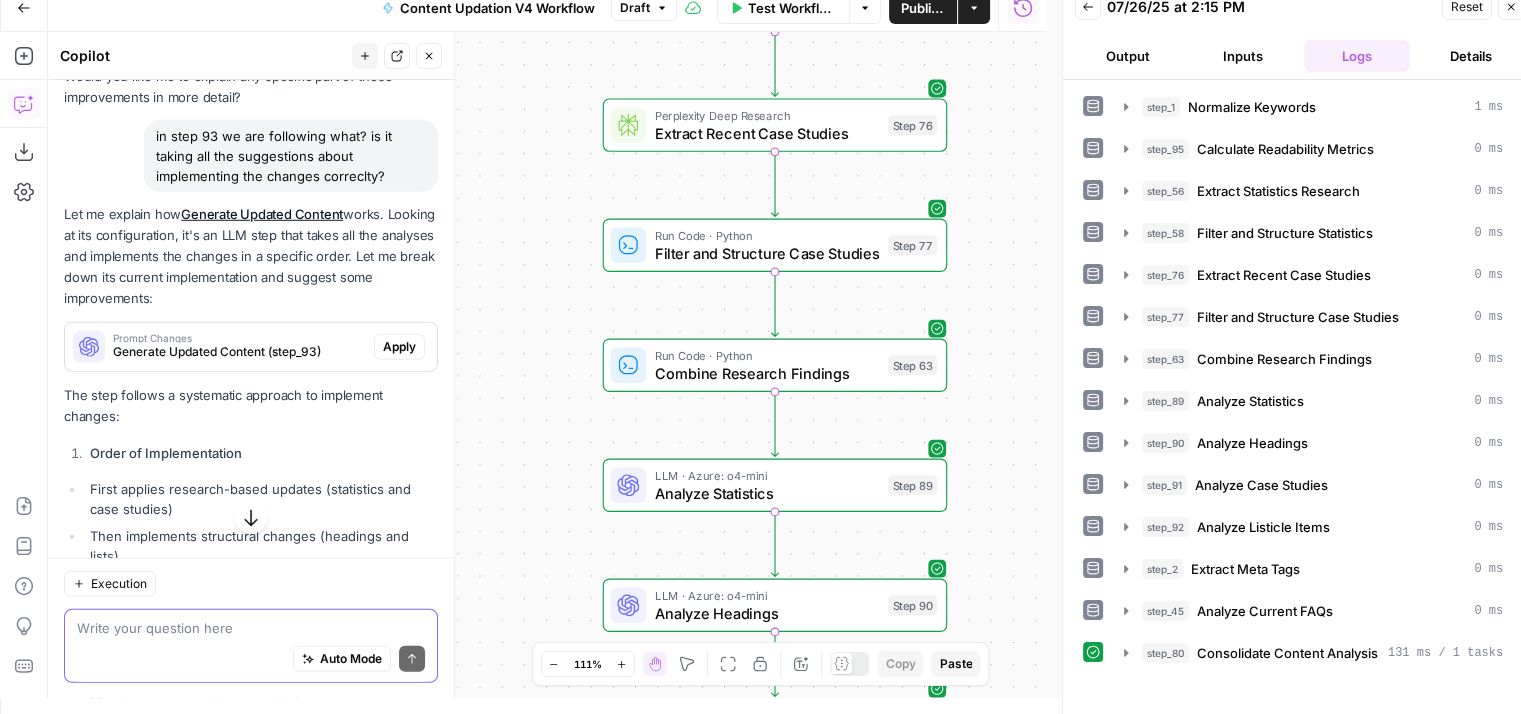 scroll, scrollTop: 5828, scrollLeft: 0, axis: vertical 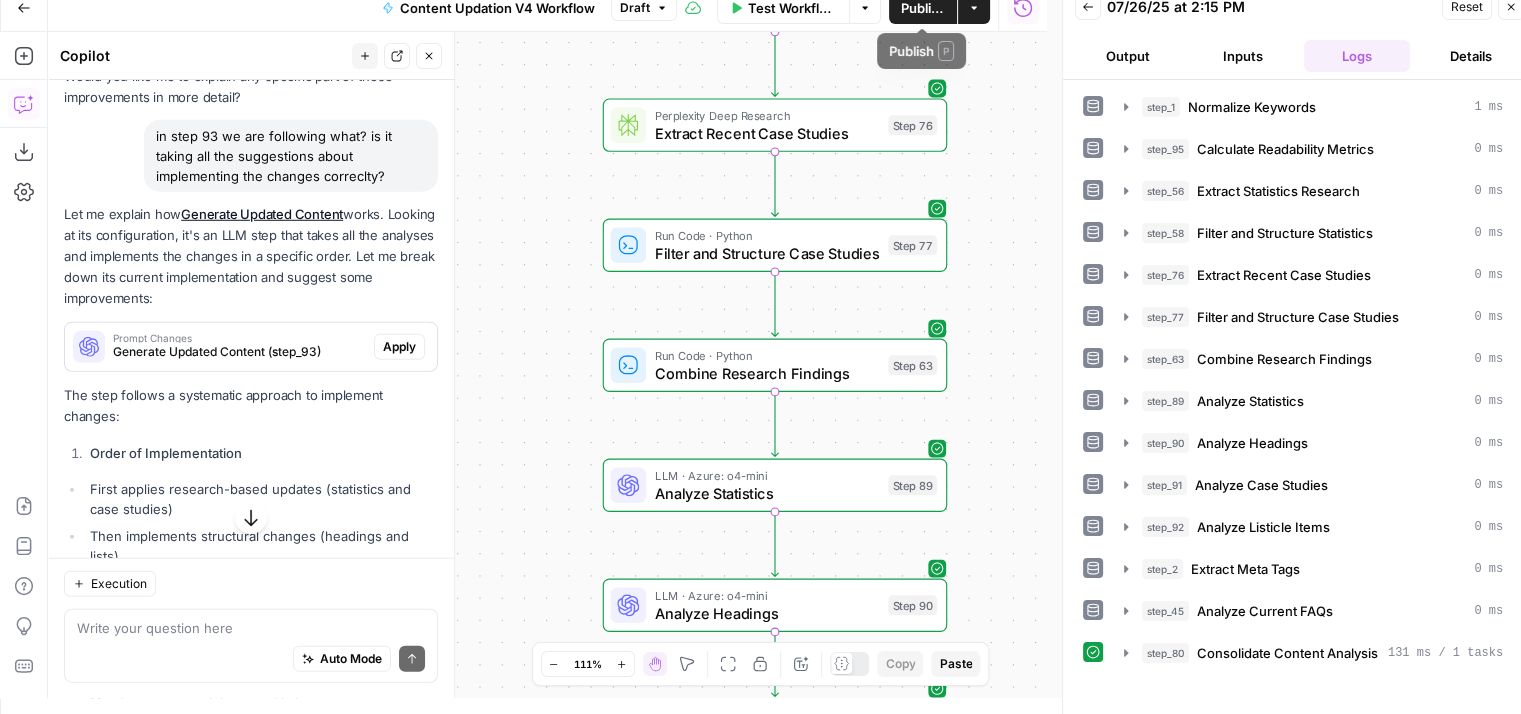 click on "Publish" at bounding box center [923, 8] 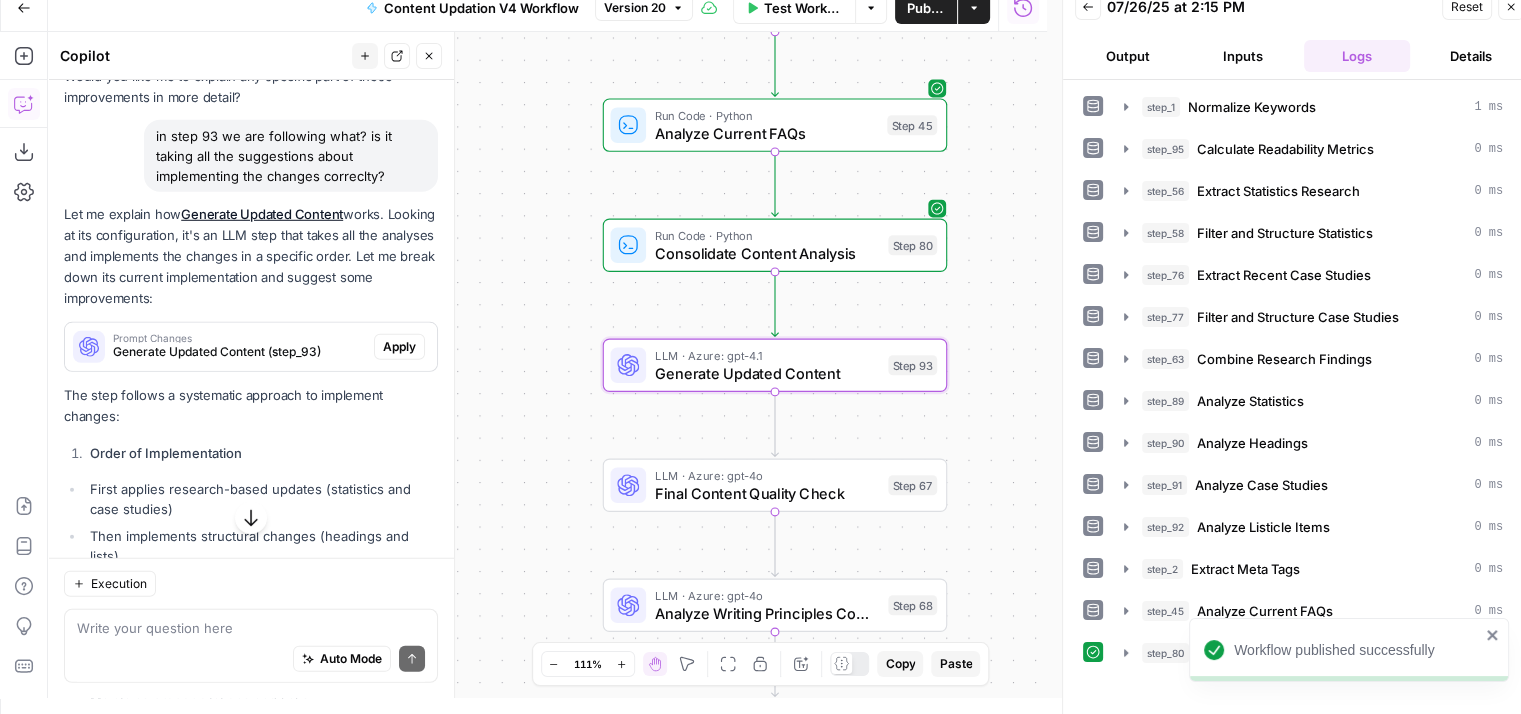 click on "Apply" at bounding box center (399, 347) 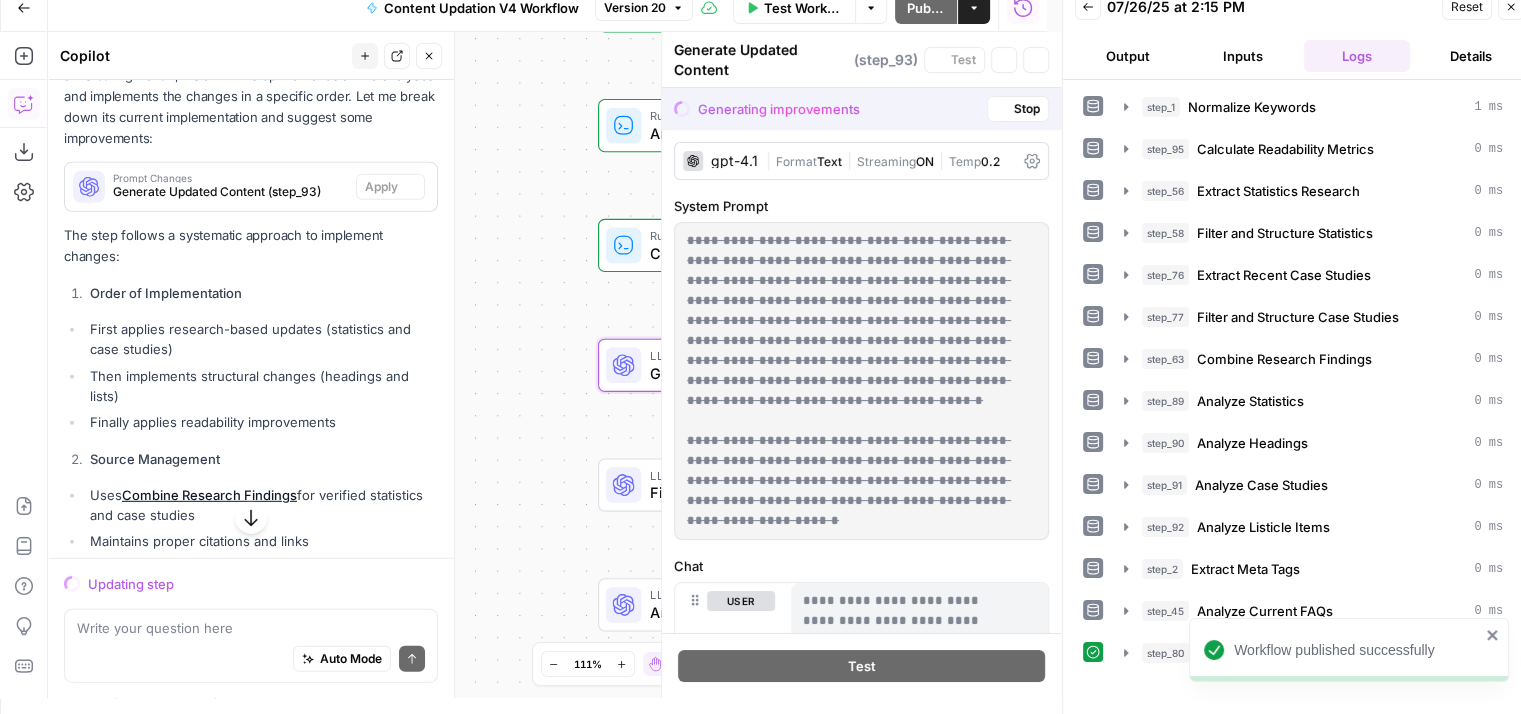 scroll, scrollTop: 5668, scrollLeft: 0, axis: vertical 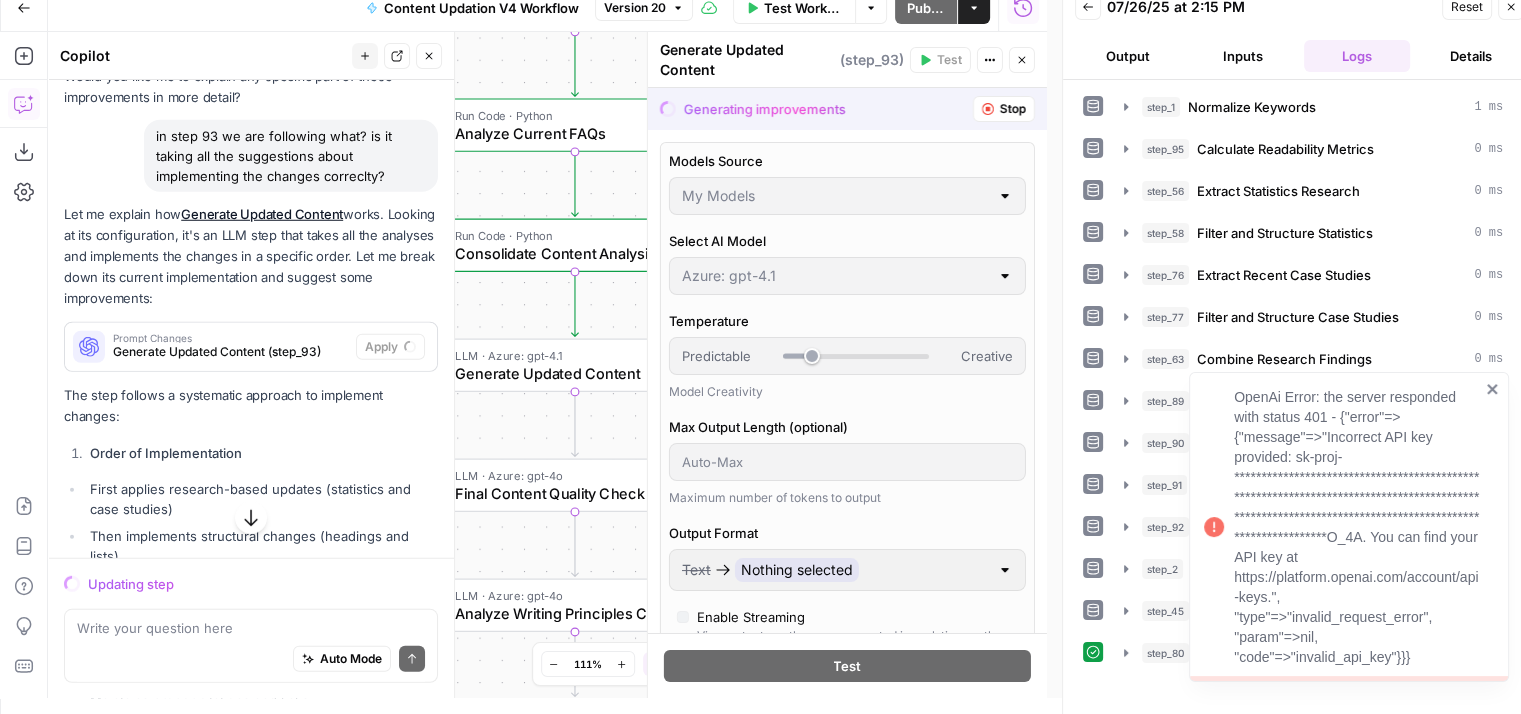 click 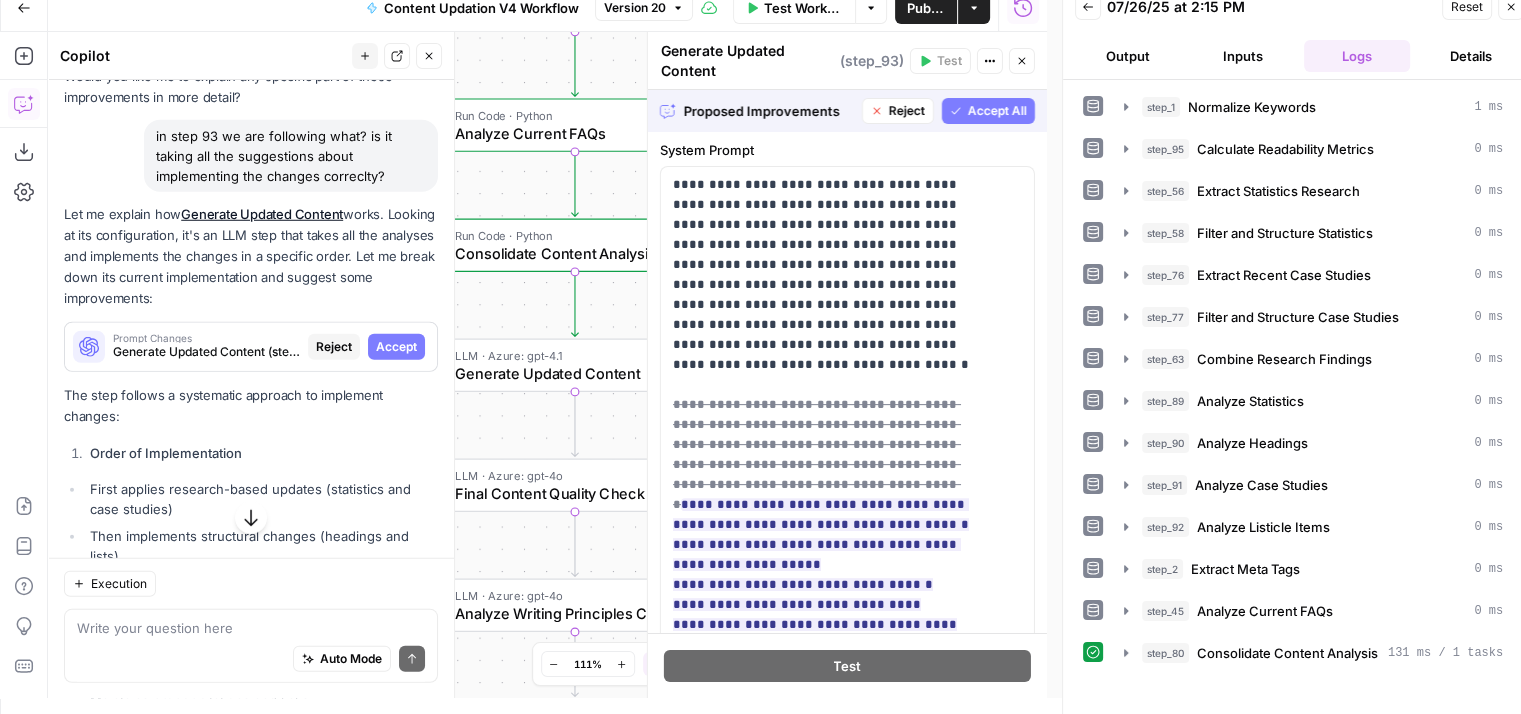 scroll, scrollTop: 694, scrollLeft: 0, axis: vertical 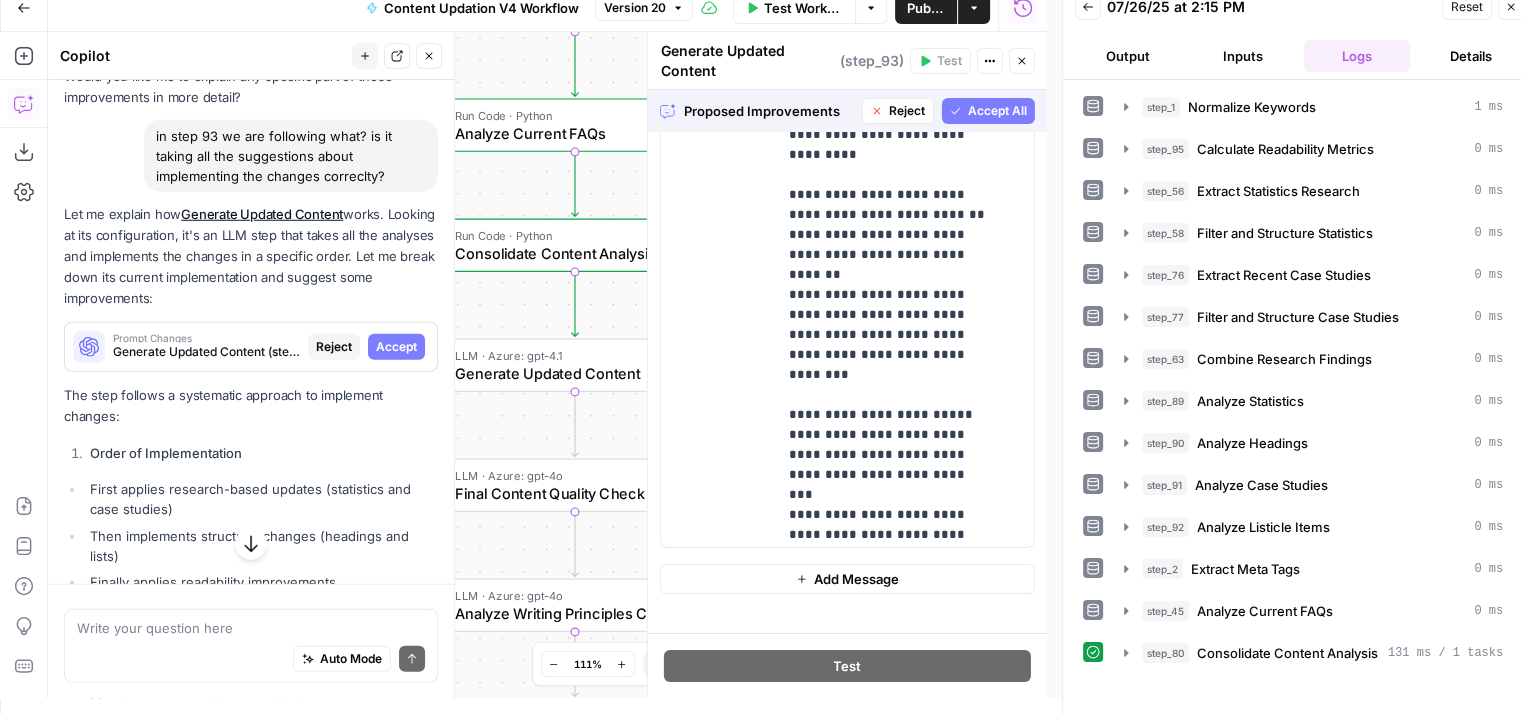 click on "Accept All" at bounding box center (997, 111) 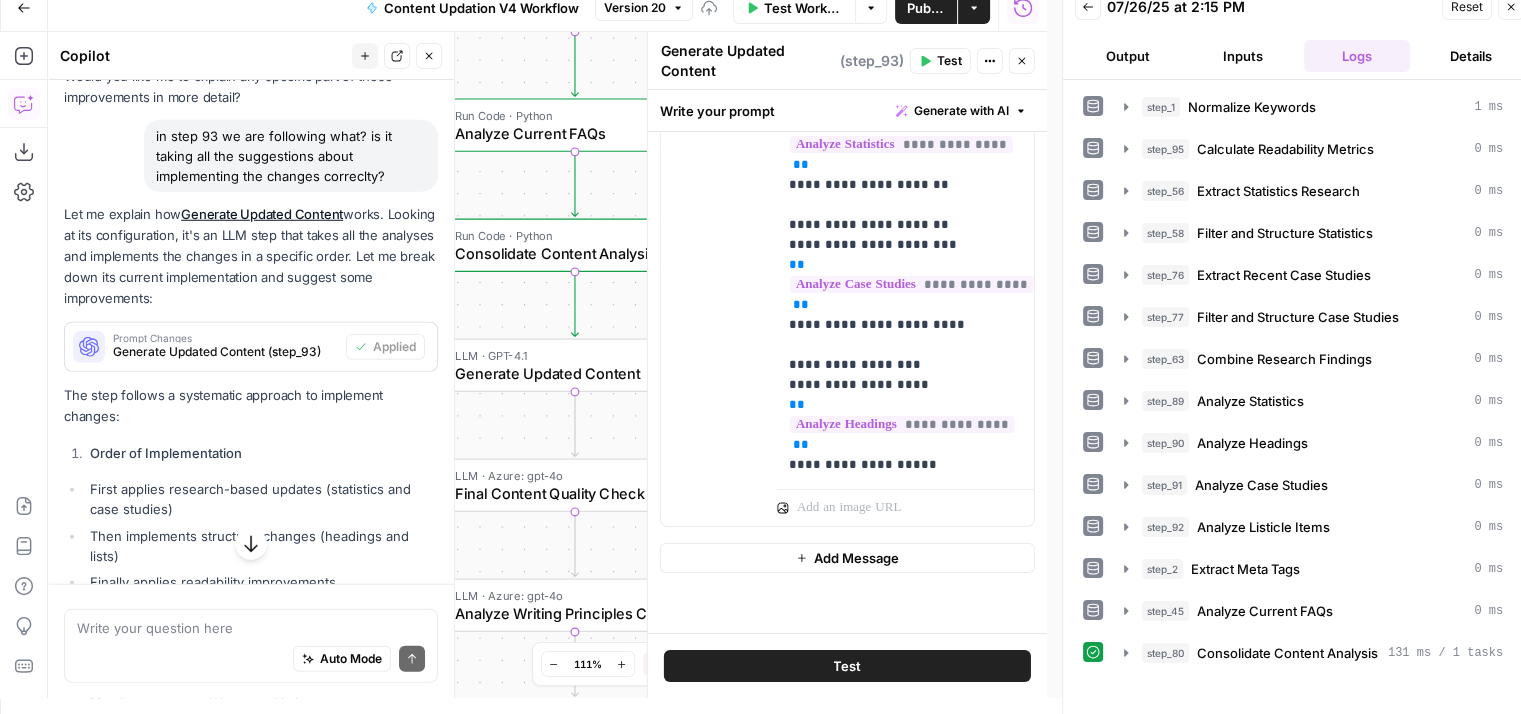 scroll, scrollTop: 0, scrollLeft: 0, axis: both 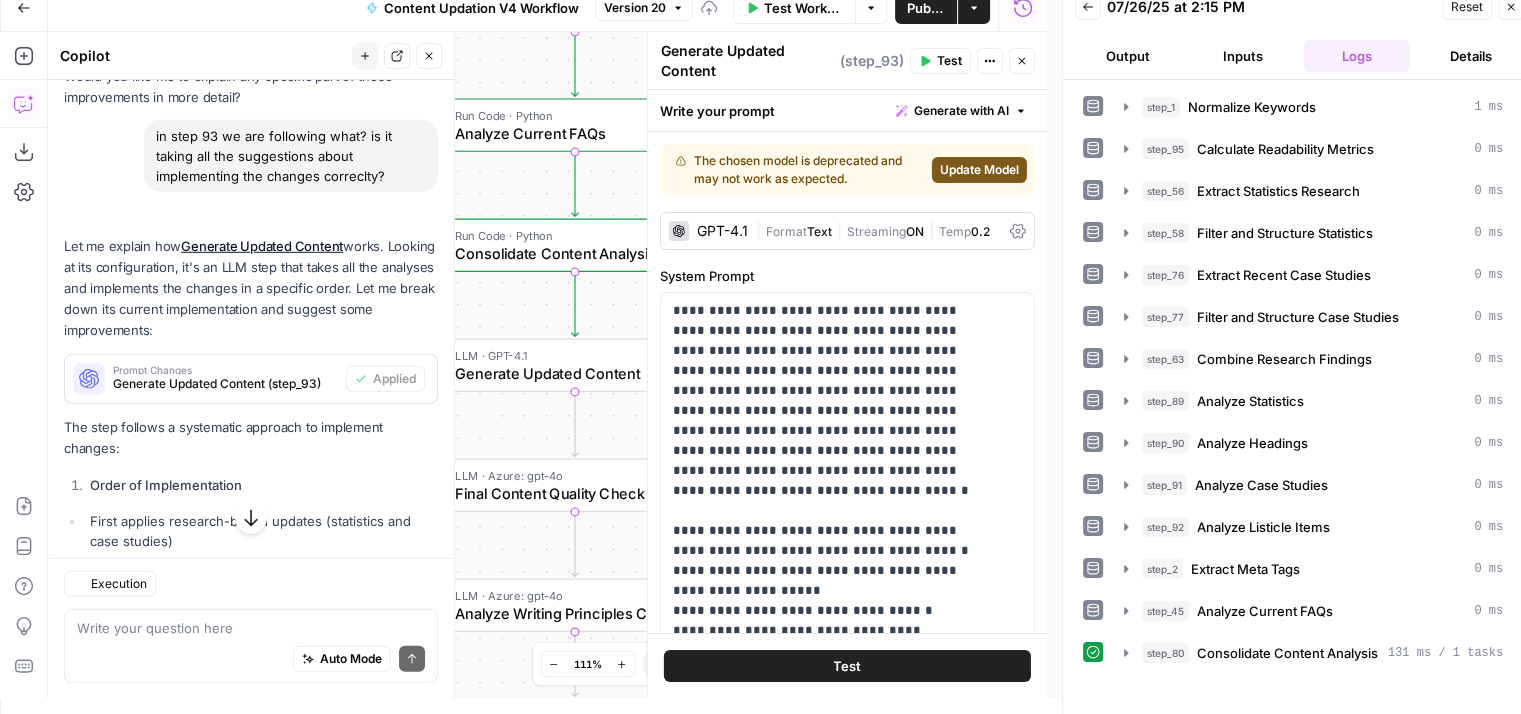 click on "Update Model" at bounding box center [979, 170] 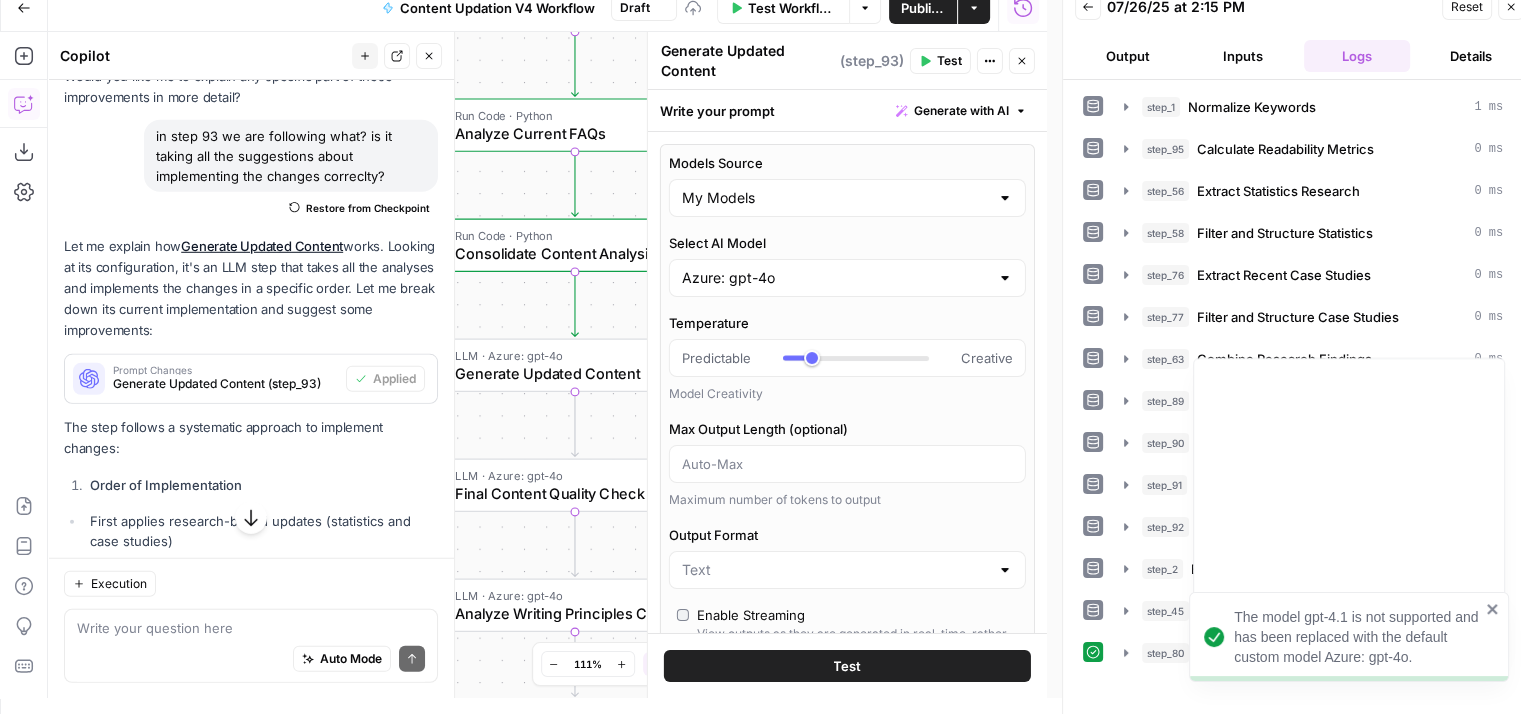 click on "Test" at bounding box center [949, 61] 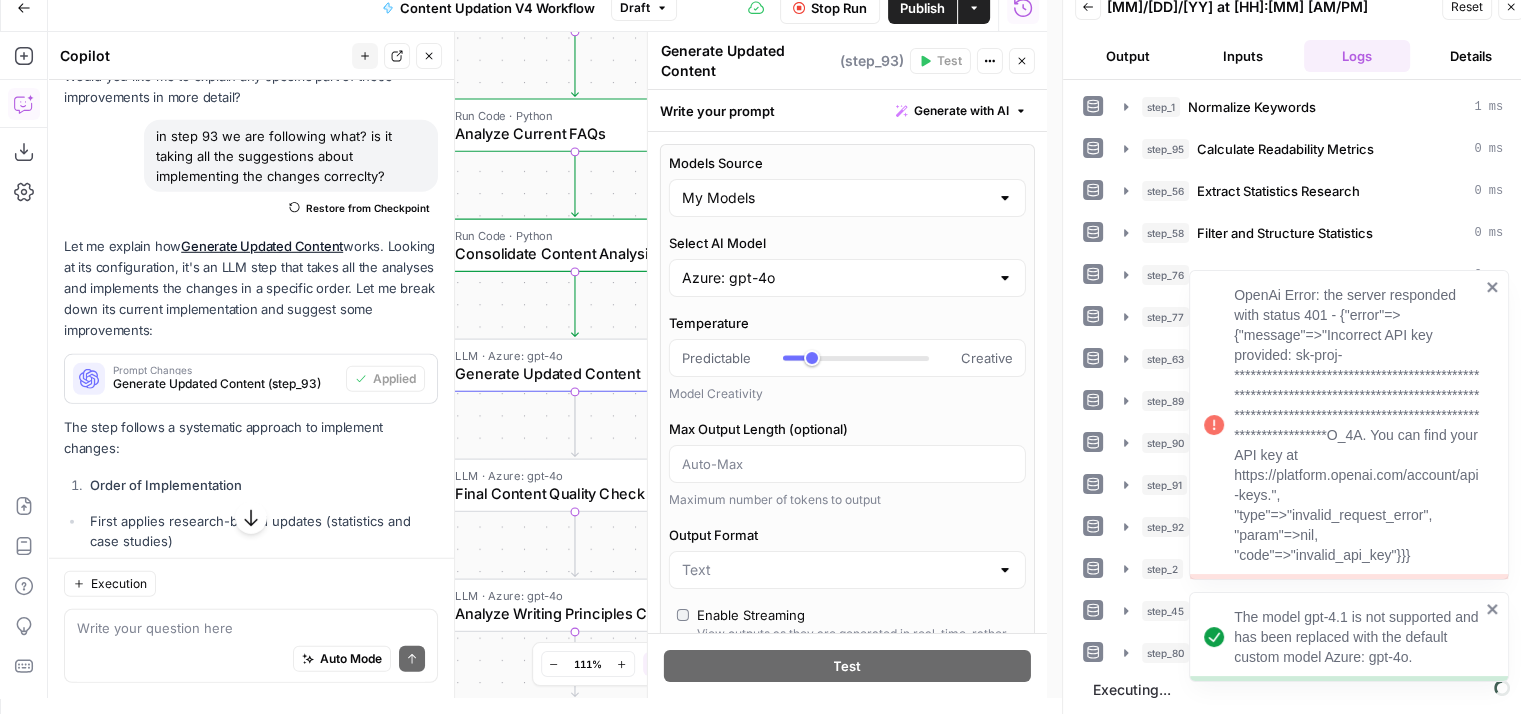 click 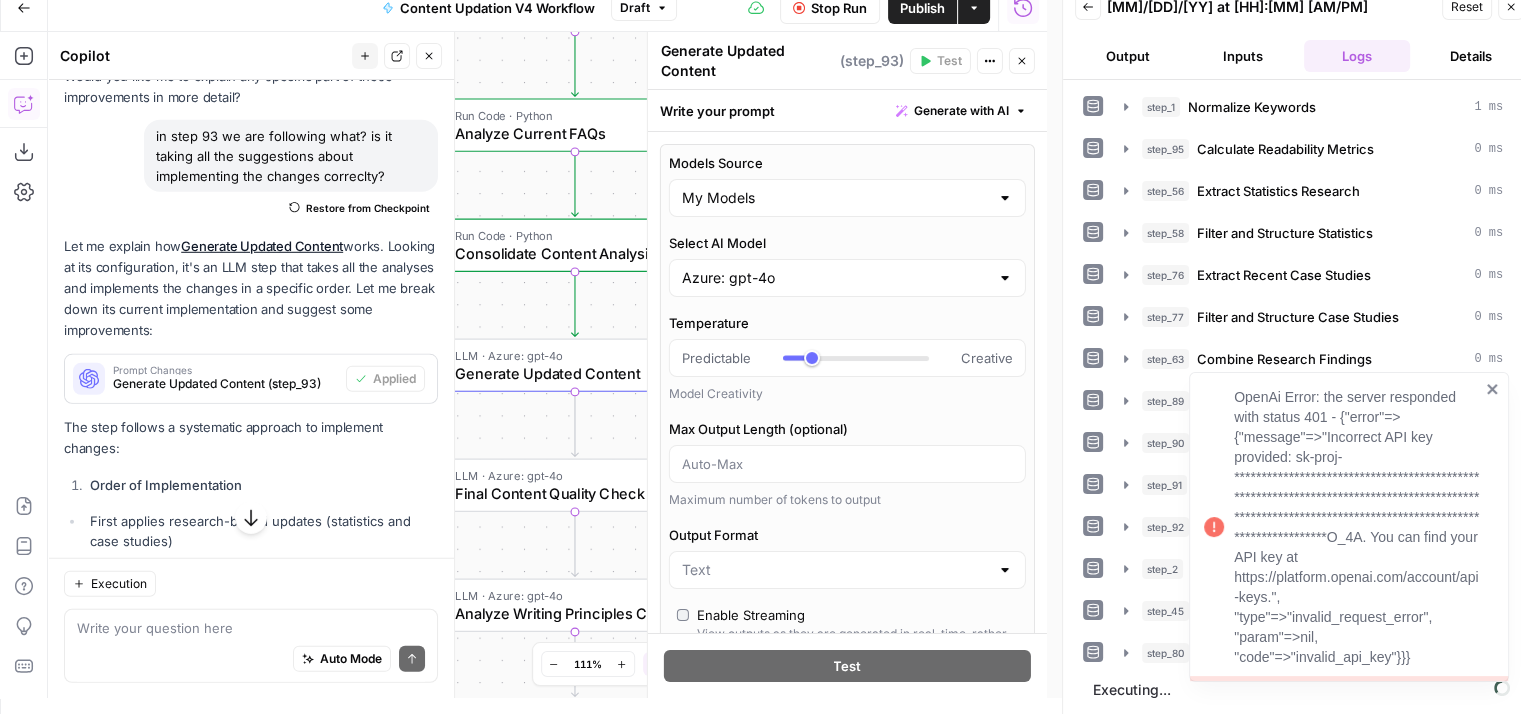 click 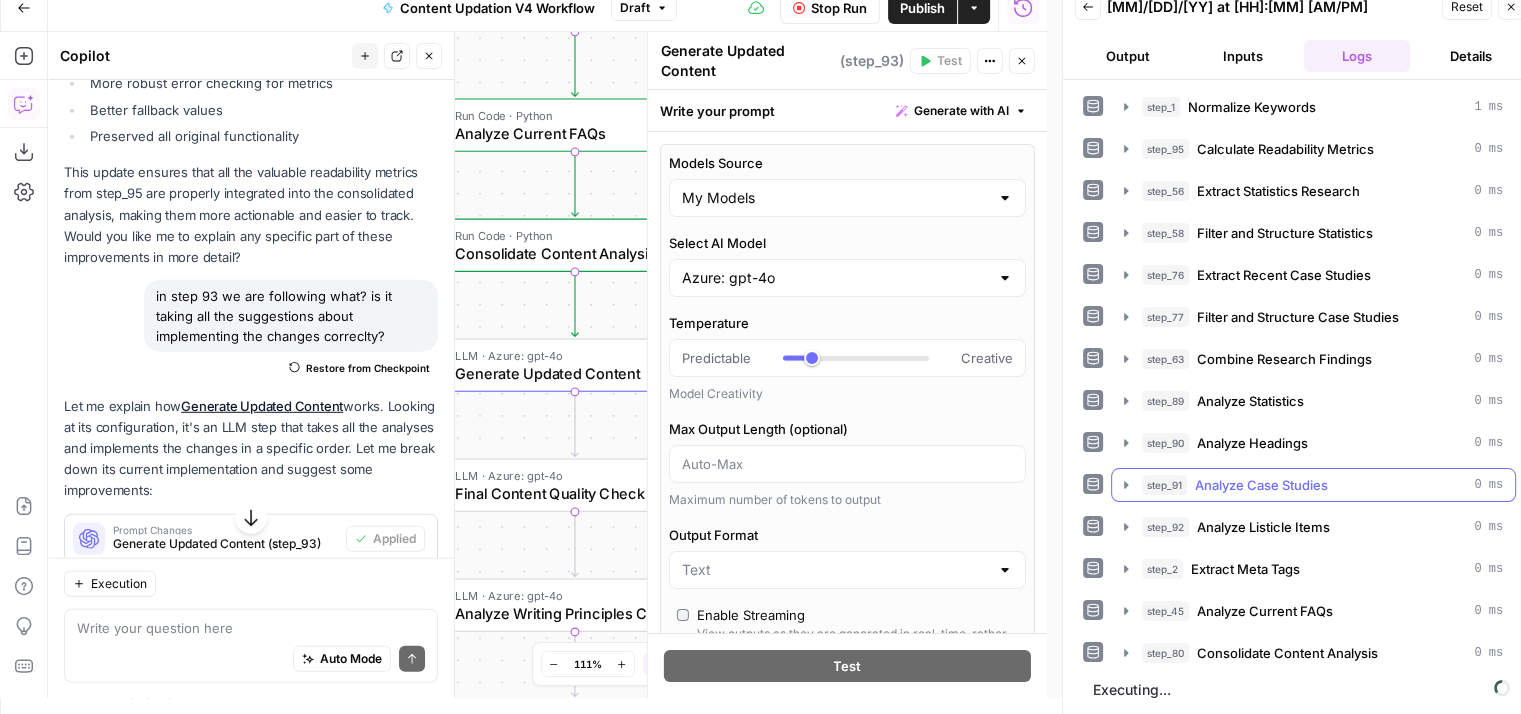 scroll, scrollTop: 5828, scrollLeft: 0, axis: vertical 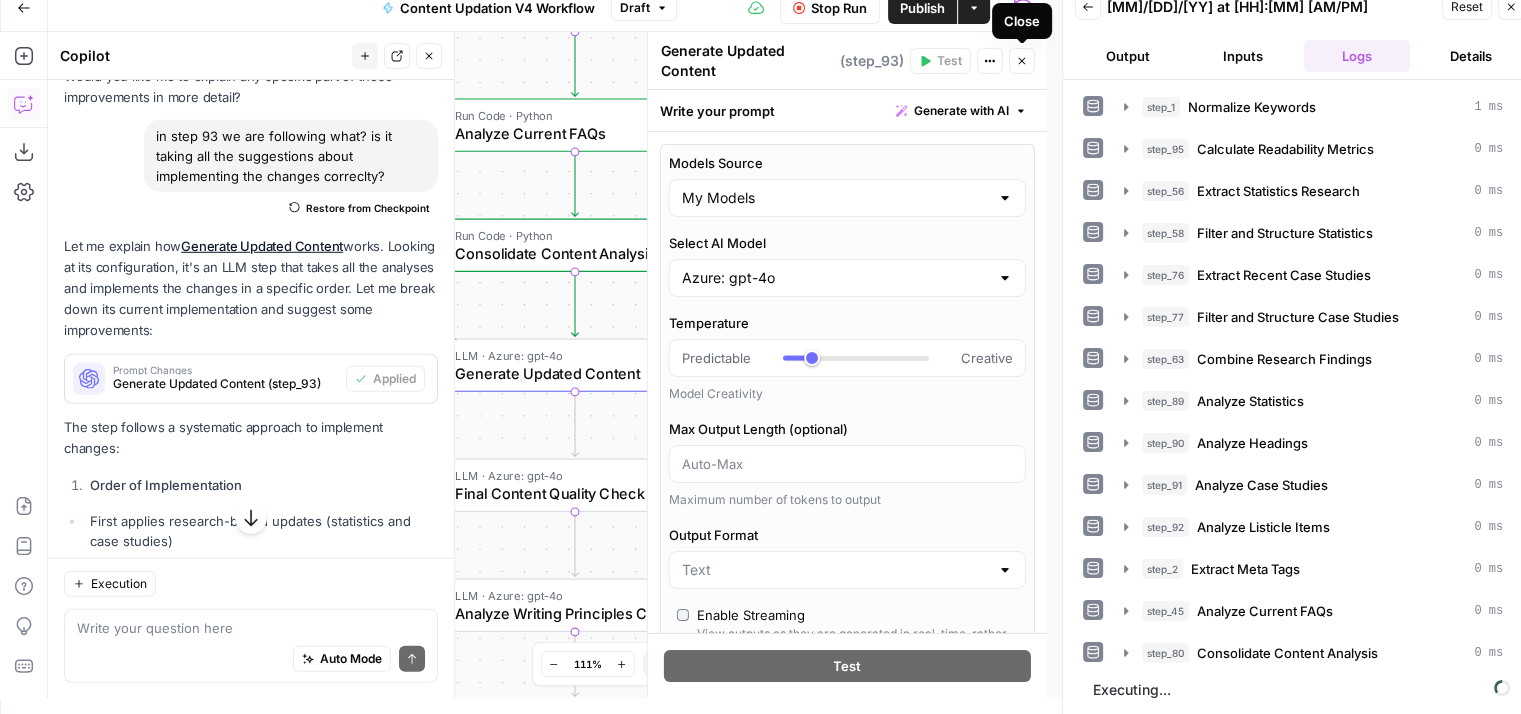 click 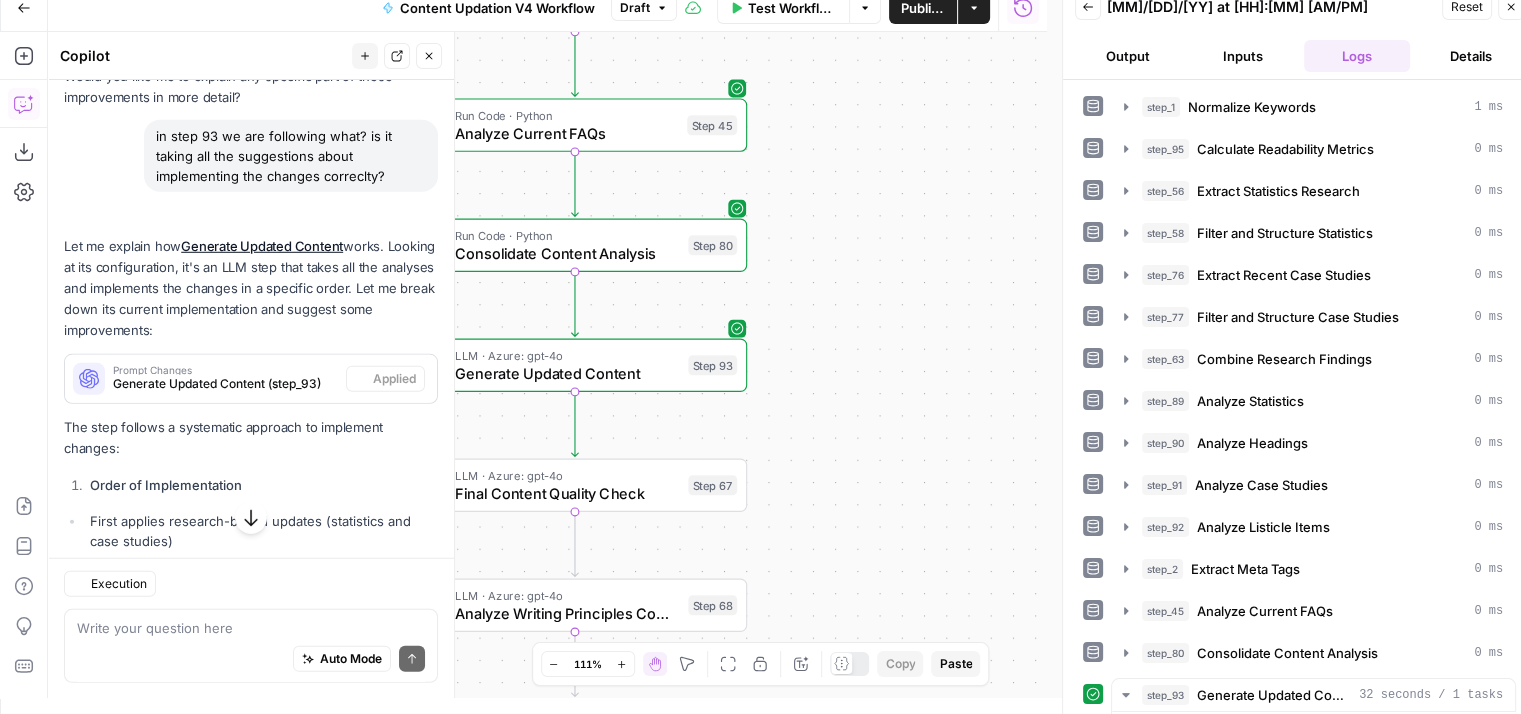 scroll, scrollTop: 5828, scrollLeft: 0, axis: vertical 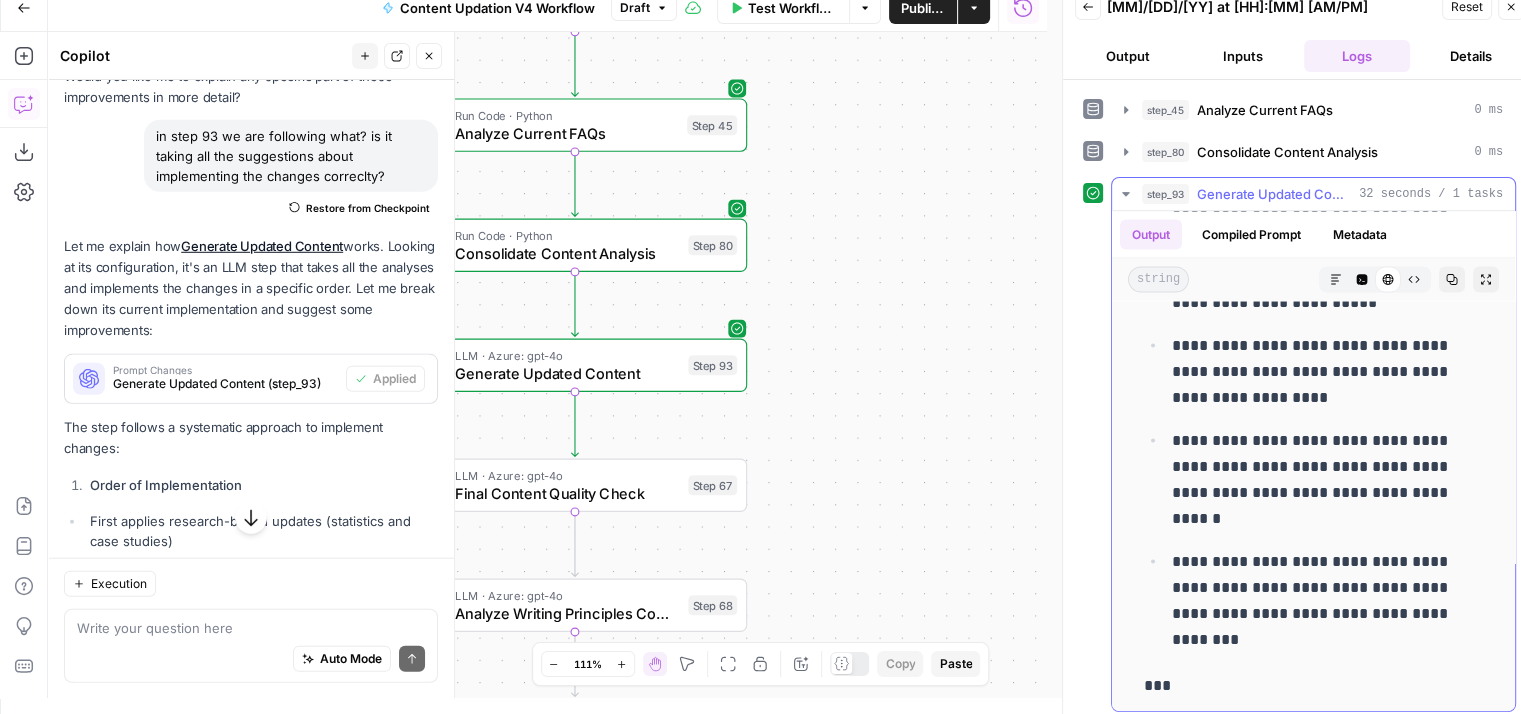 click on "32 seconds / 1 tasks" at bounding box center [1431, 194] 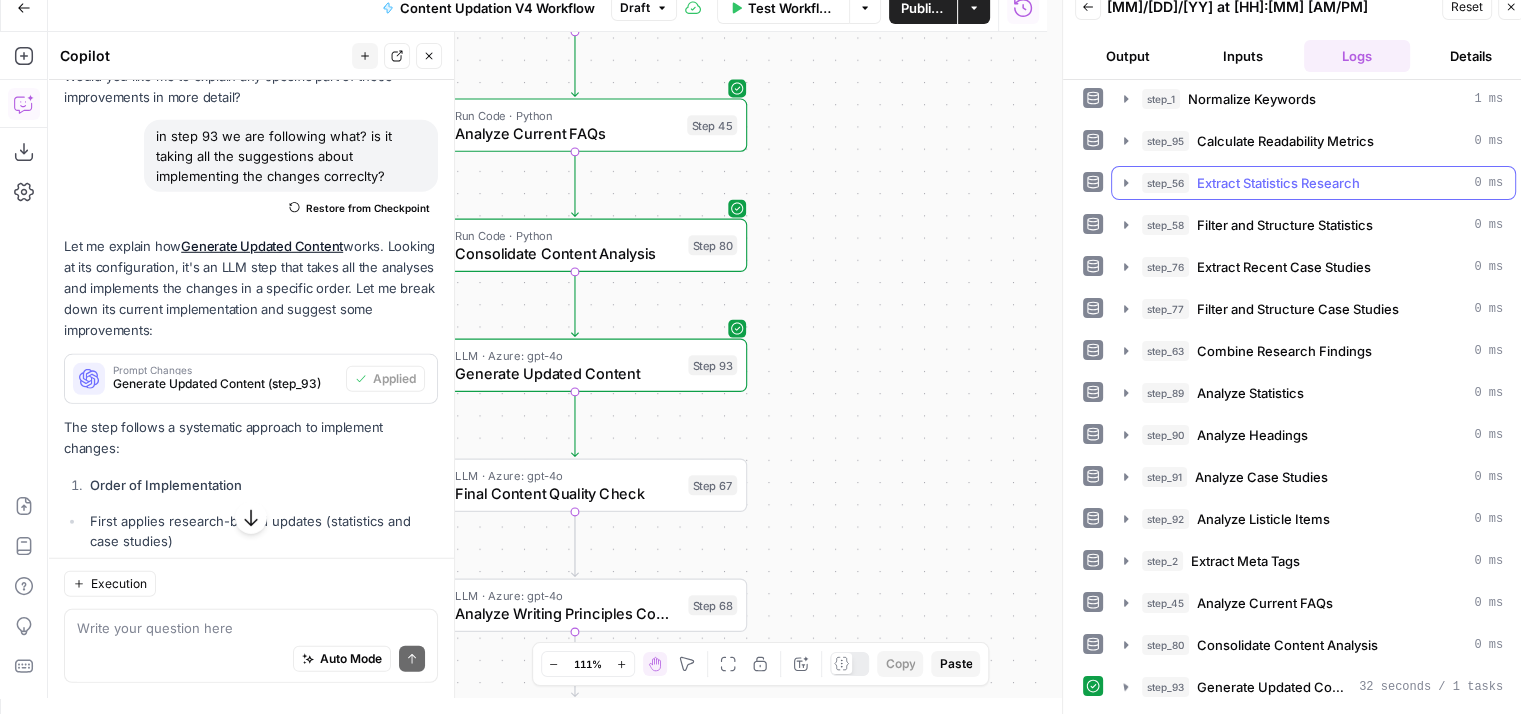 scroll, scrollTop: 1, scrollLeft: 0, axis: vertical 